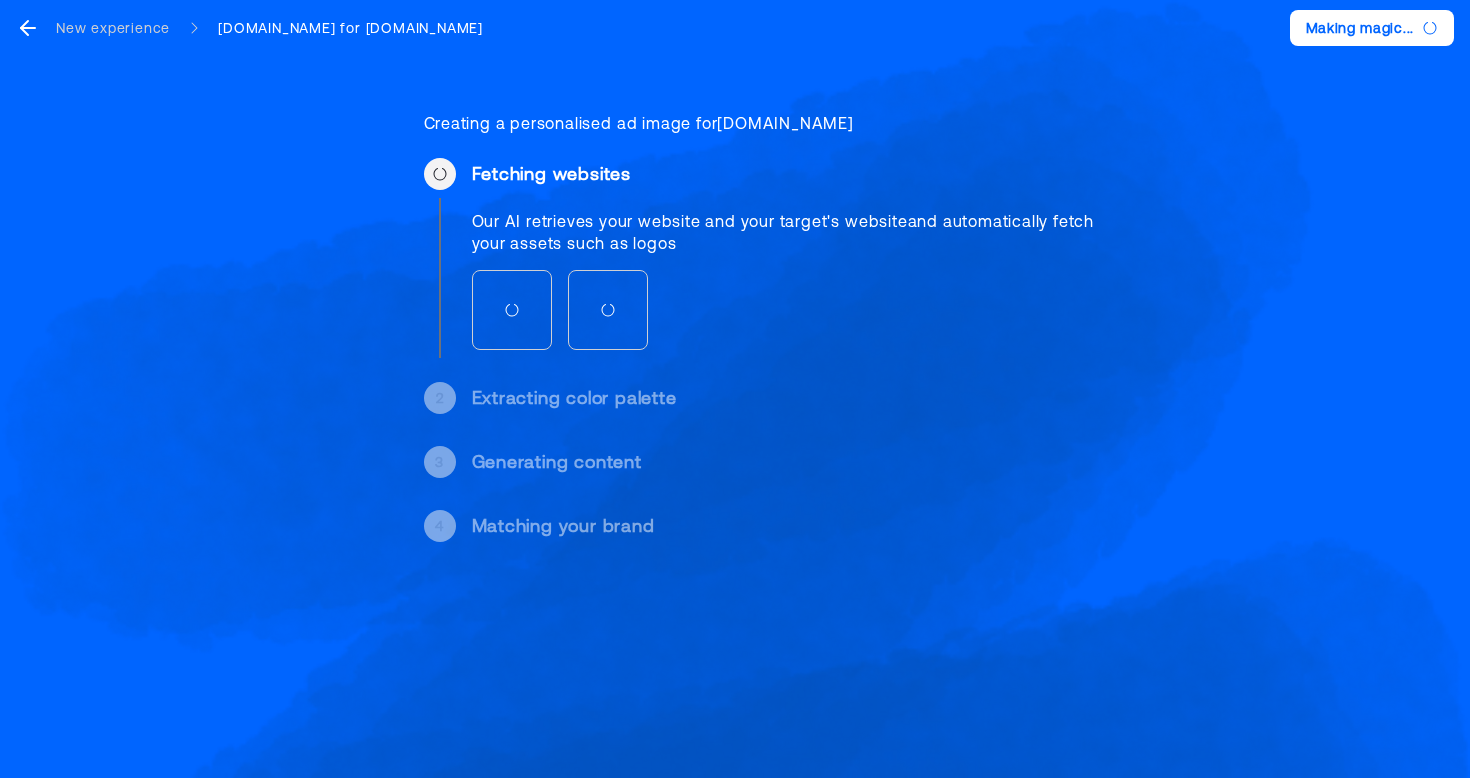 scroll, scrollTop: 0, scrollLeft: 0, axis: both 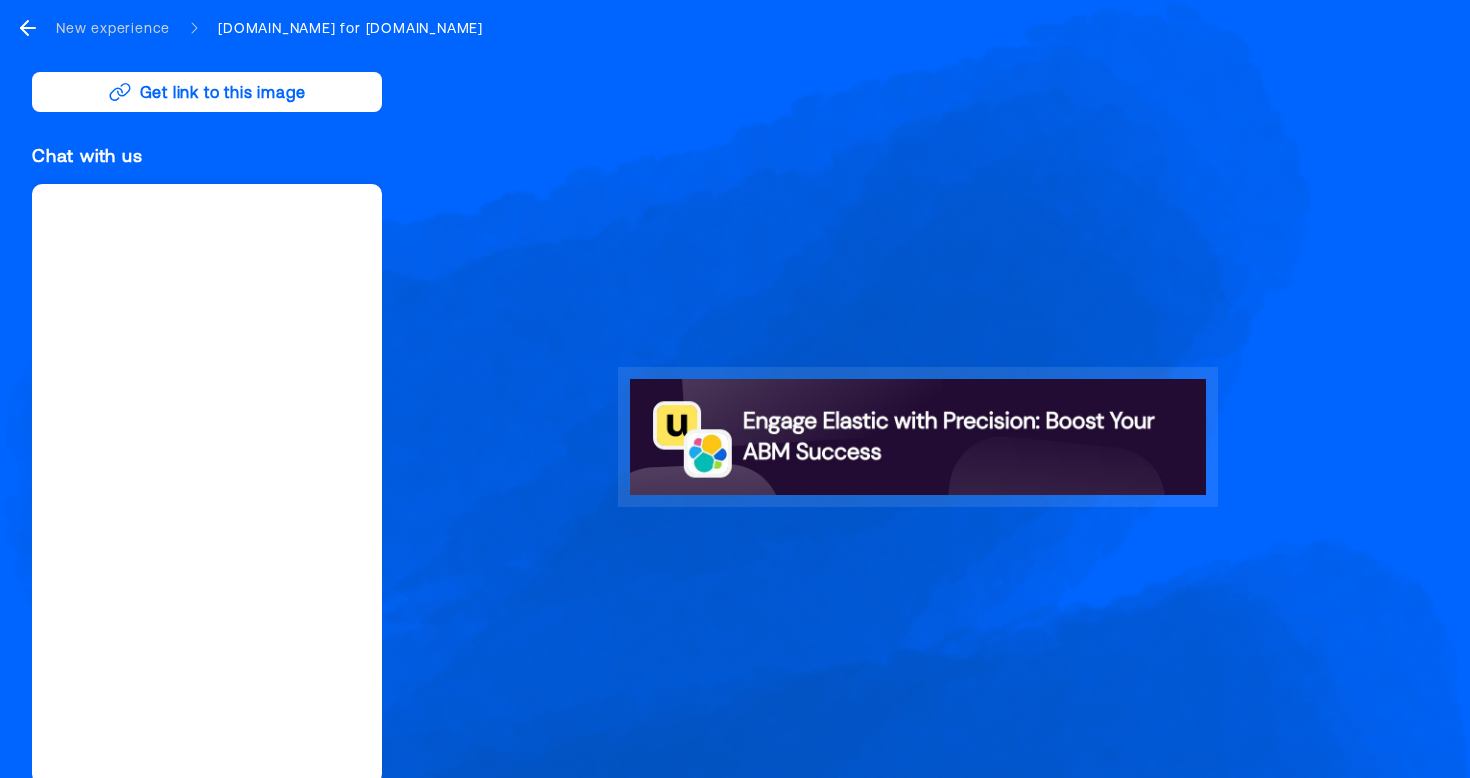 click at bounding box center (918, 436) 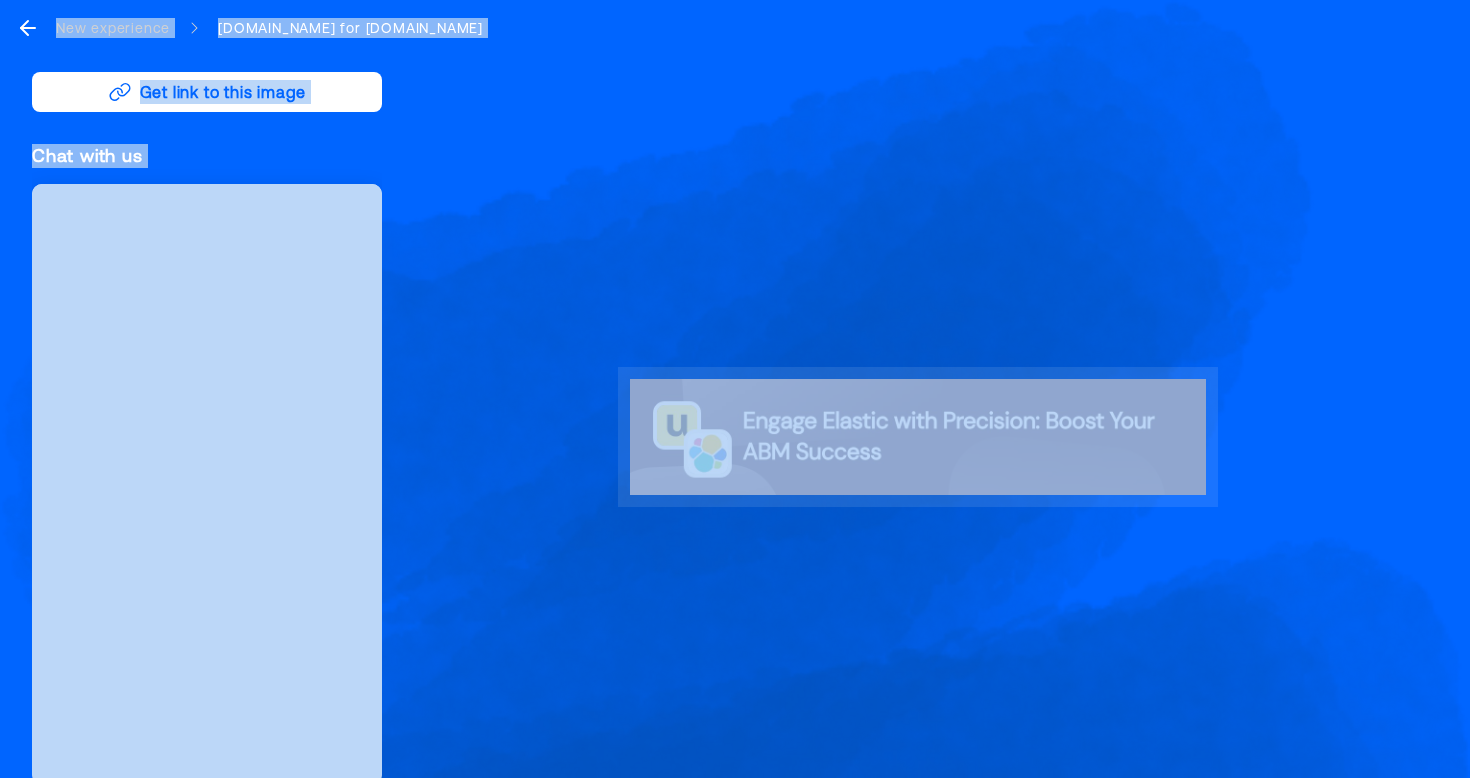 click at bounding box center [918, 436] 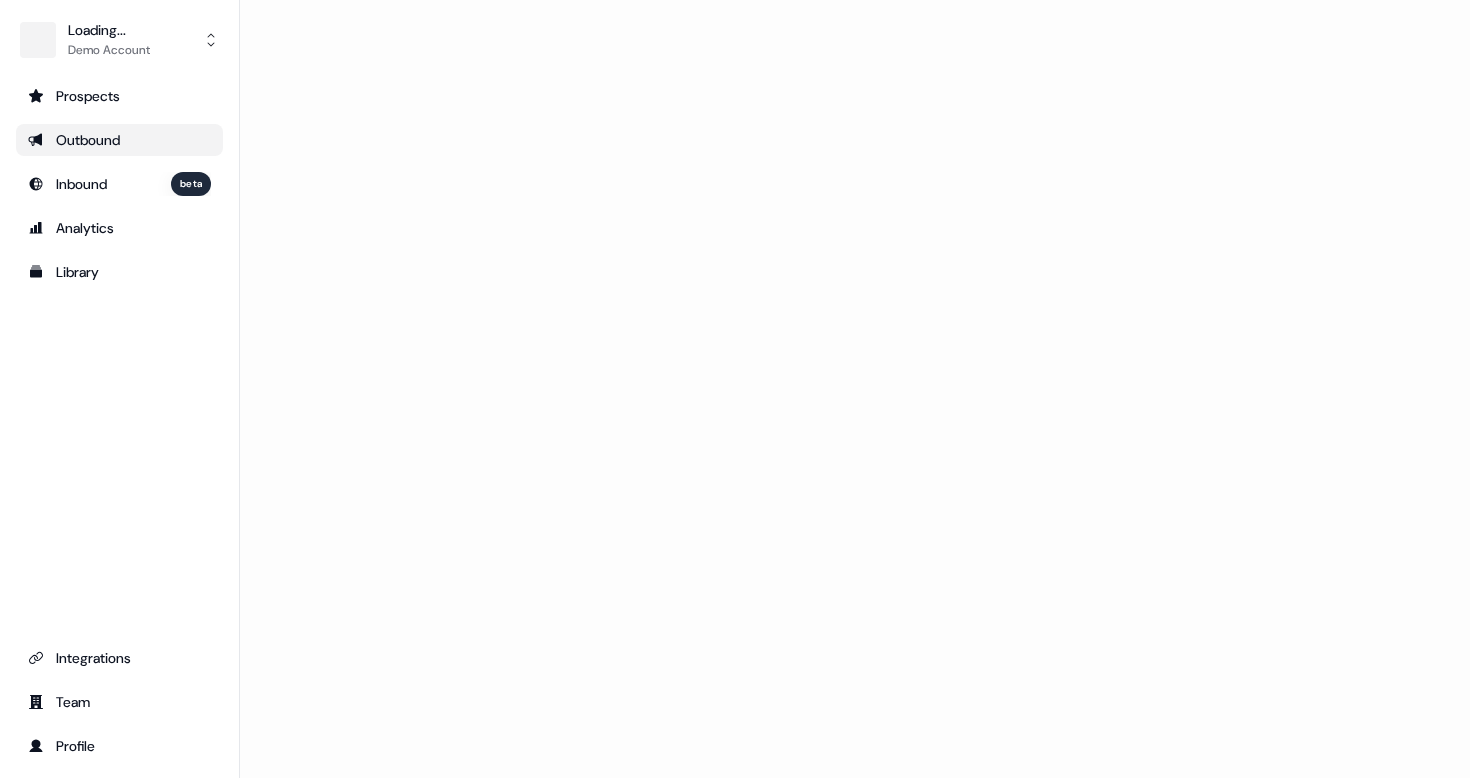 scroll, scrollTop: 0, scrollLeft: 0, axis: both 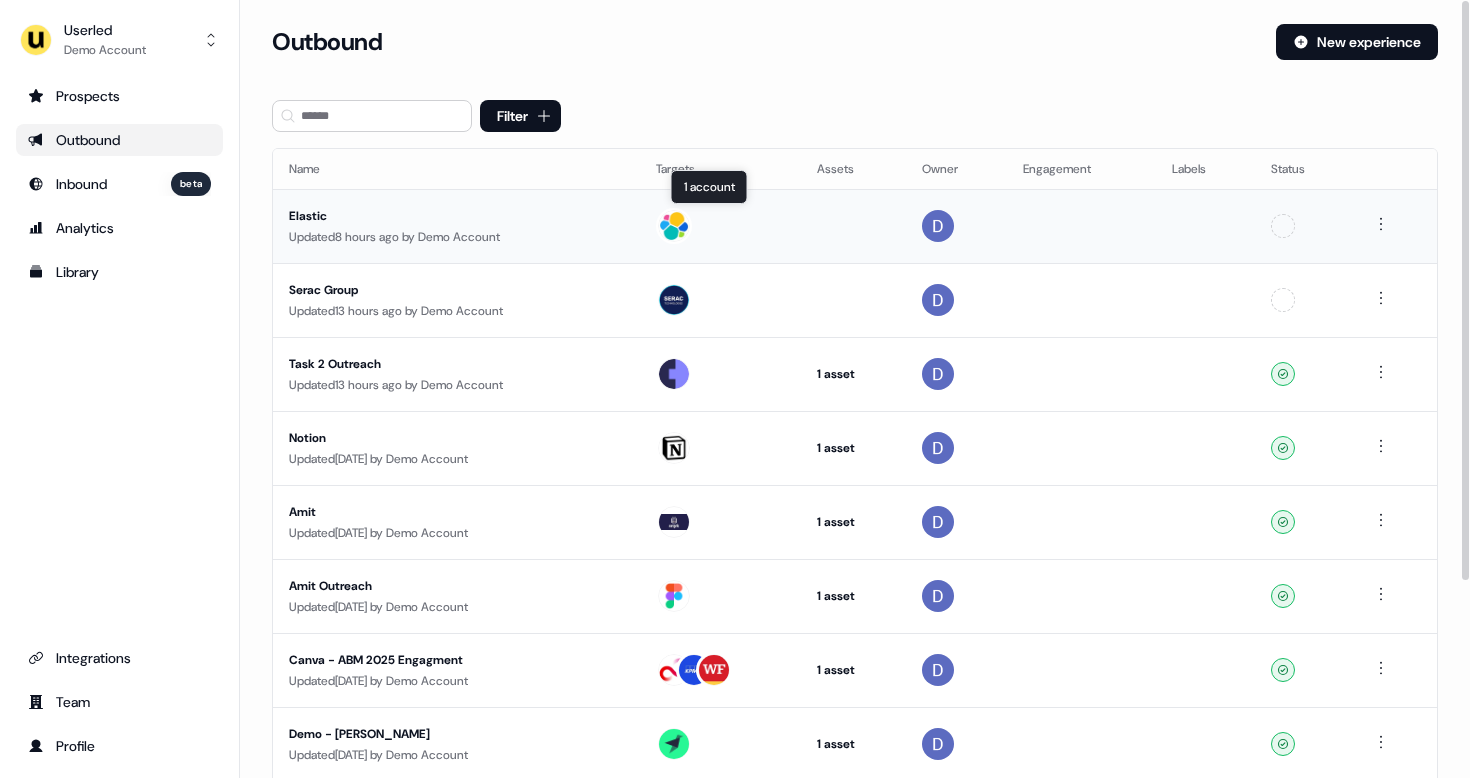 click at bounding box center [720, 226] 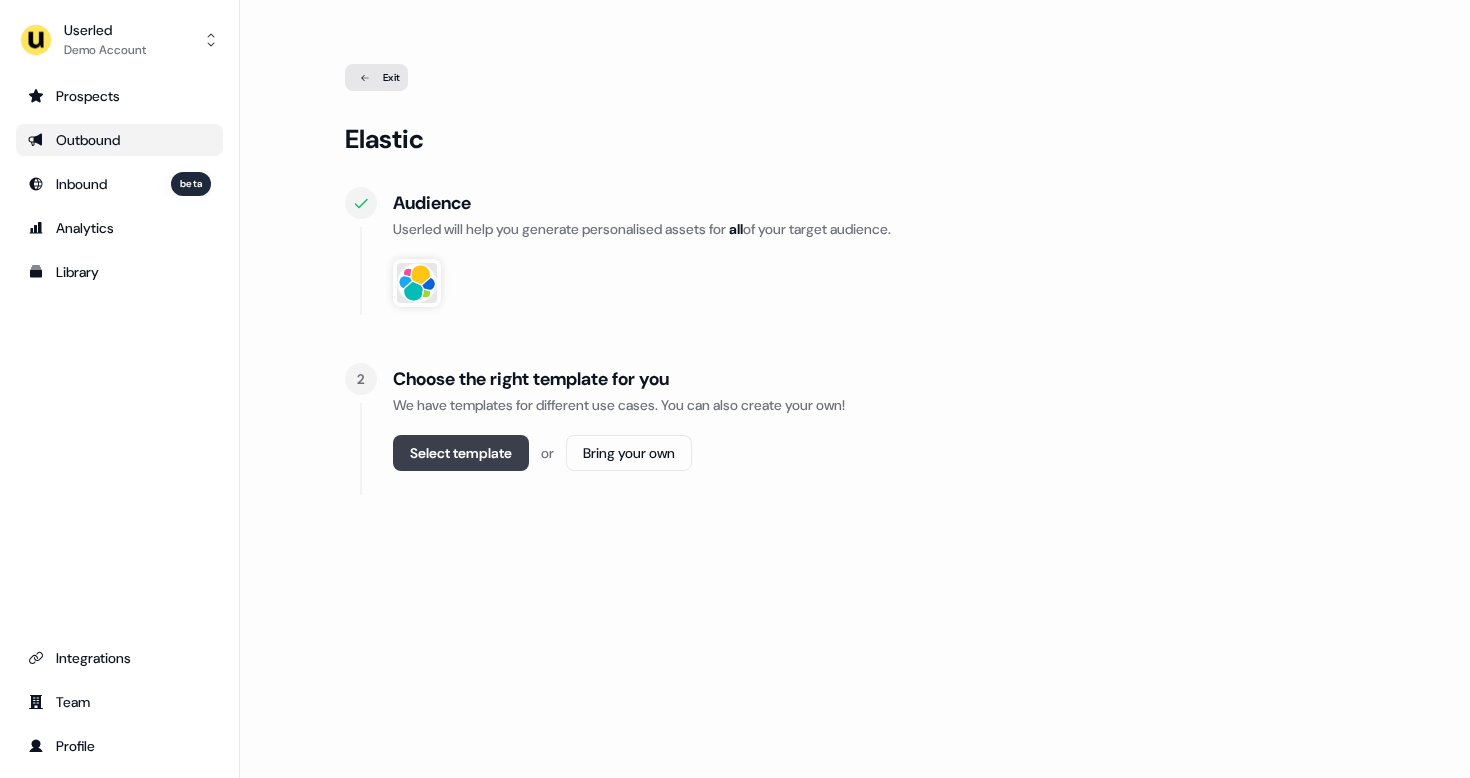 click on "Select template" at bounding box center (461, 453) 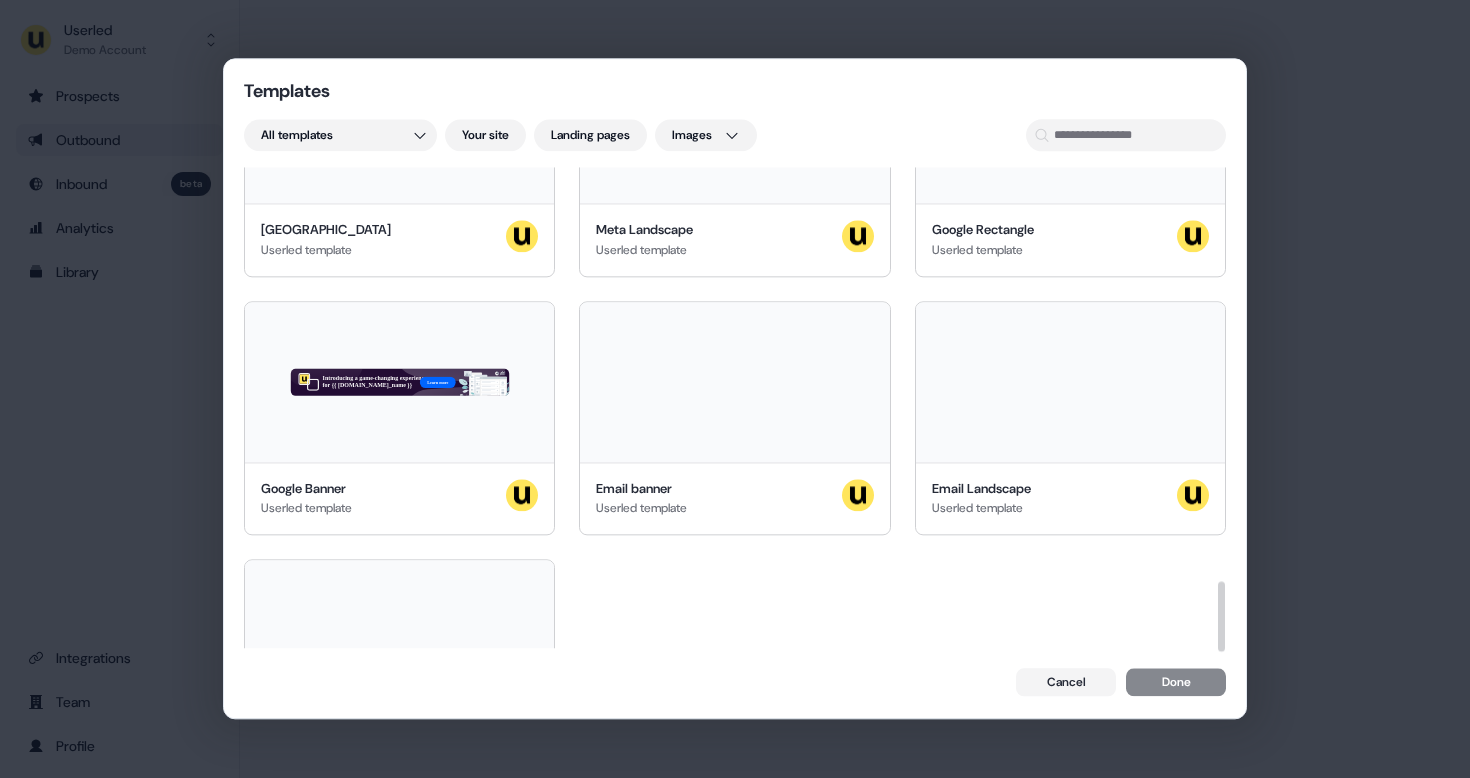scroll, scrollTop: 2855, scrollLeft: 0, axis: vertical 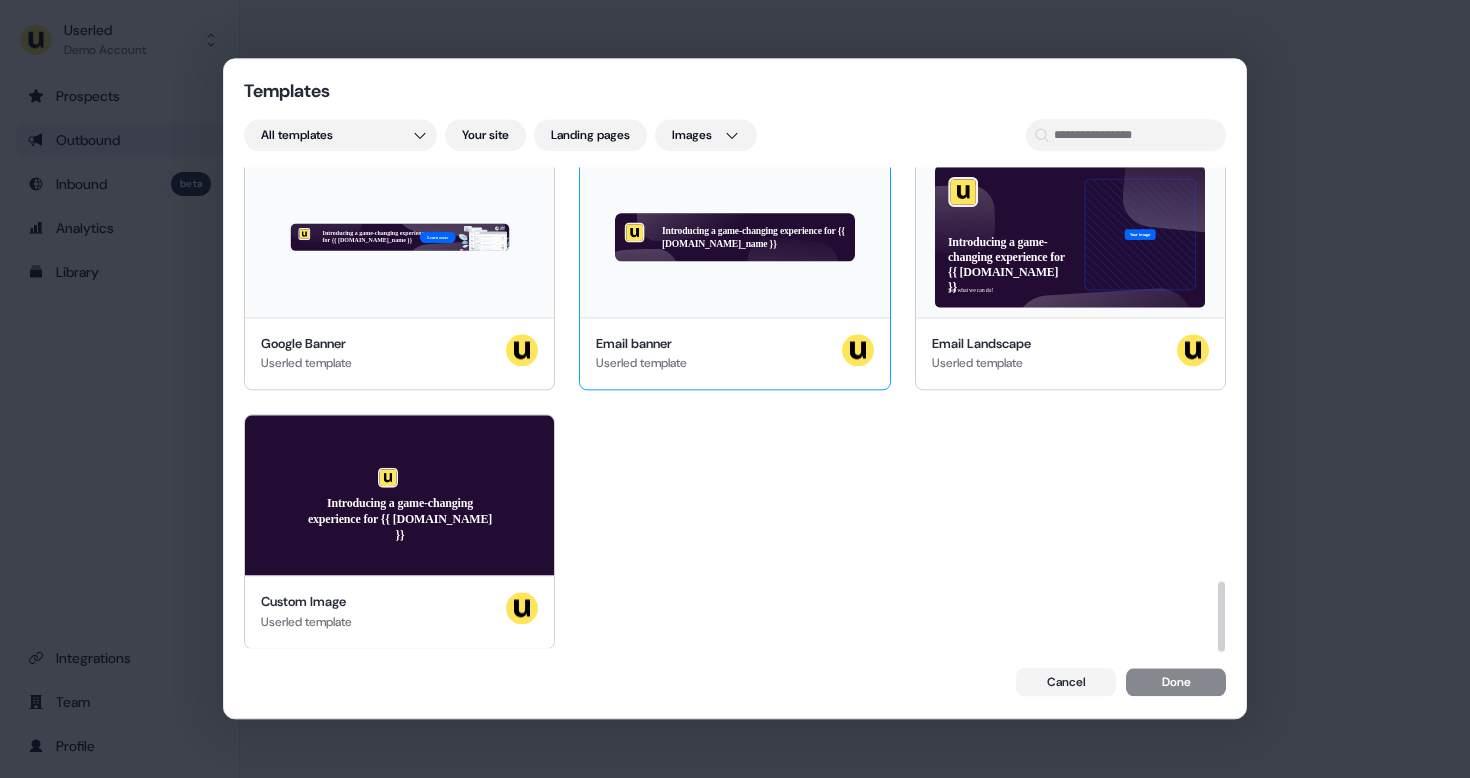 click on "Email banner Userled template" at bounding box center (734, 354) 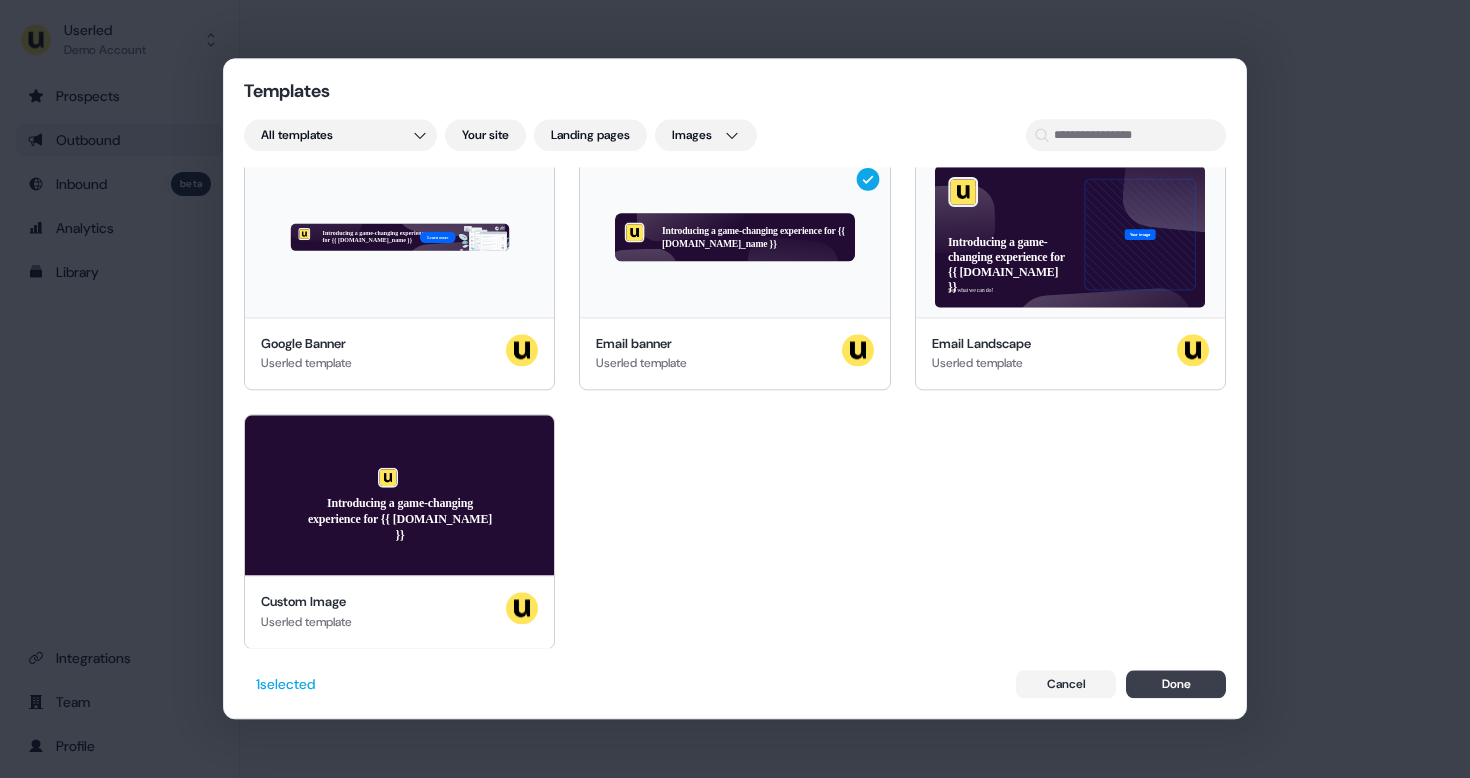 click on "Done" at bounding box center (1176, 685) 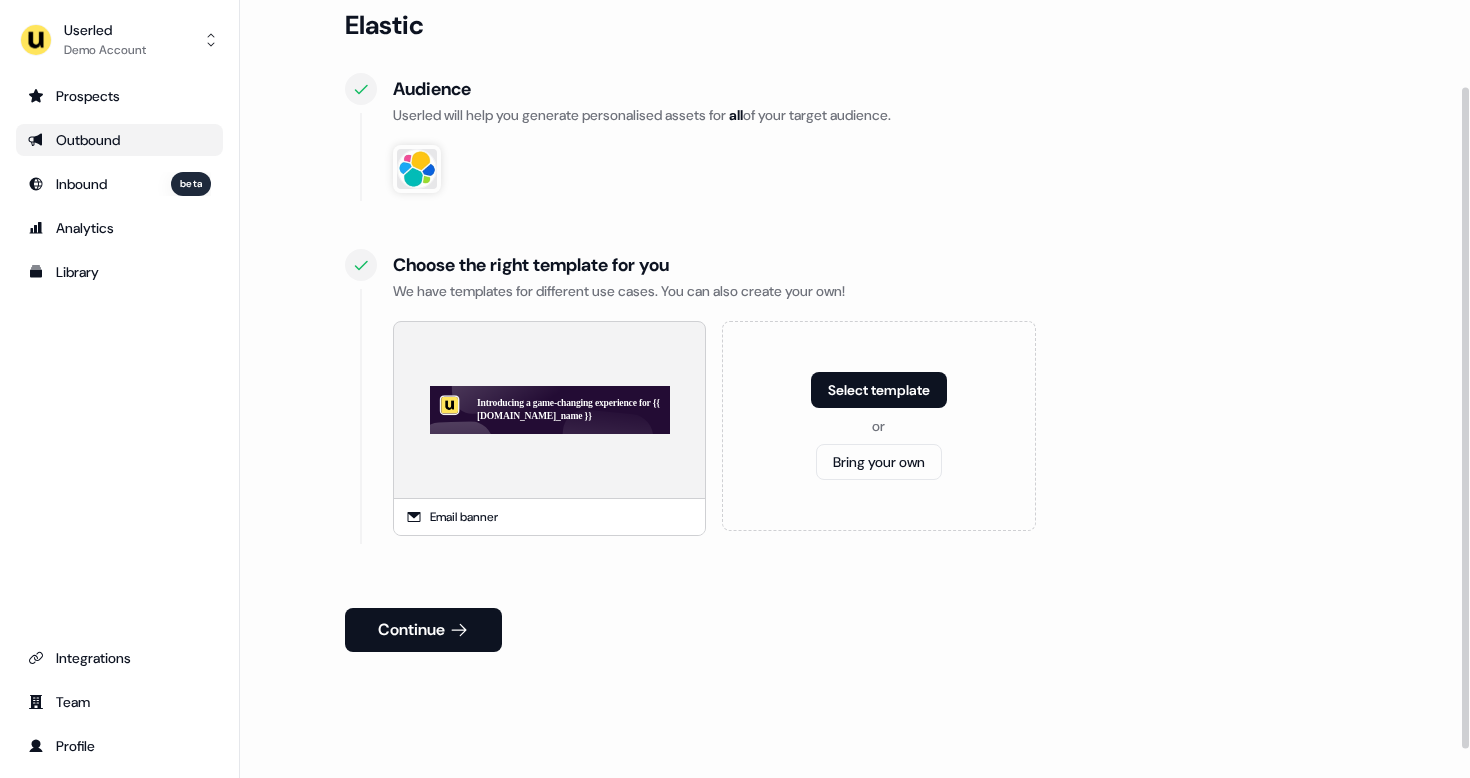 scroll, scrollTop: 136, scrollLeft: 0, axis: vertical 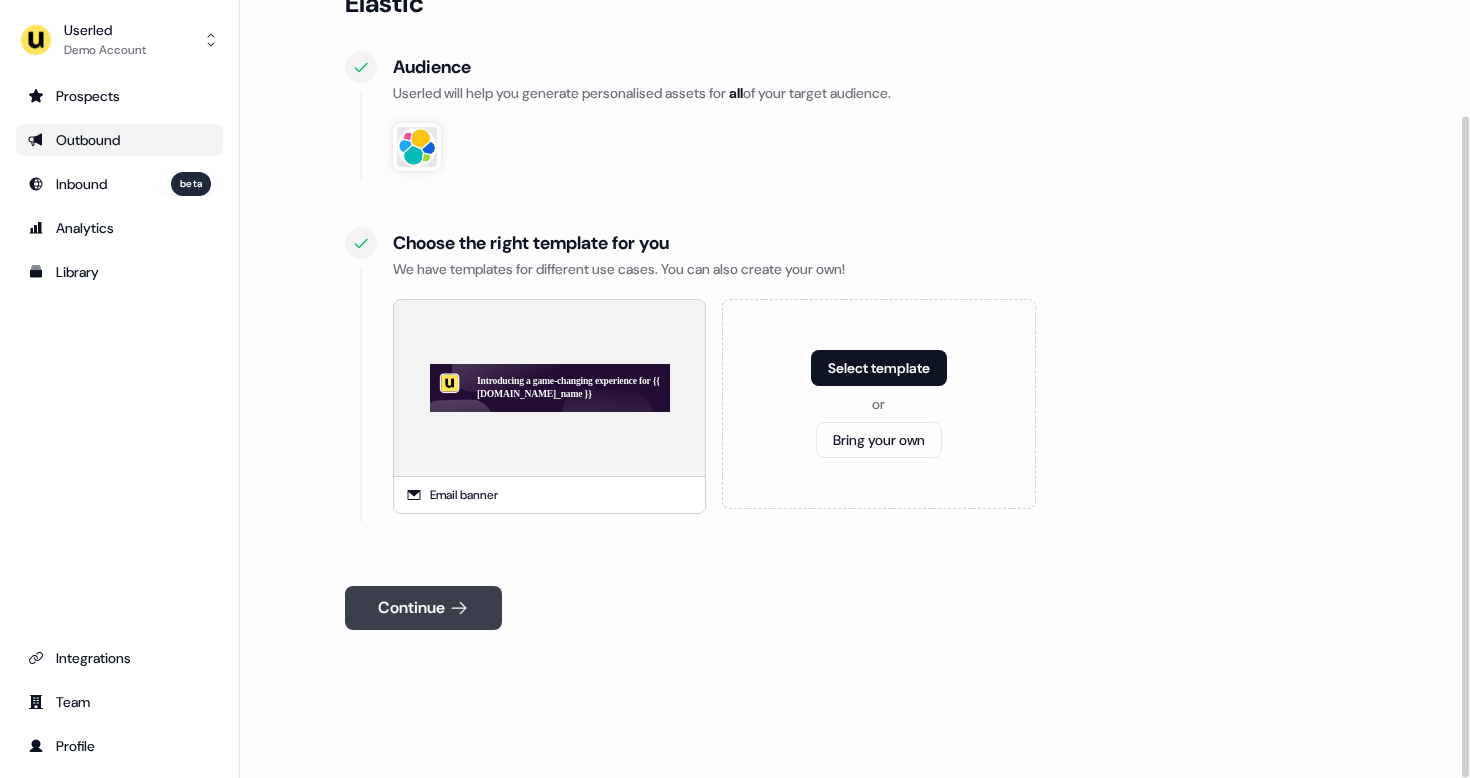 click 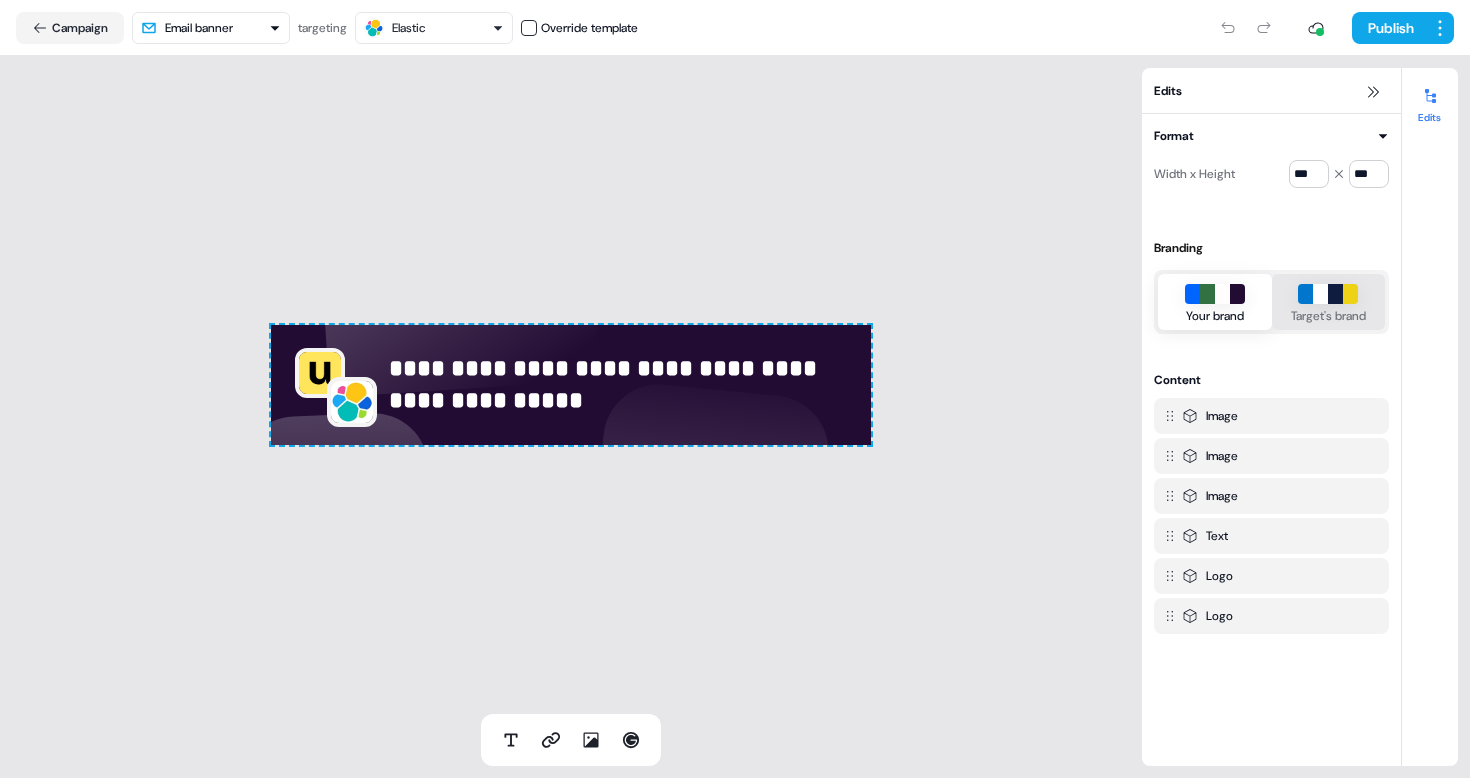 click on "Target's brand" at bounding box center (1328, 316) 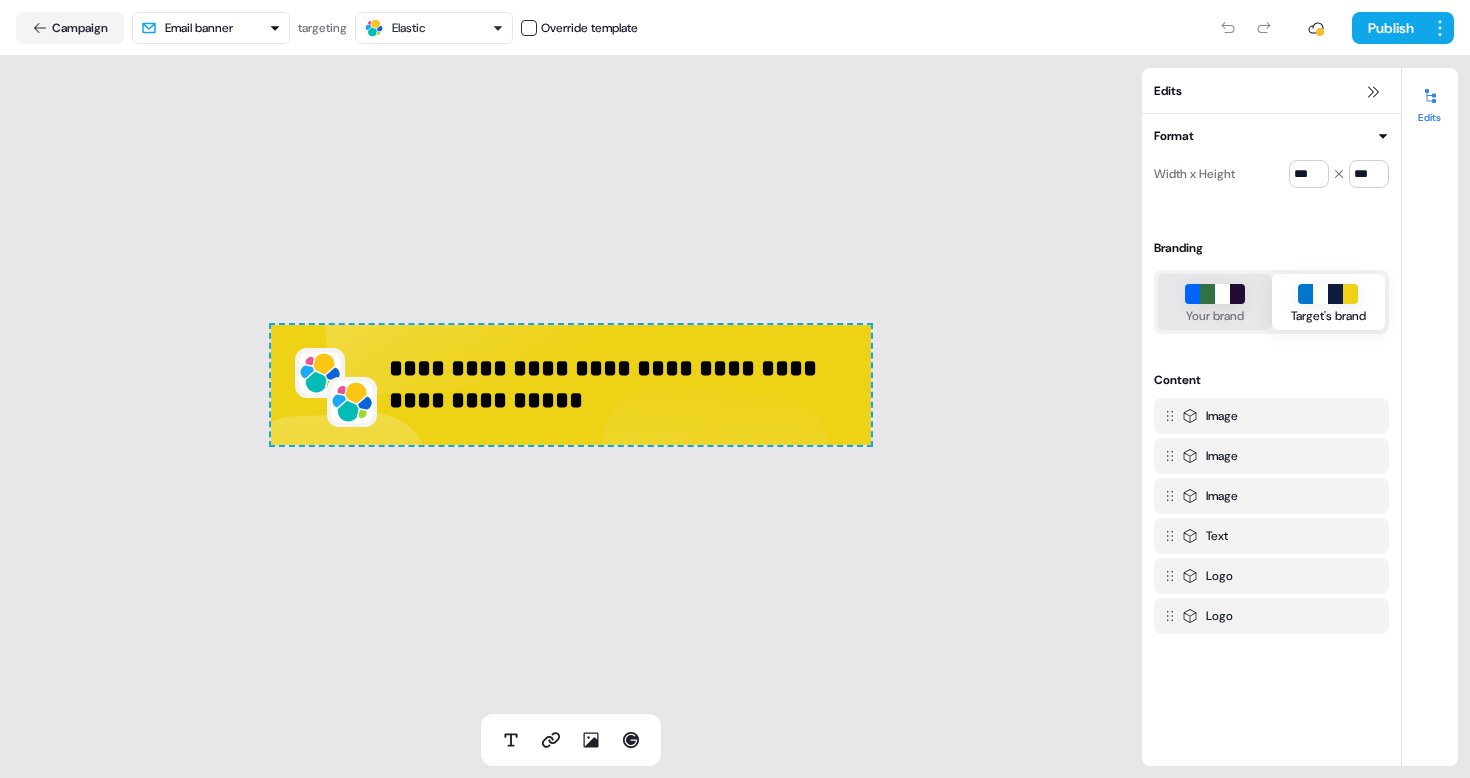 click at bounding box center [1222, 294] 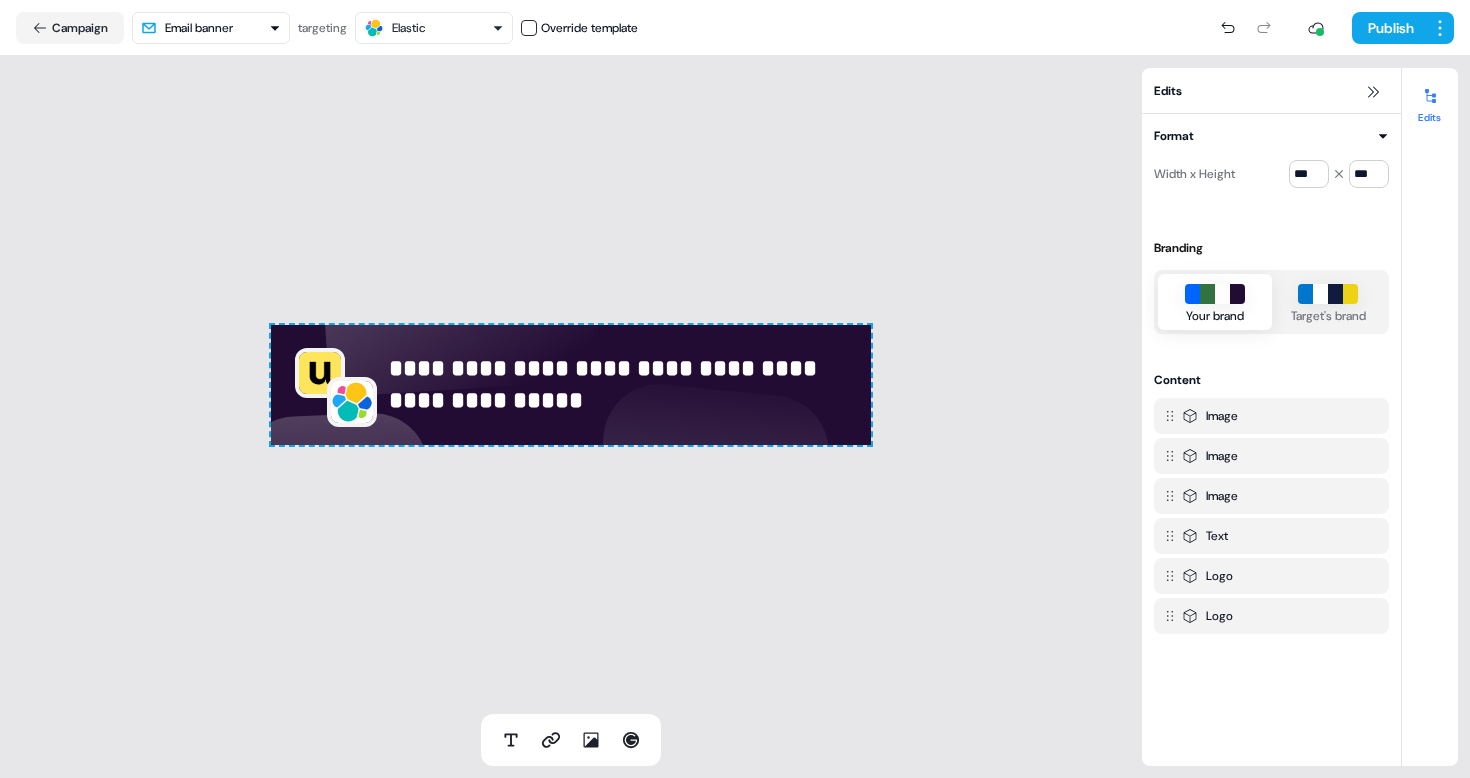 type 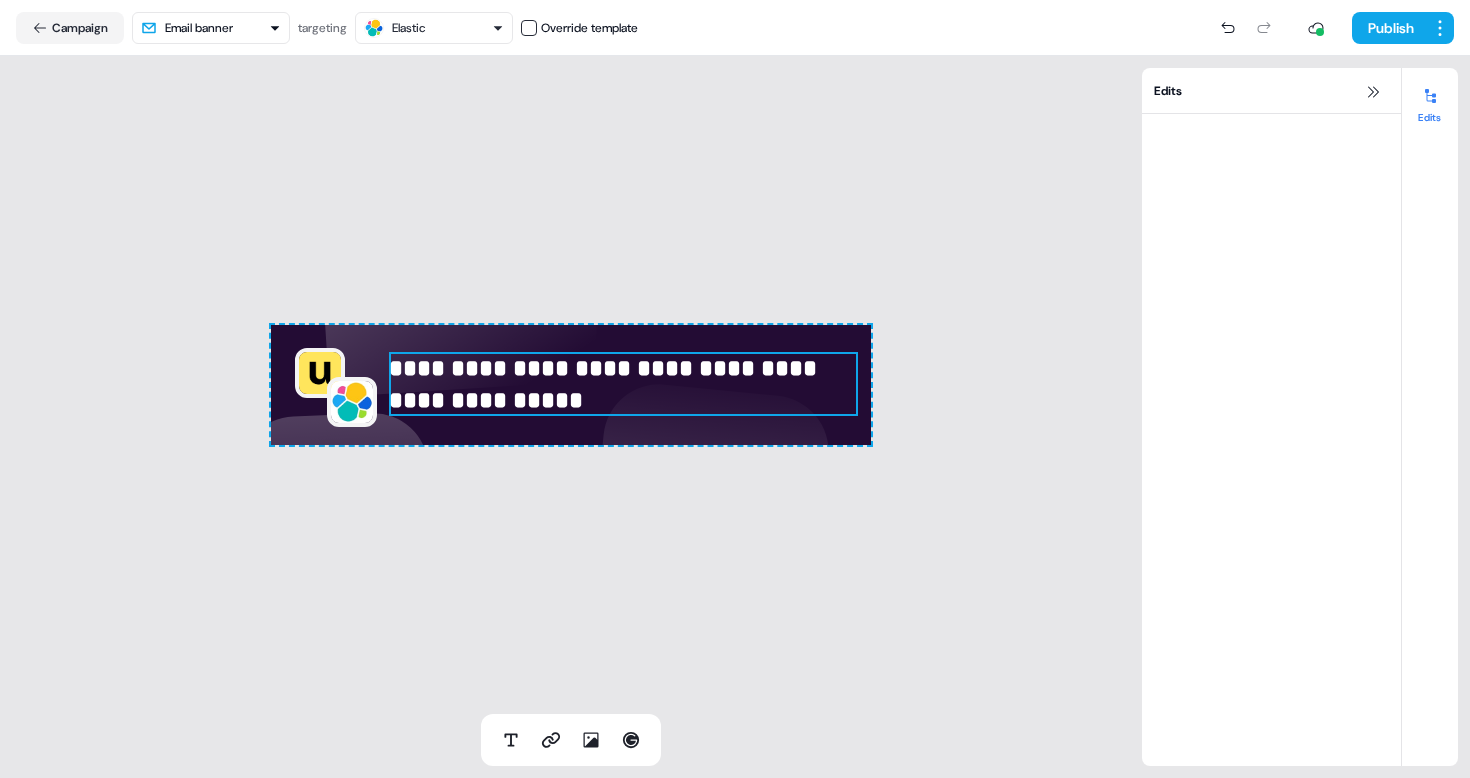 click on "**********" at bounding box center [623, 384] 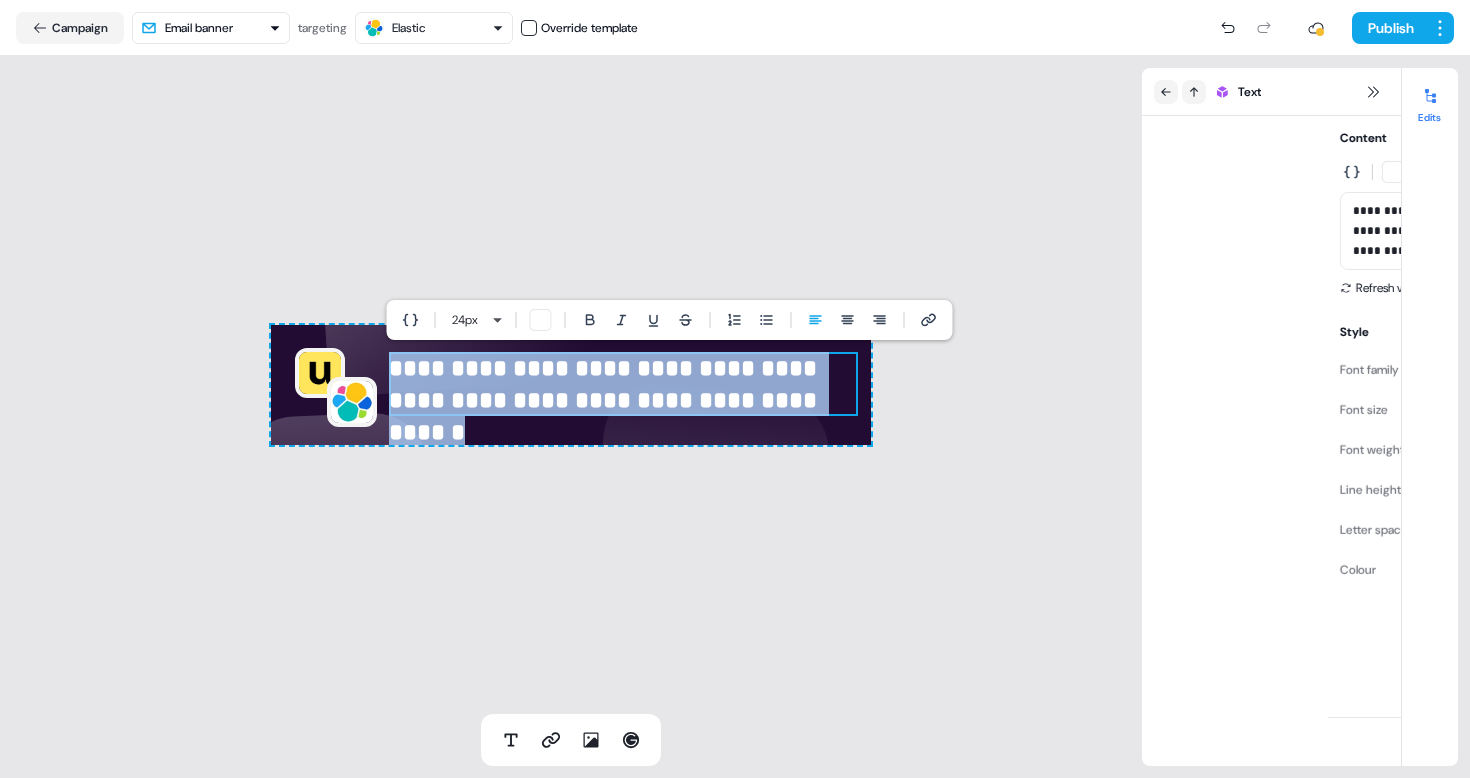 click on "**********" at bounding box center [623, 384] 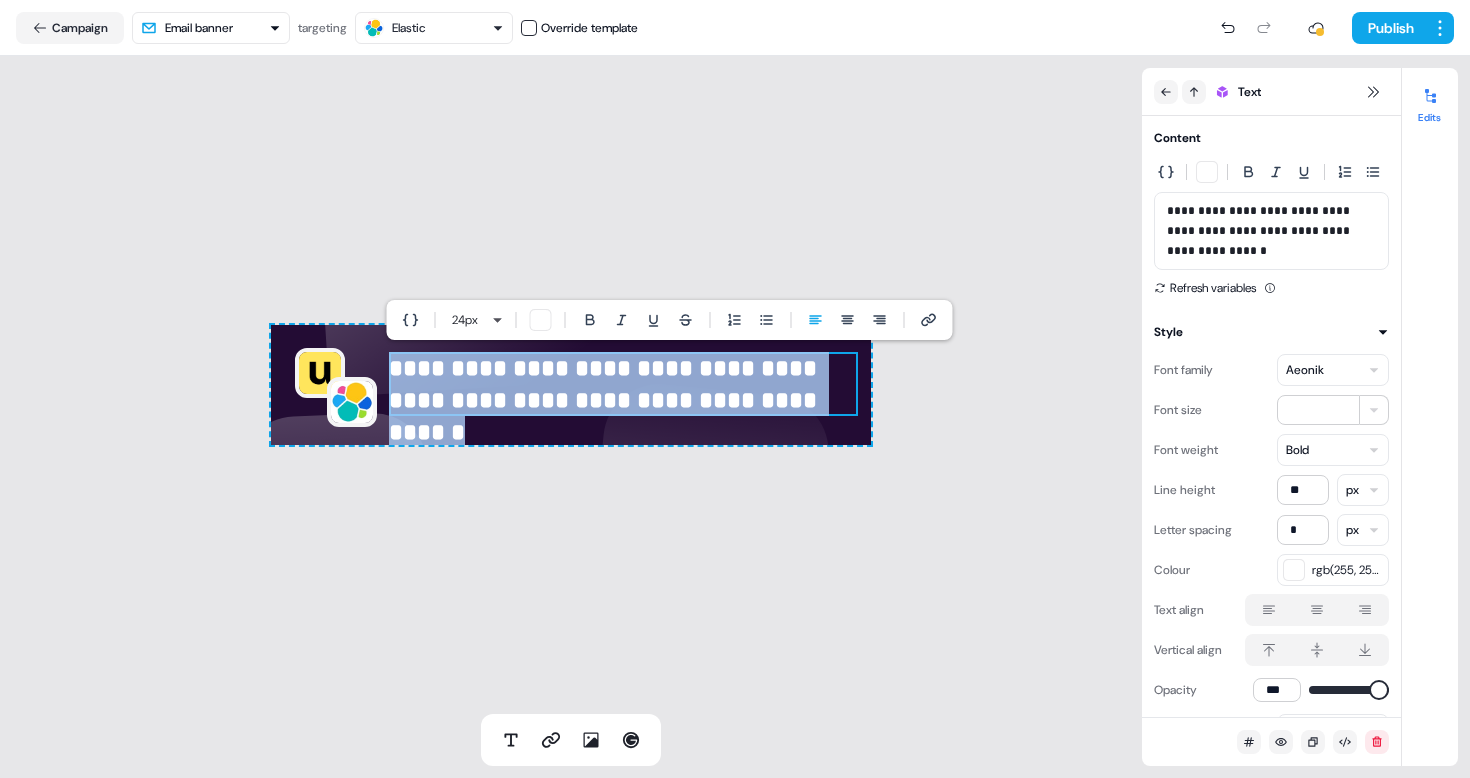 type 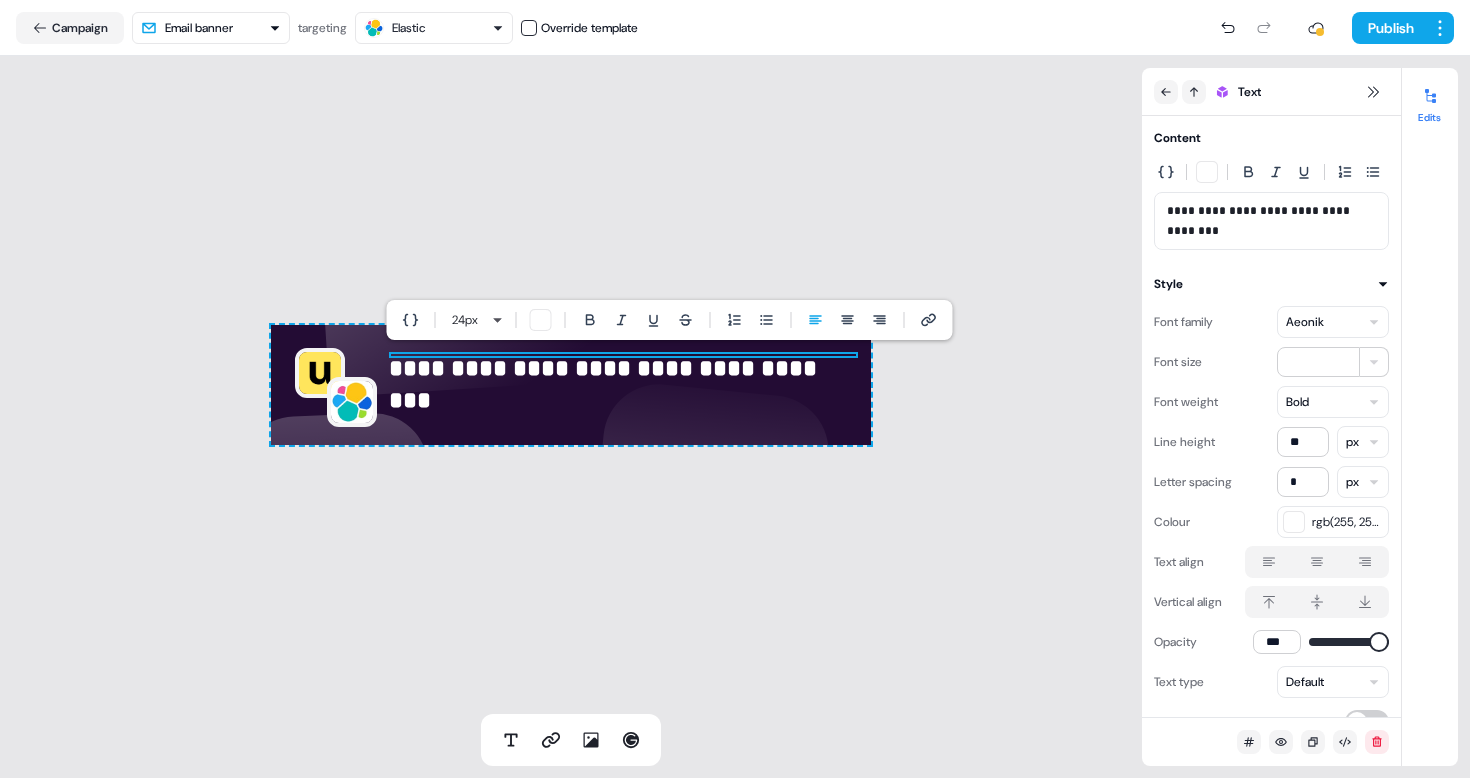 click on "**********" at bounding box center (623, 368) 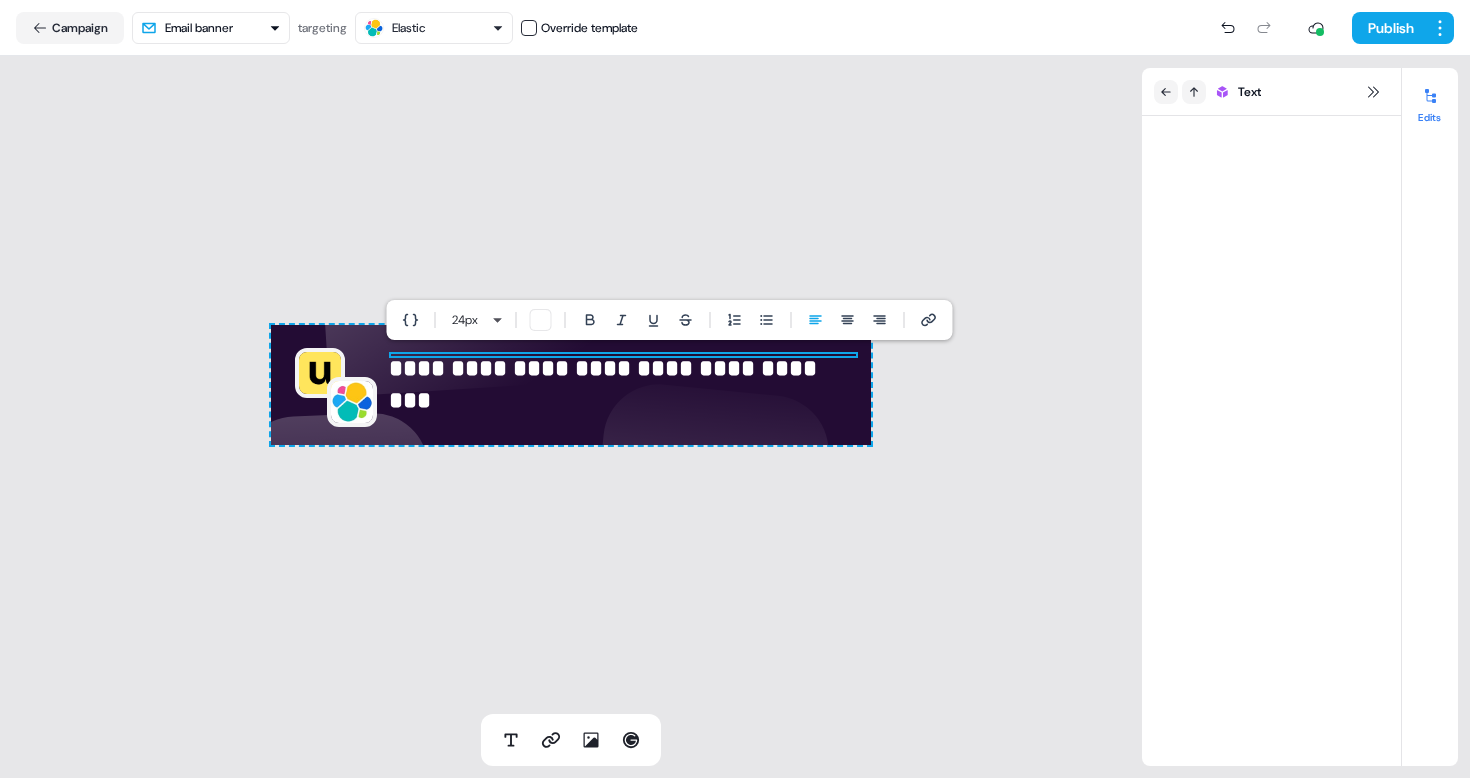 click on "**********" at bounding box center [571, 385] 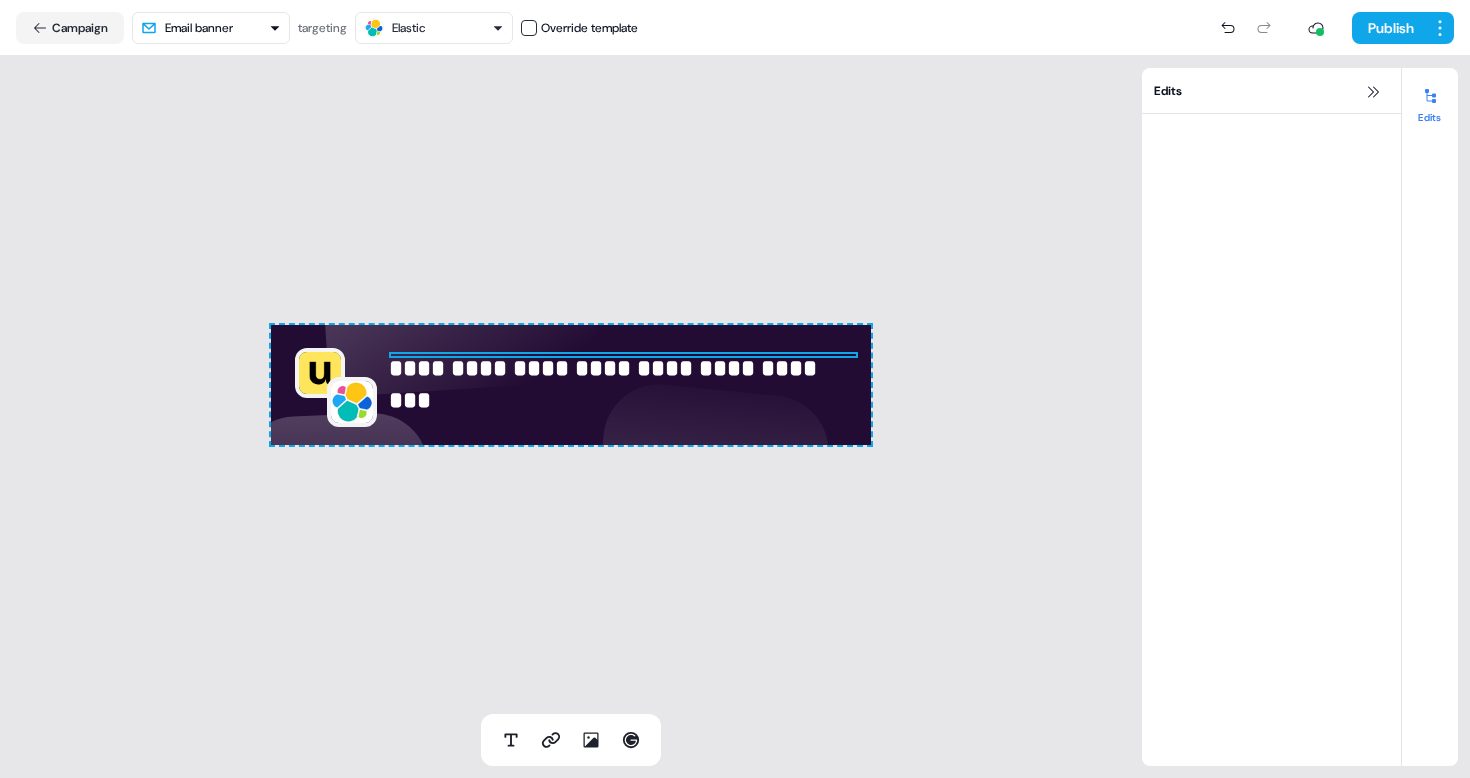 click on "**********" at bounding box center (623, 368) 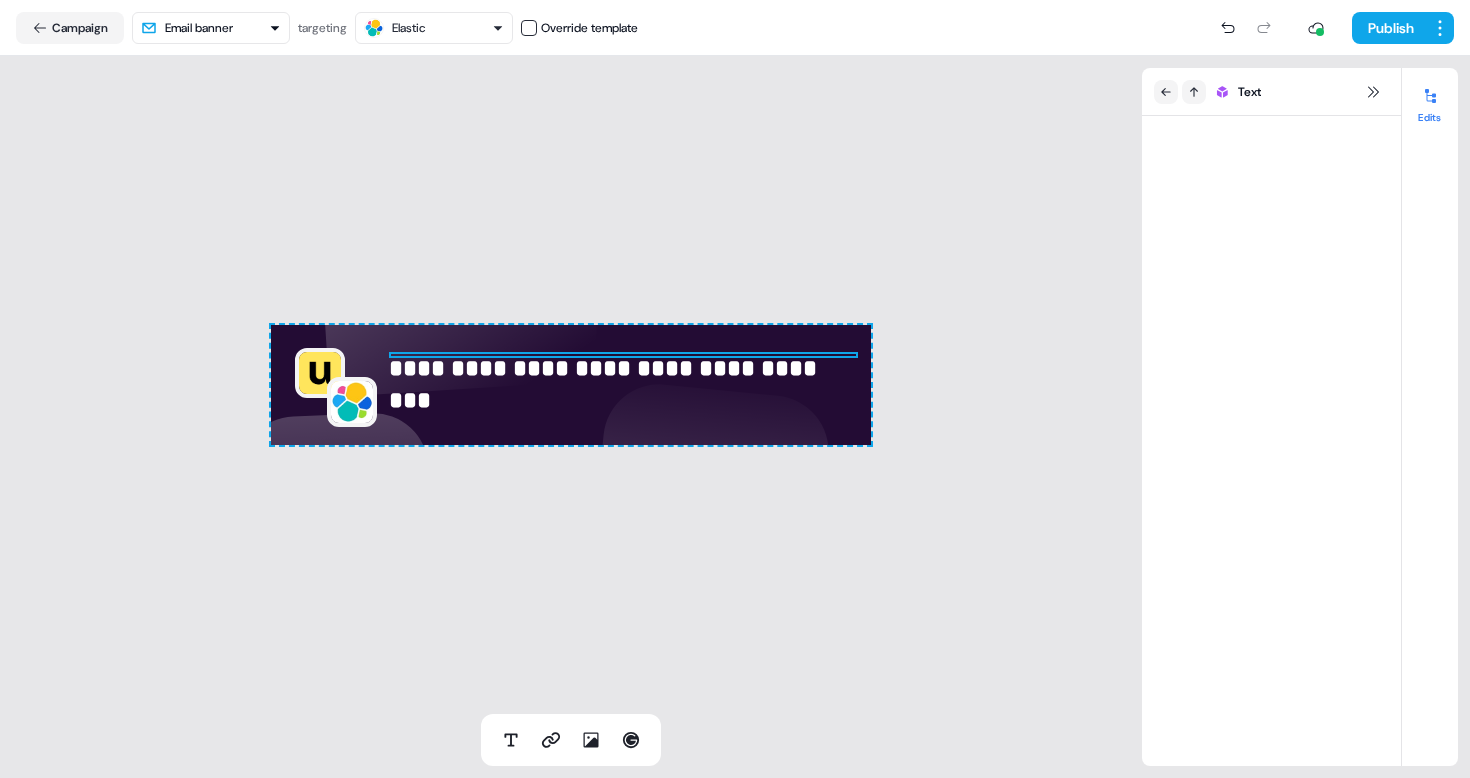click on "**********" at bounding box center [623, 368] 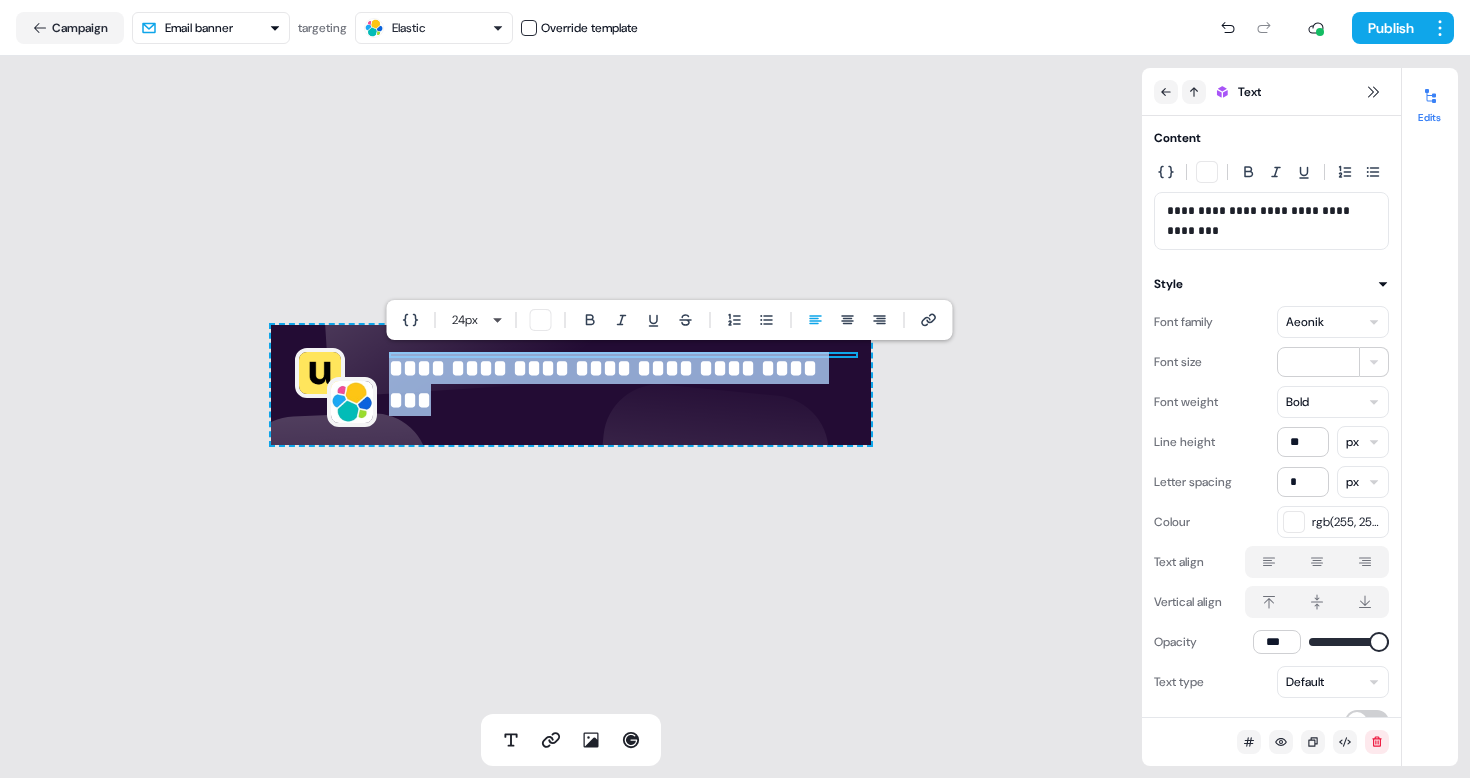 click at bounding box center (623, 354) 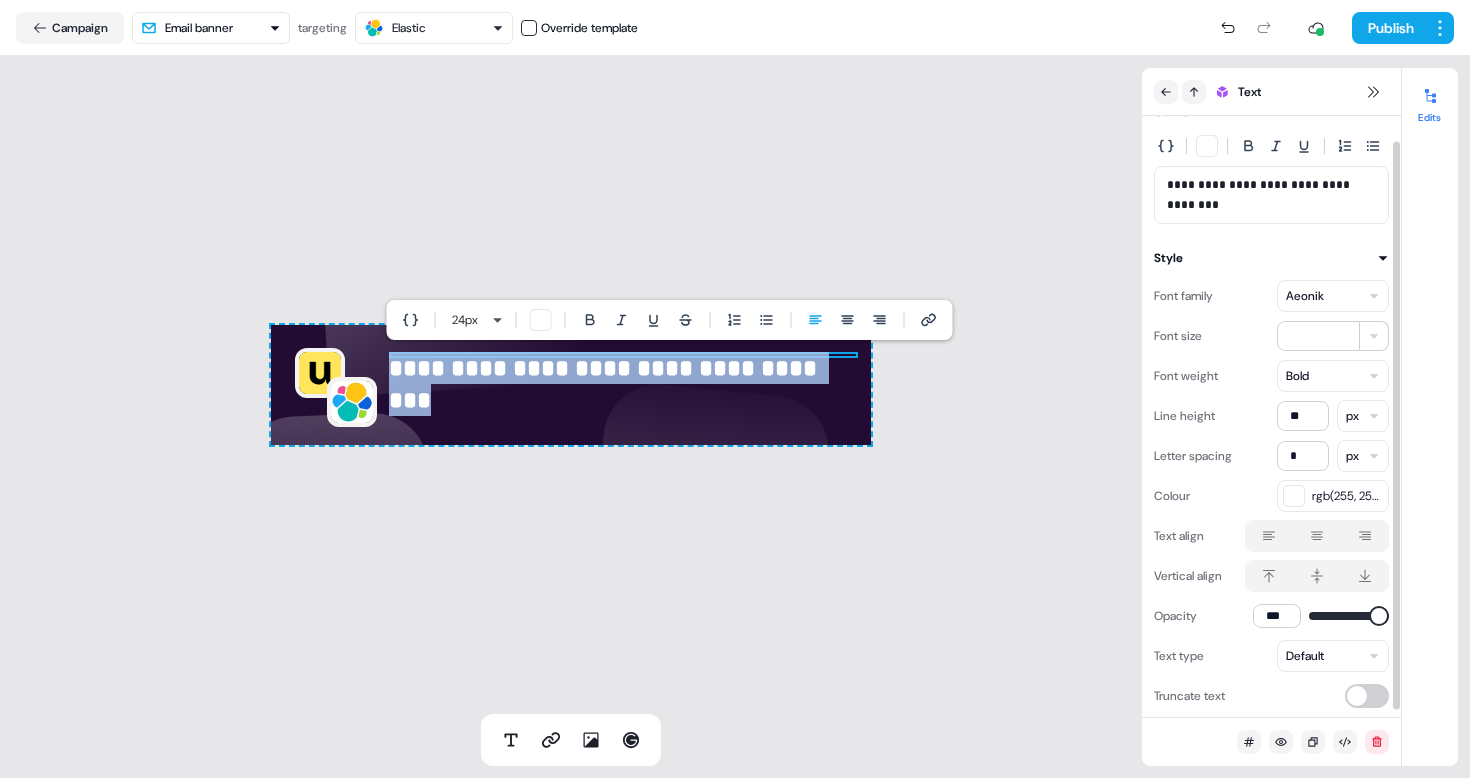 scroll, scrollTop: 33, scrollLeft: 0, axis: vertical 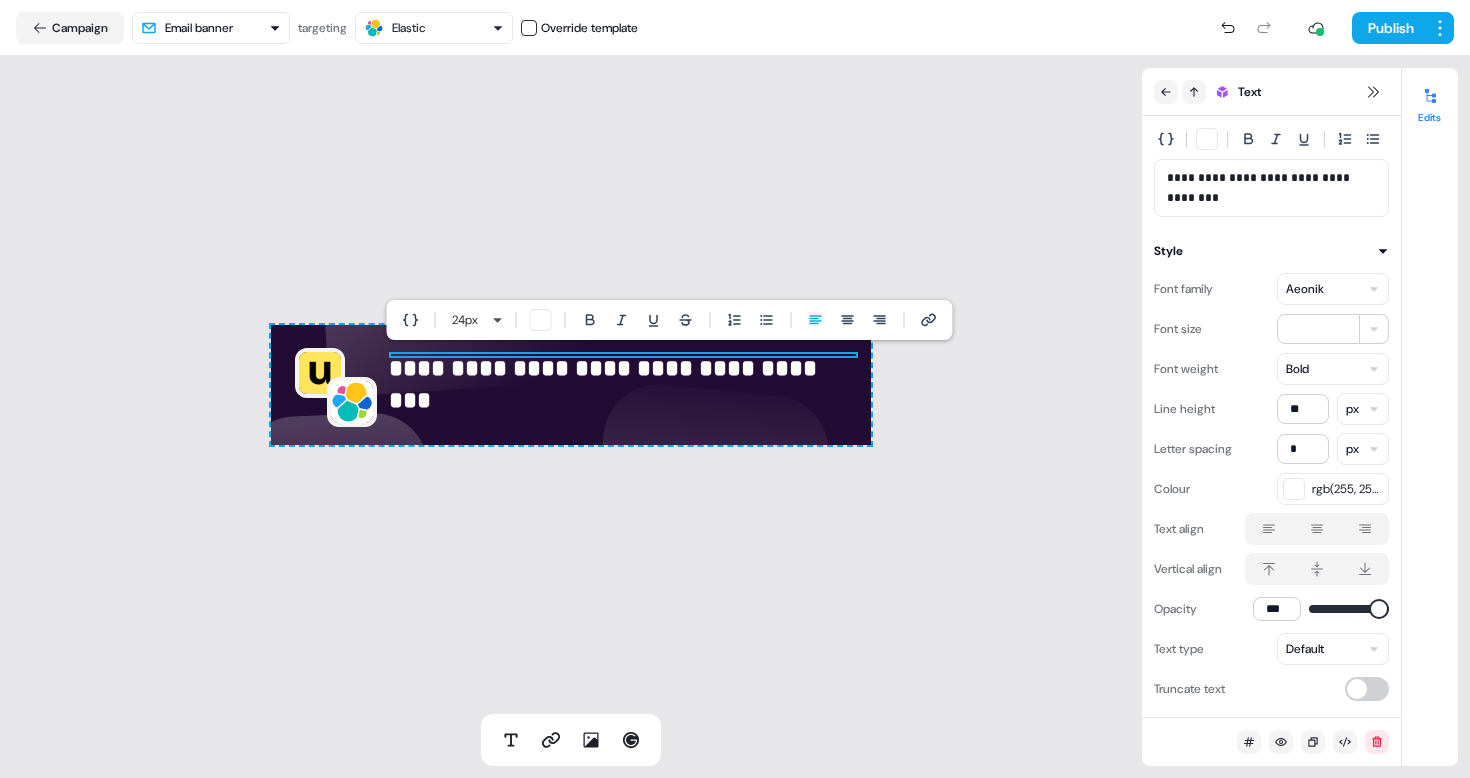 click on "**********" at bounding box center (571, 385) 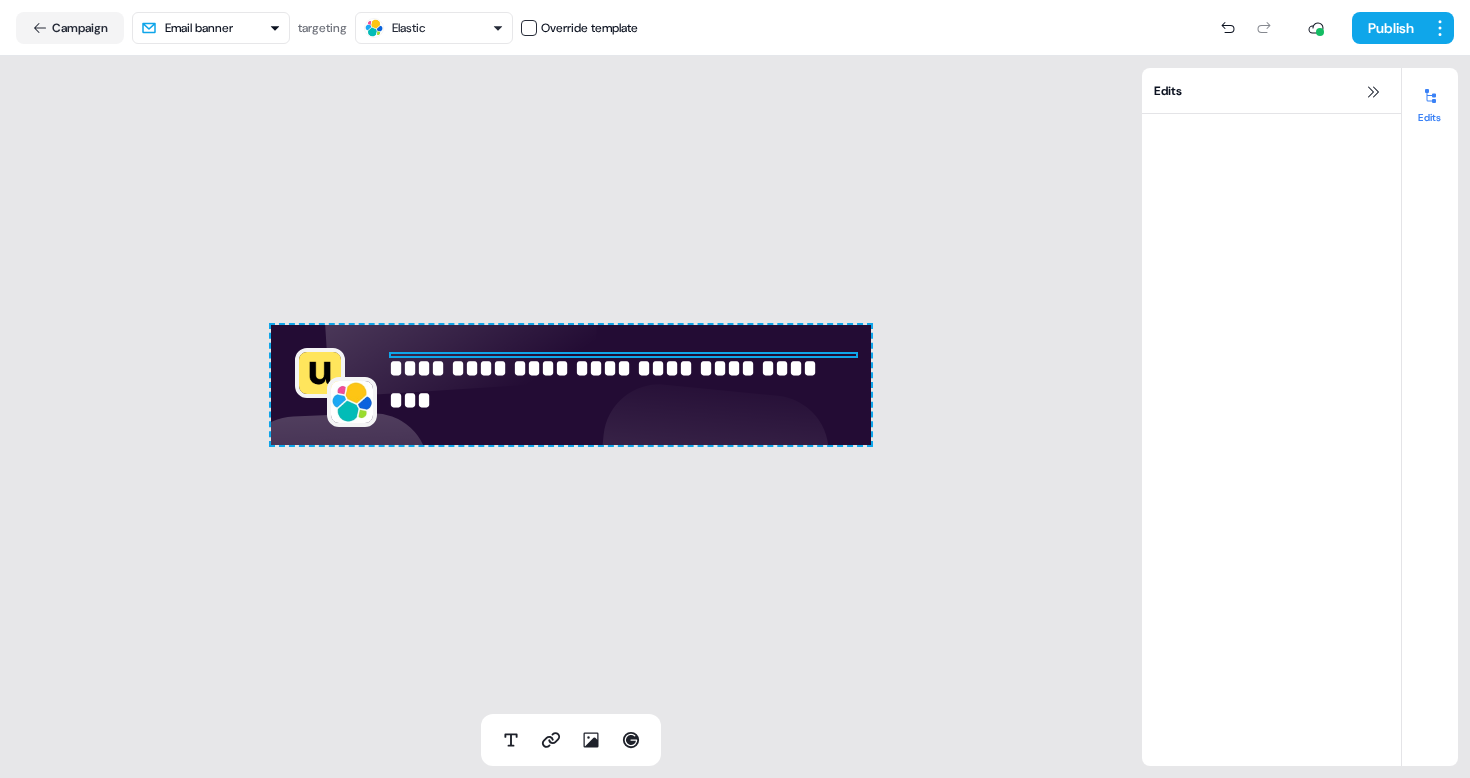 click on "**********" at bounding box center (623, 368) 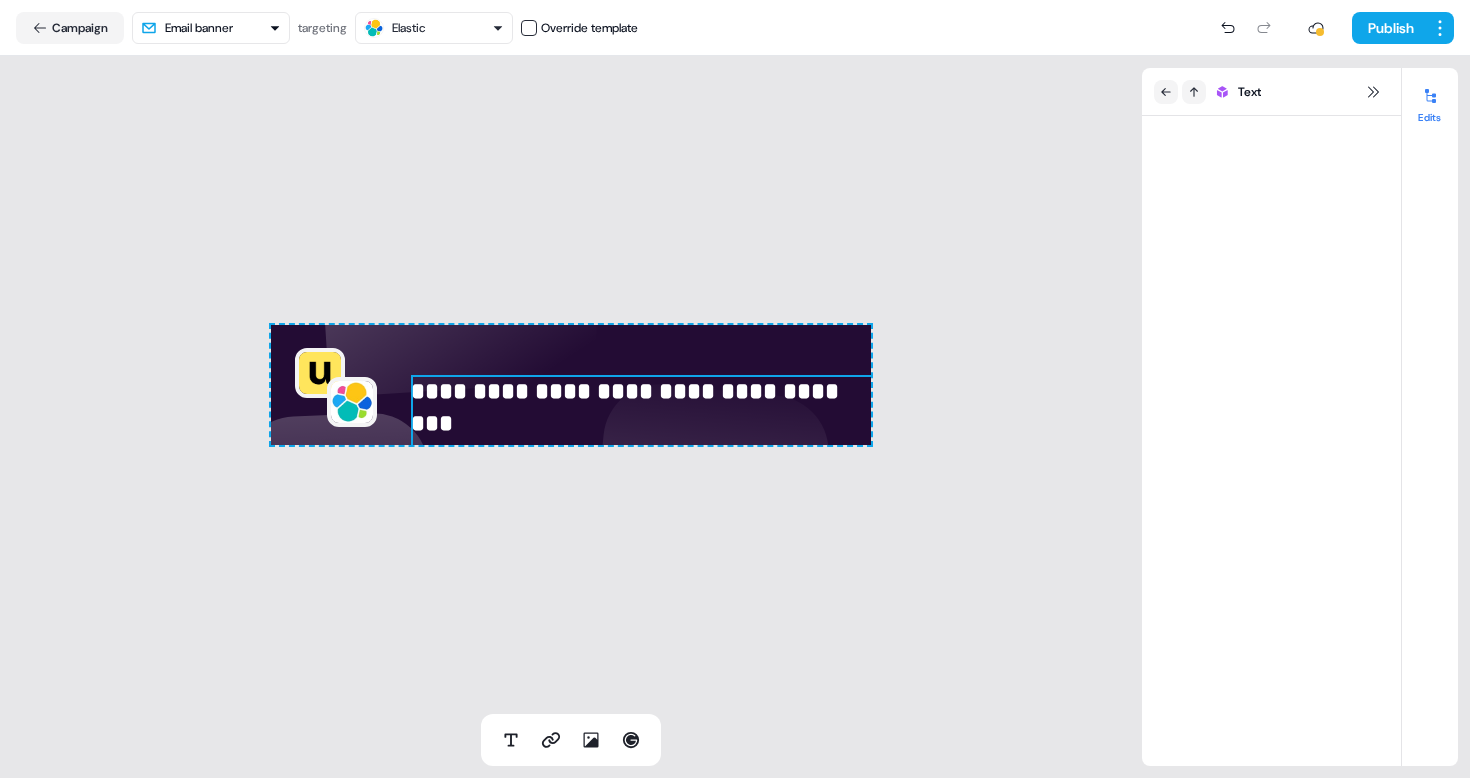 click on "**********" at bounding box center (571, 385) 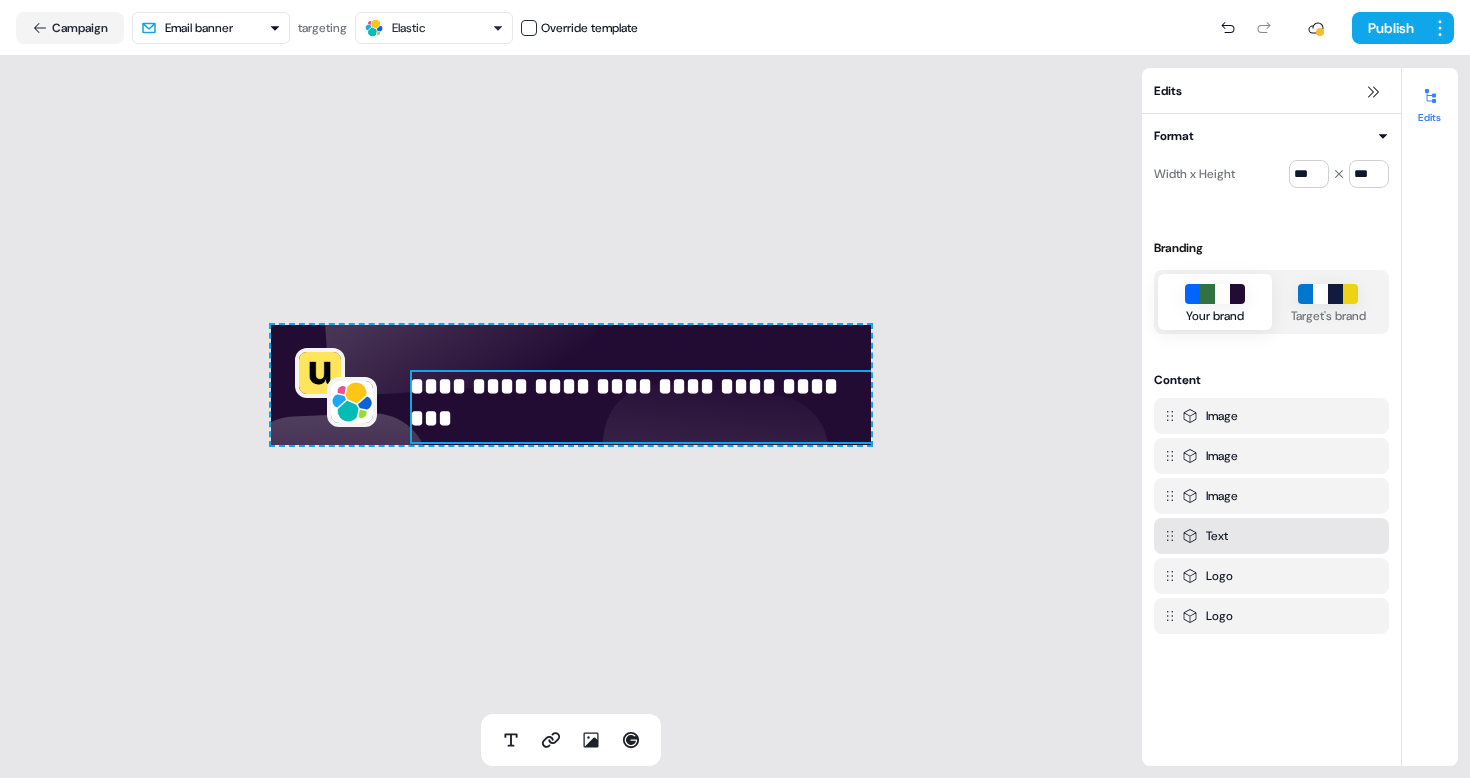 click on "**********" at bounding box center [571, 385] 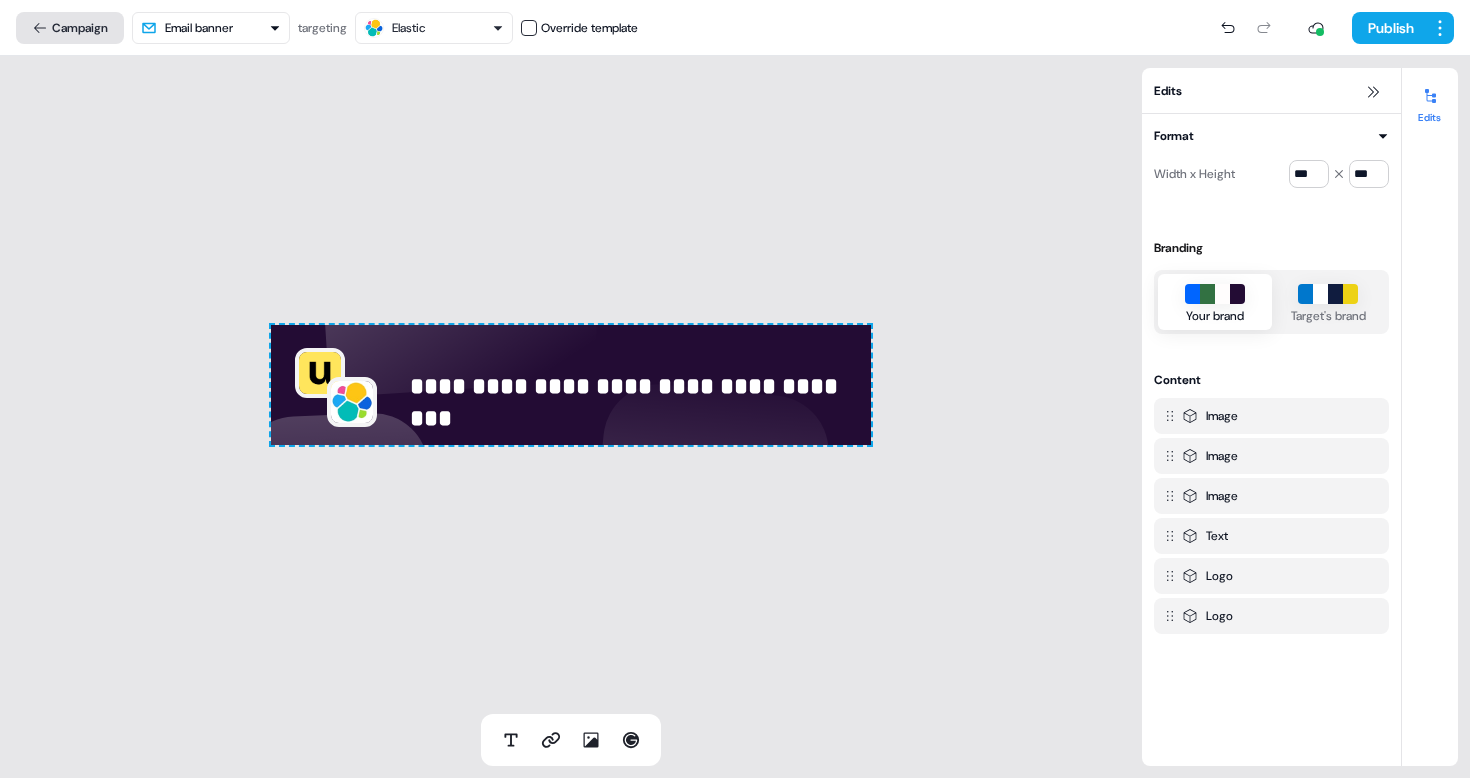click on "Campaign" at bounding box center [70, 28] 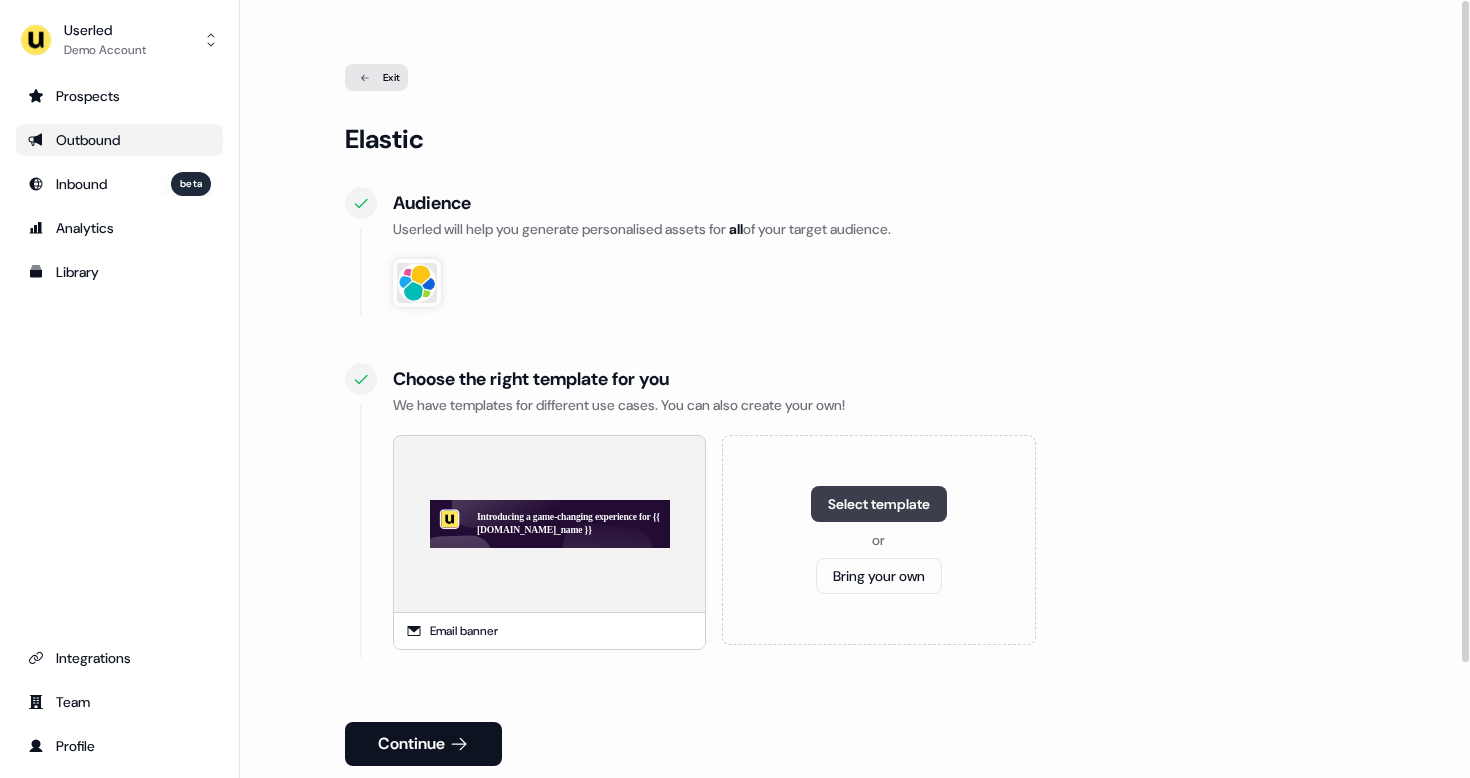 click on "Select template" at bounding box center [879, 504] 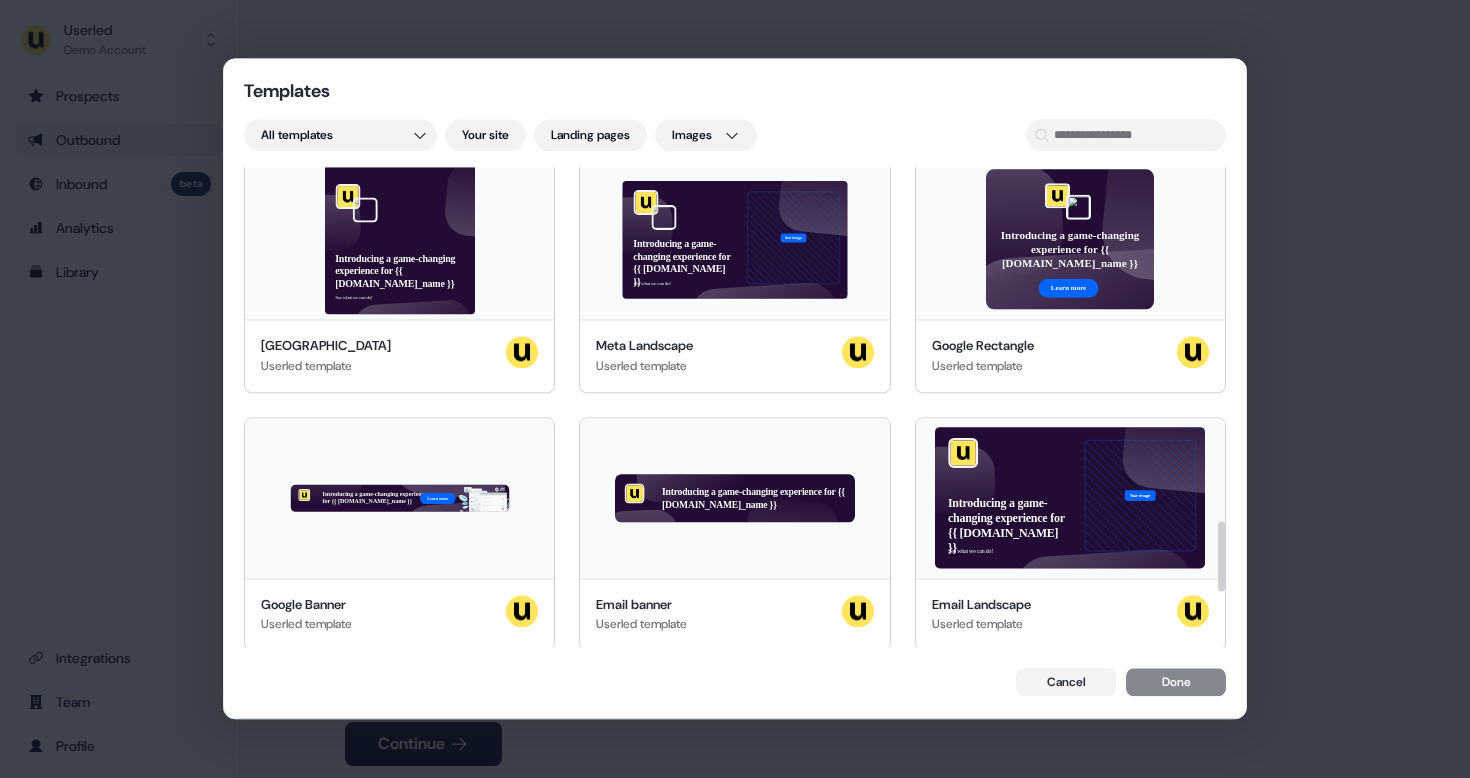 scroll, scrollTop: 2348, scrollLeft: 0, axis: vertical 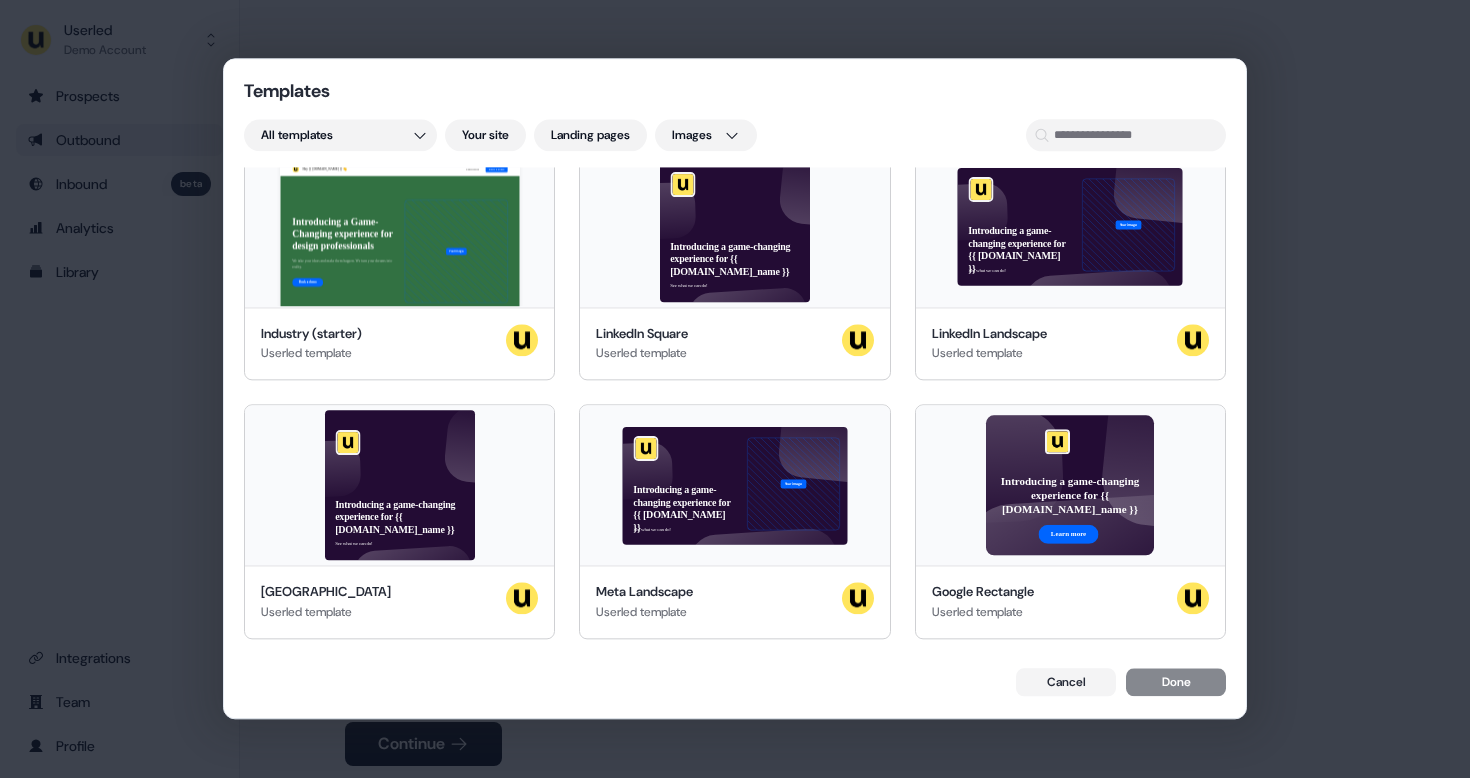 click on "Templates All   templates Your site Landing pages Images Outreach Used 3 months ago Canva Homepage Used 3 months ago Dalet Outbound Template  Used 3 months ago New template Copy Used 5 months ago Canva Homepage Used 6 months ago New template Copy Used 7 months ago Canva - Homepage  Updated 7 months ago Canva Homepage Updated 7 months ago New template Copy Used 7 months ago Test - Technomile Updated 7 months ago AG case study Created 8 months ago Canva Enterprise Pricing  Used 8 months ago New template Used 8 months ago Onfido FInancial Services Updated 11 months ago JM for Onfido Created 11 months ago New template Updated 11 months ago New template Copy Created 11 months ago Template 1 Copy Created 11 months ago New template Created 11 months ago FC Demo Updated 11 months ago Template 1 Updated 11 months ago Freddie Demo Updated 11 months ago CL TEST Updated 11 months ago Onfido DEMO Updated 11 months ago Outreach (Starter) Userled template Post-demo follow-up Userled template Webinar Userled template Cancel" at bounding box center [735, 389] 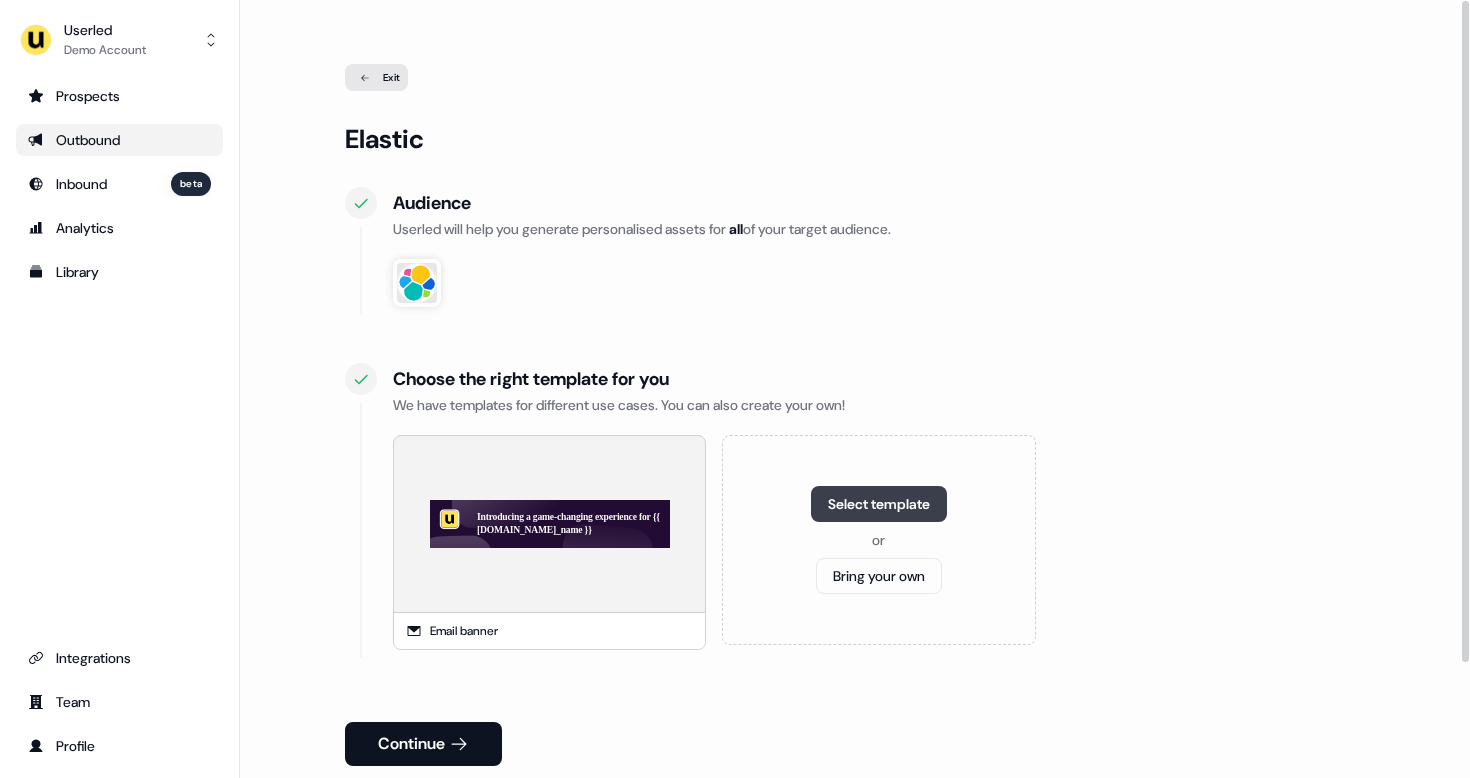 click on "Select template" at bounding box center (879, 504) 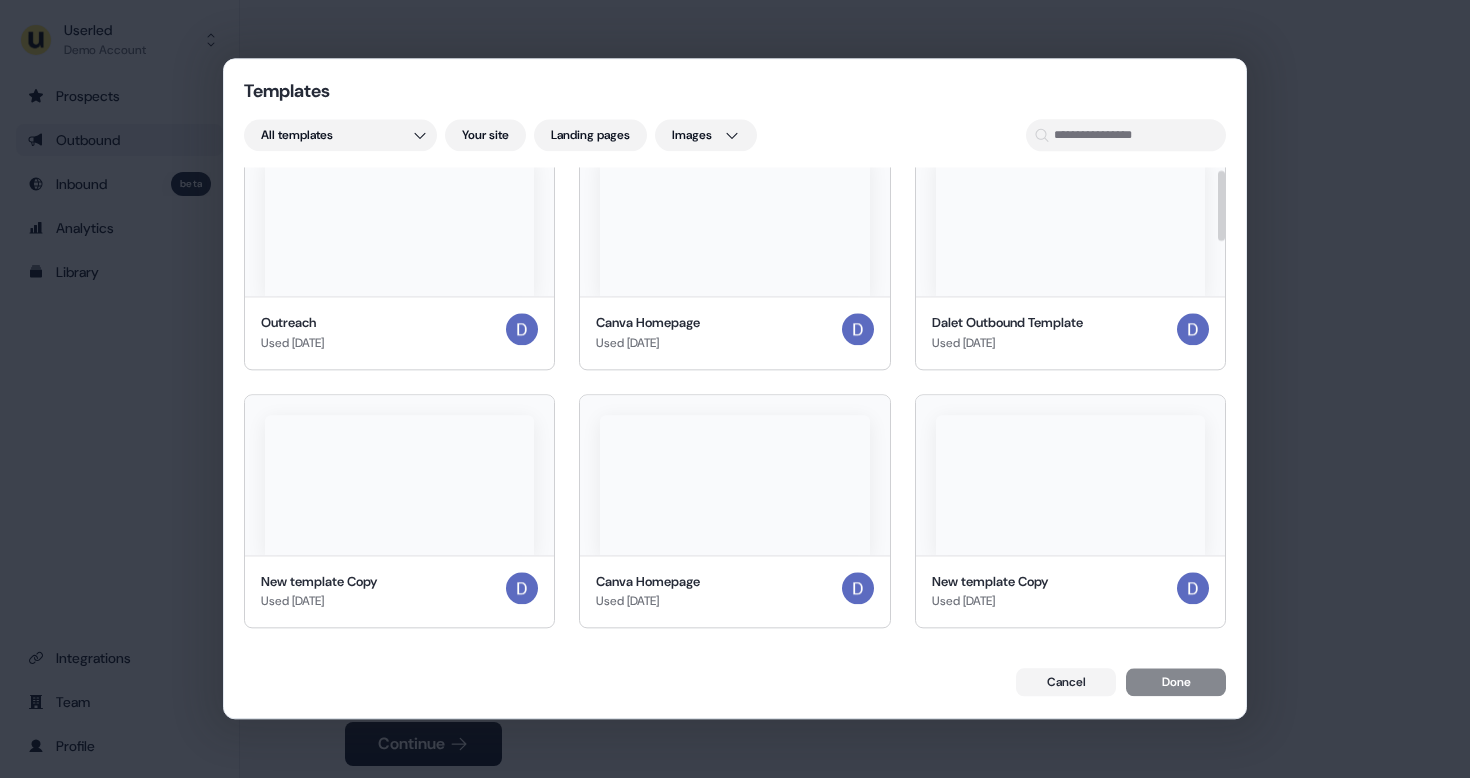 scroll, scrollTop: 0, scrollLeft: 0, axis: both 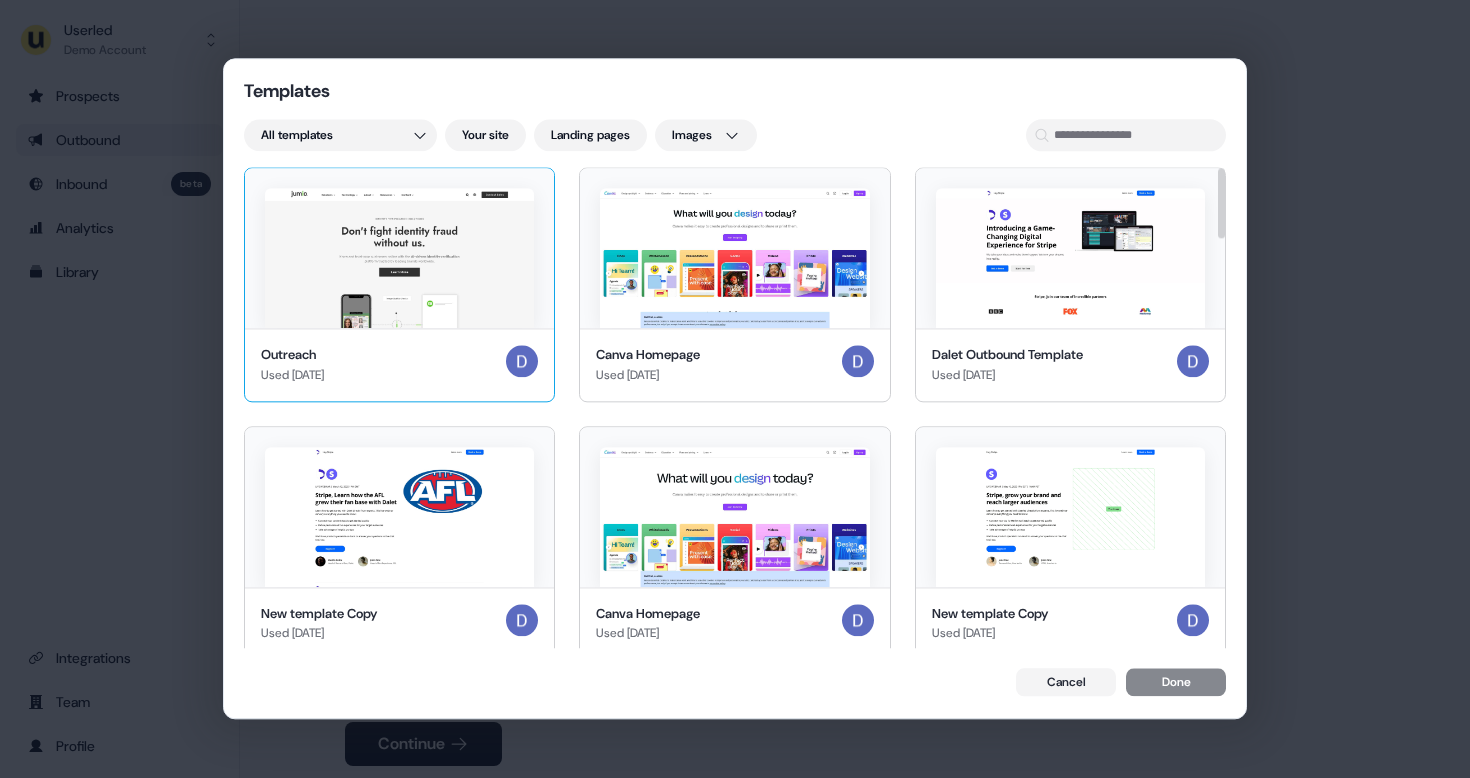 click on "Outreach Used 3 months ago" at bounding box center (399, 364) 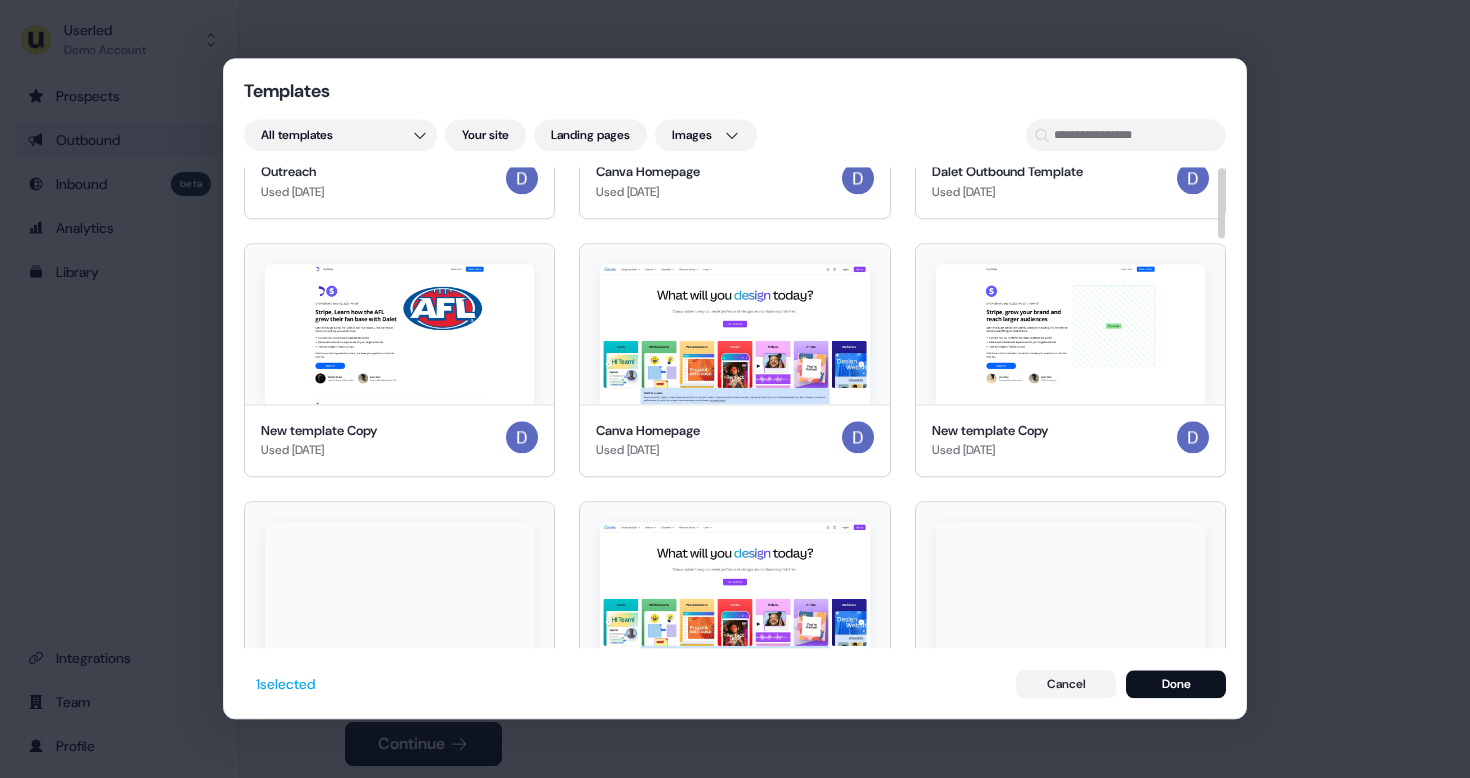 scroll, scrollTop: 0, scrollLeft: 0, axis: both 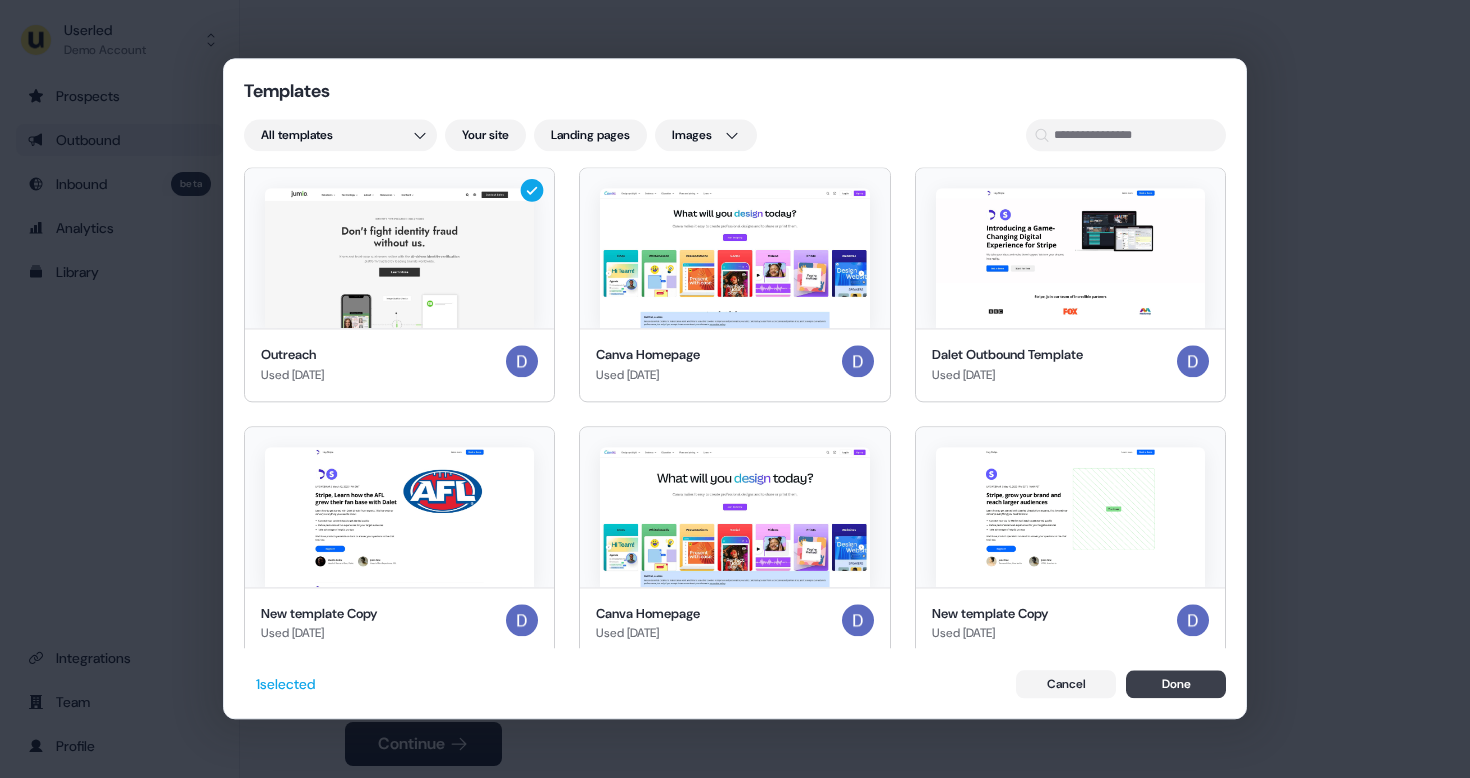click on "Done" at bounding box center (1176, 685) 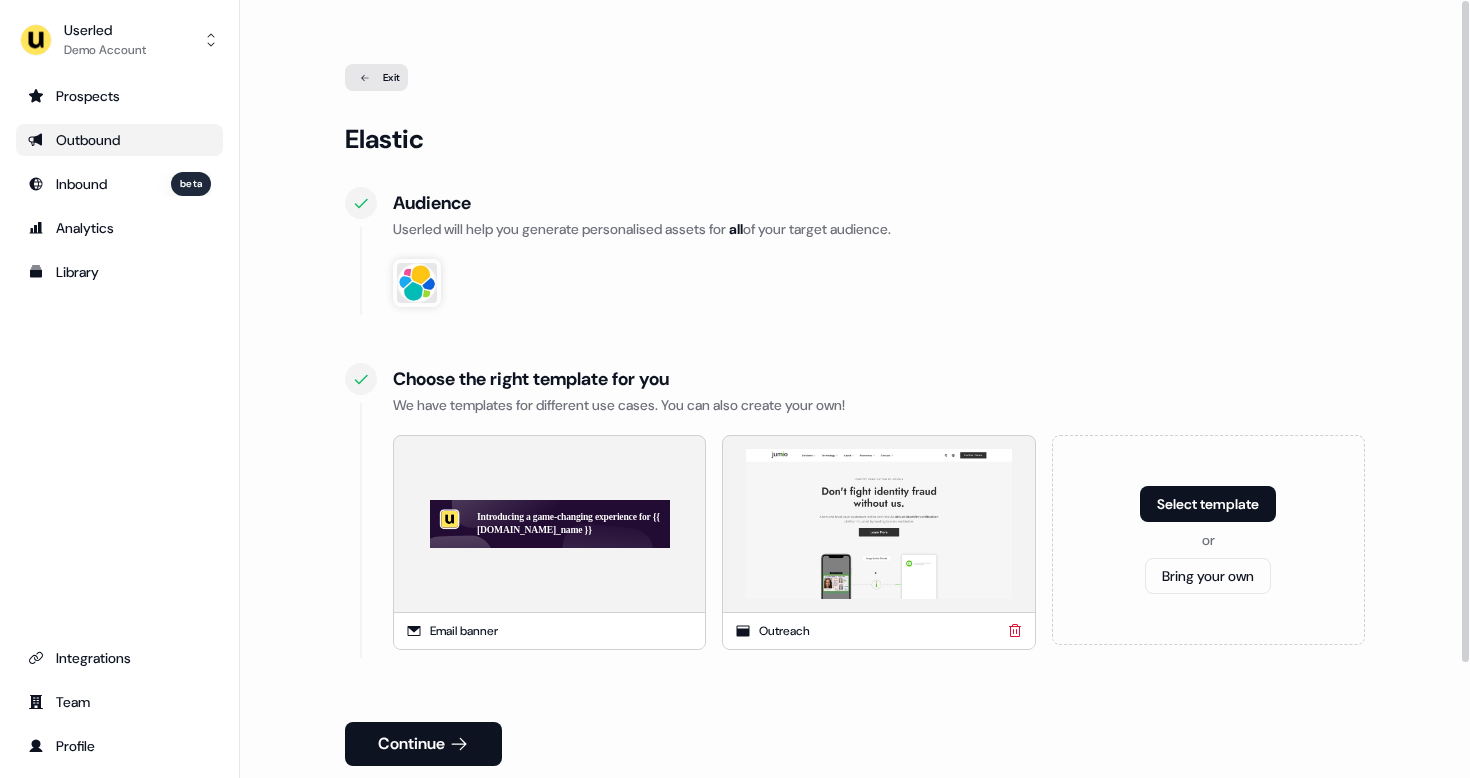 click at bounding box center [879, 524] 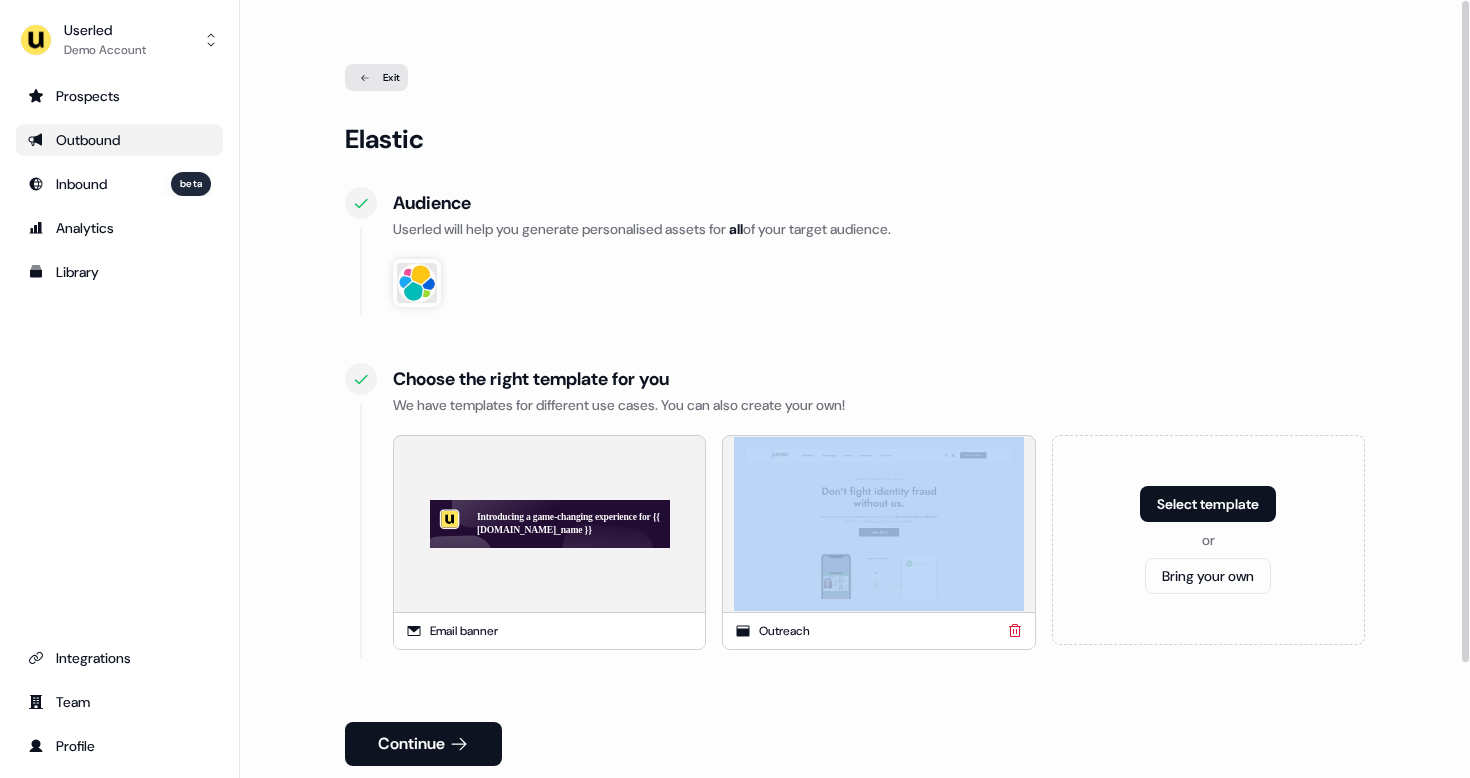 click 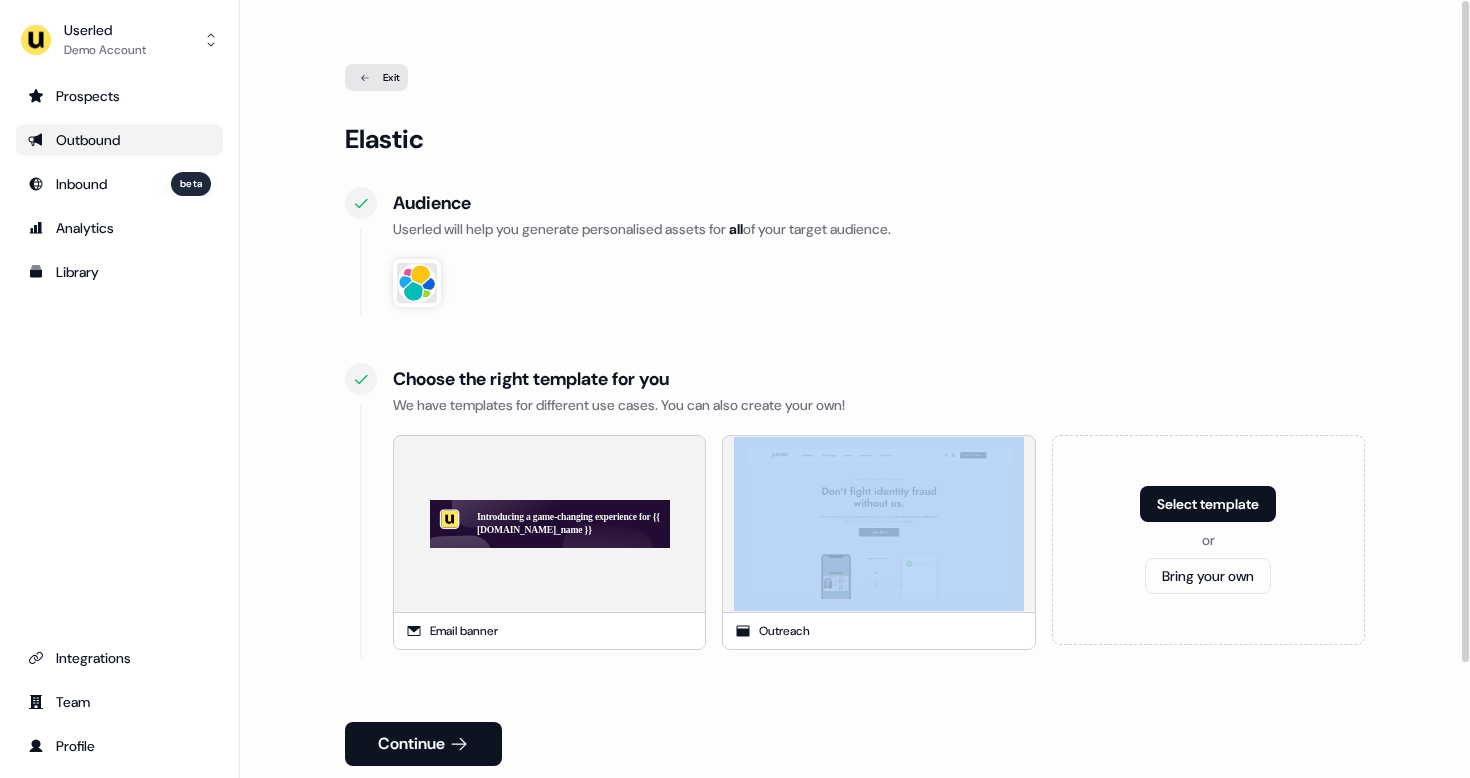 scroll, scrollTop: 18, scrollLeft: 0, axis: vertical 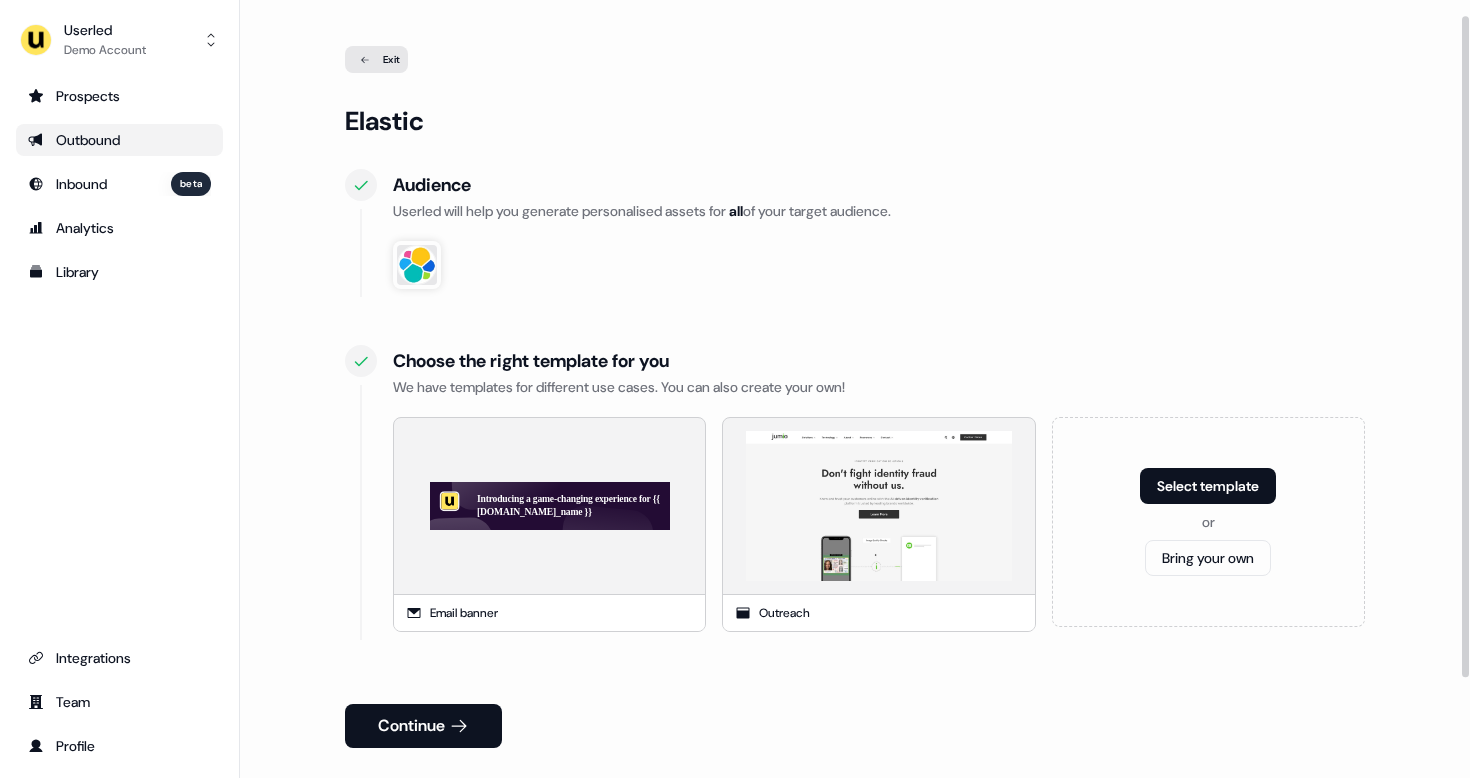 click on "Continue" at bounding box center (855, 718) 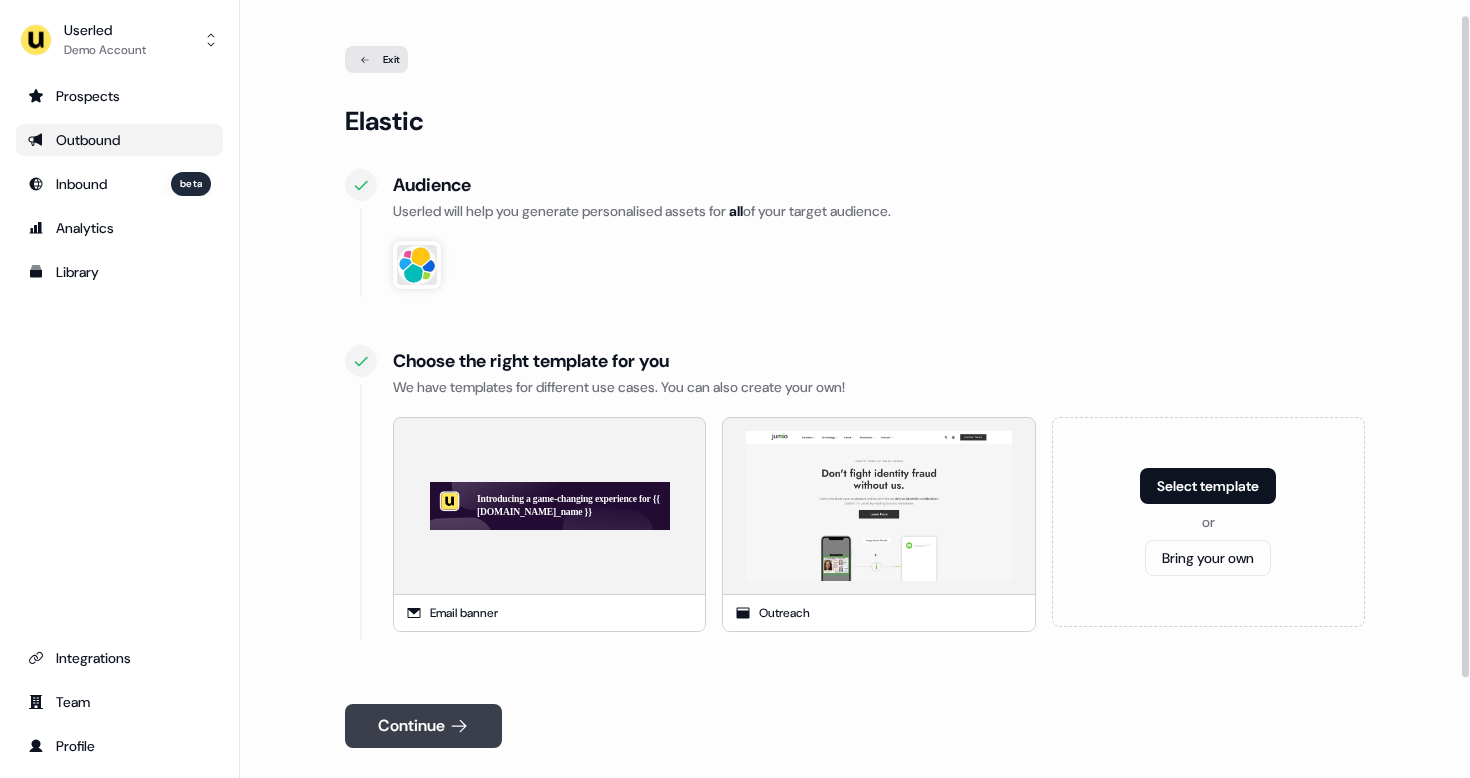 click on "Continue" at bounding box center [423, 726] 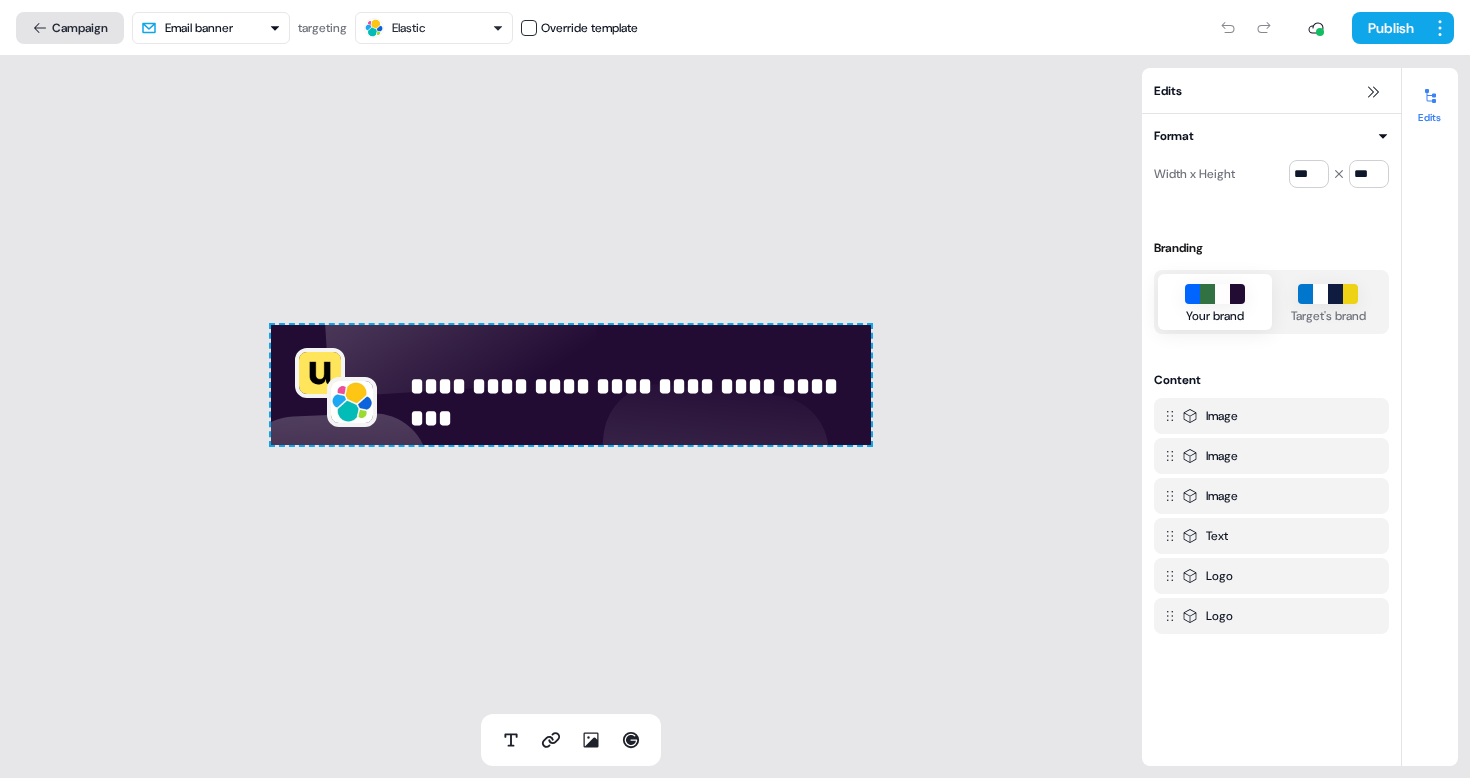 click on "Campaign" at bounding box center [70, 28] 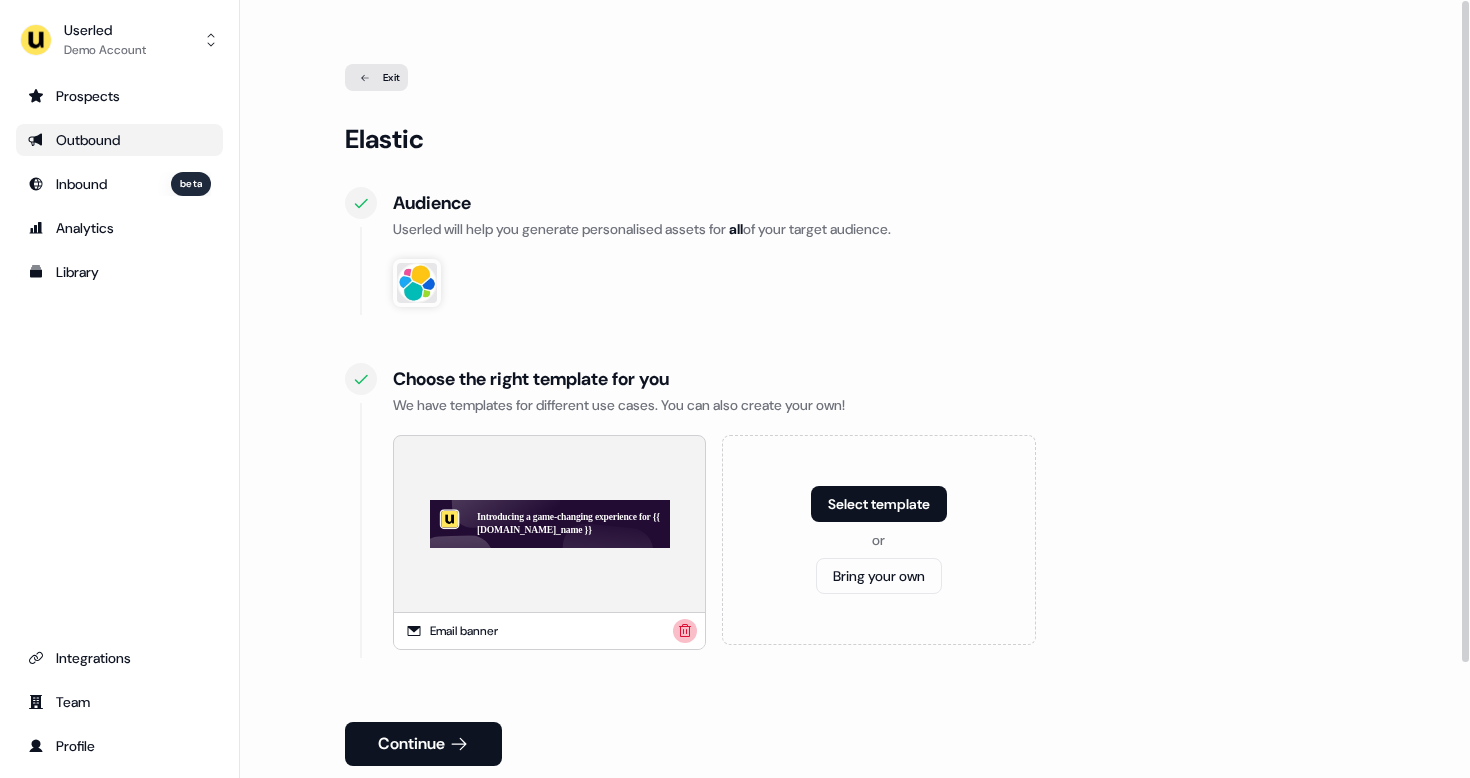 click 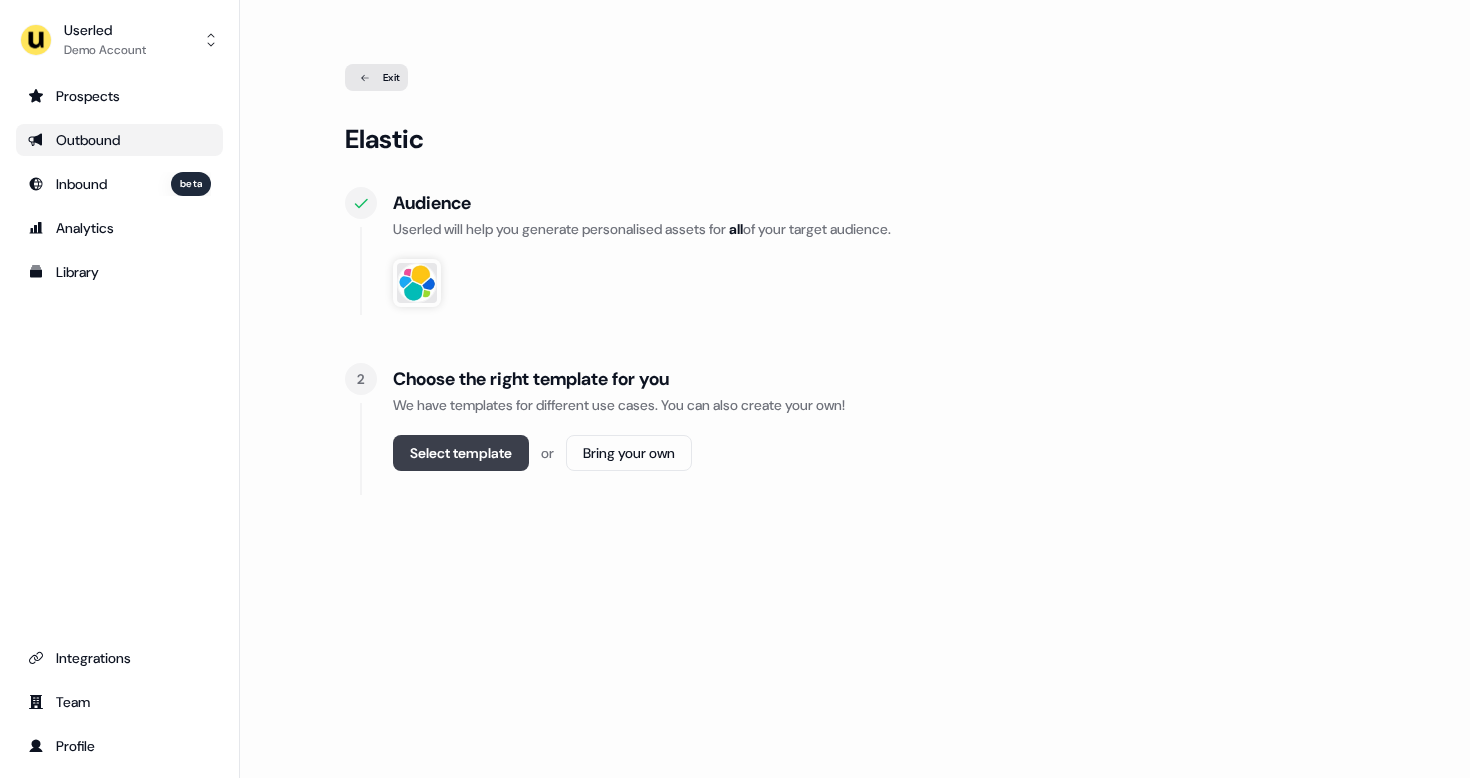 click on "Select template" at bounding box center (461, 453) 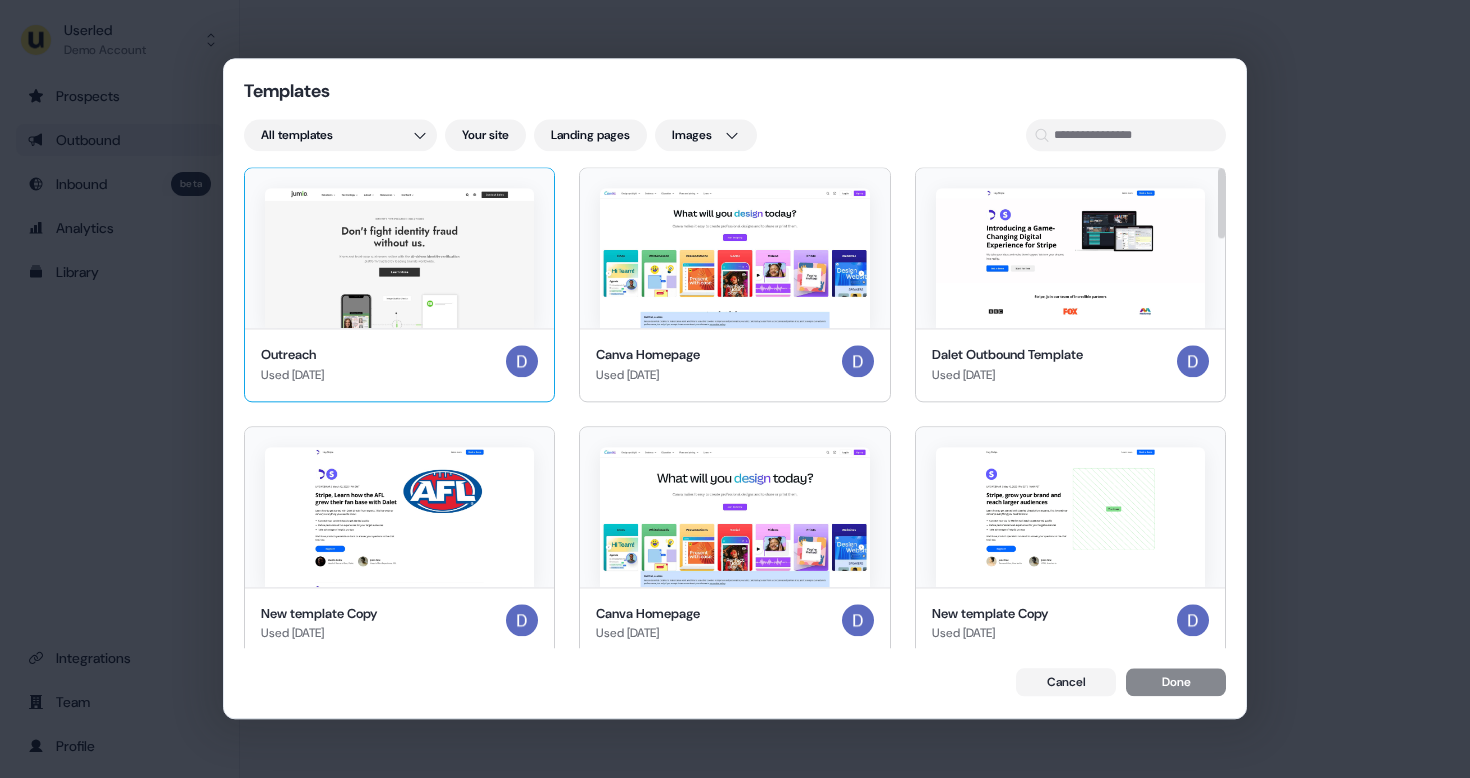 click on "Outreach Used 3 months ago" at bounding box center [399, 365] 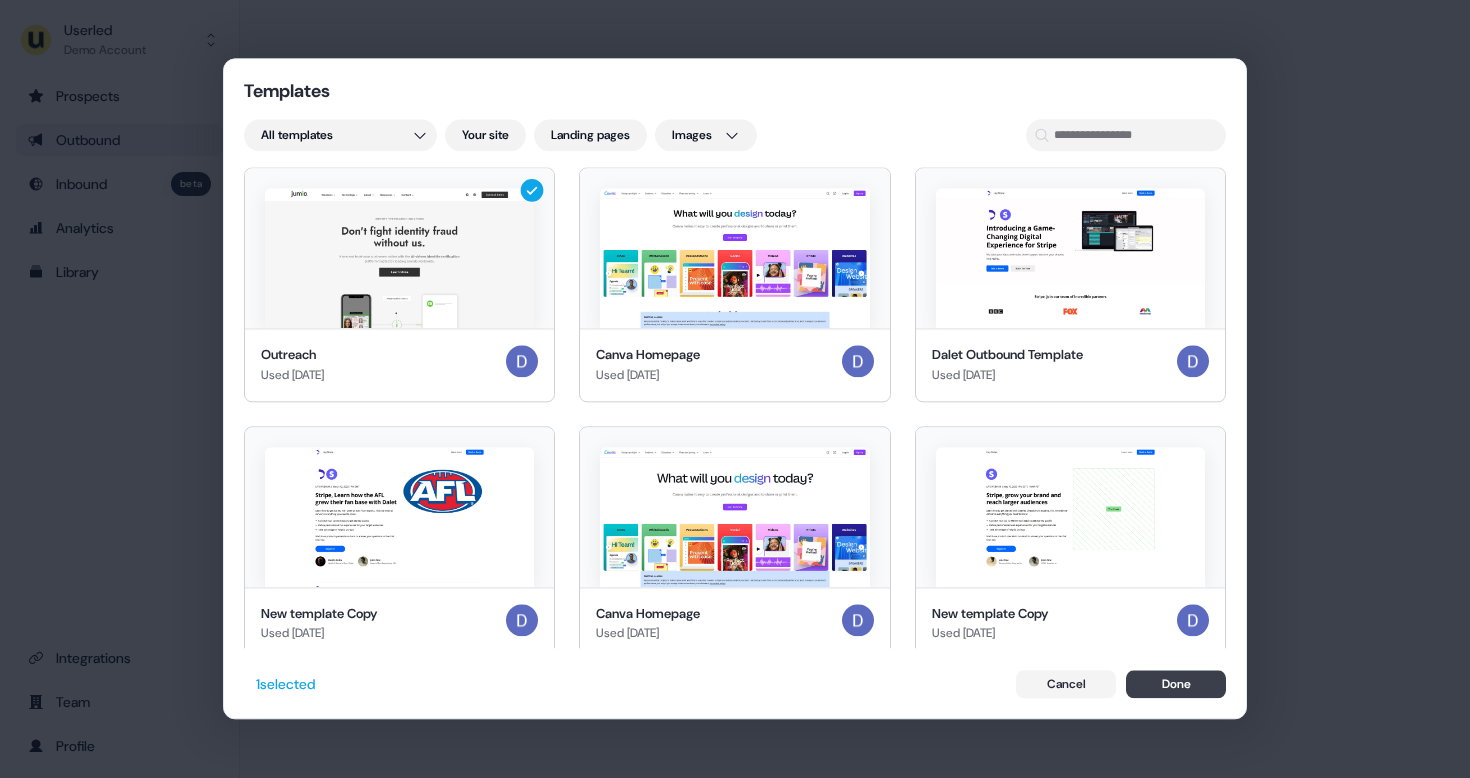 click on "Done" at bounding box center (1176, 685) 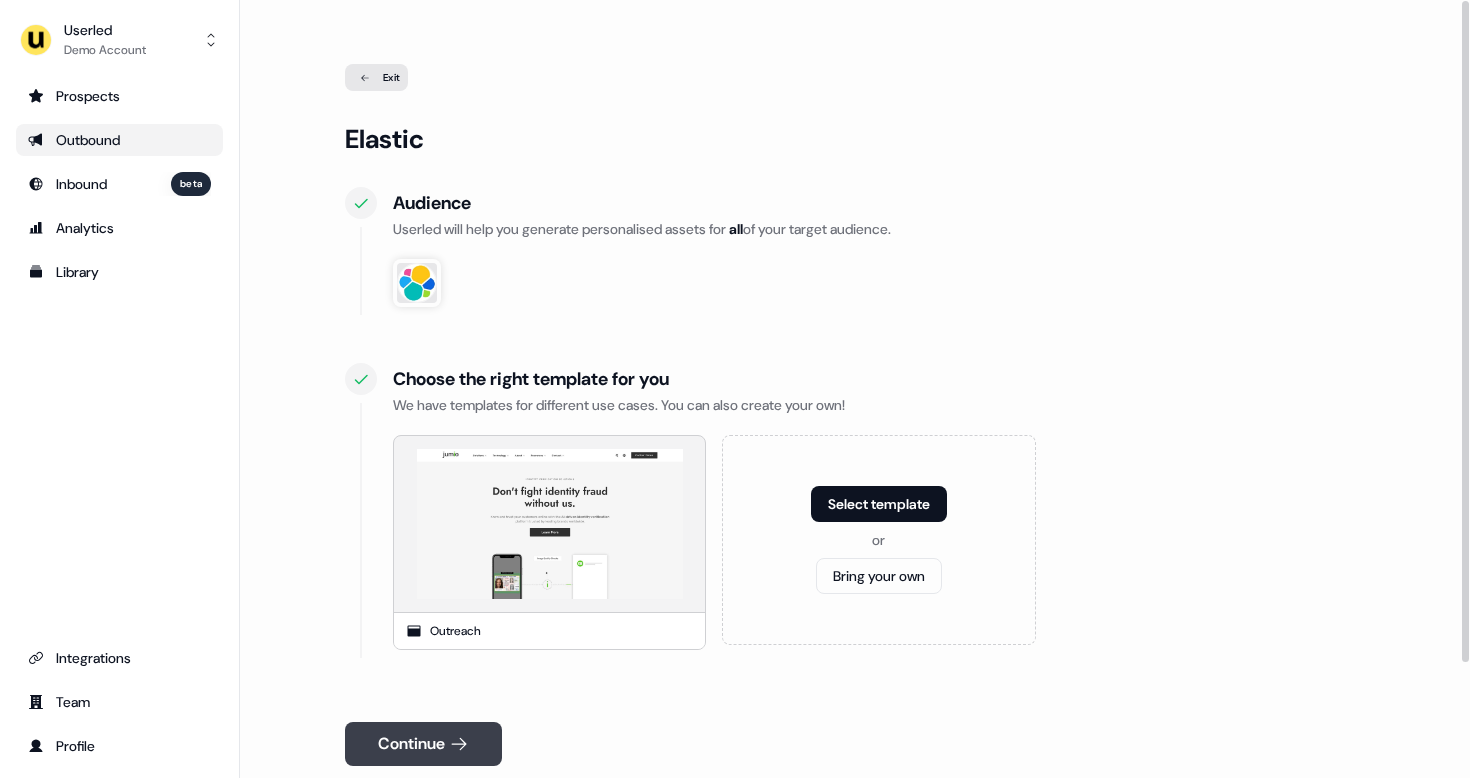 click on "Continue" at bounding box center (423, 744) 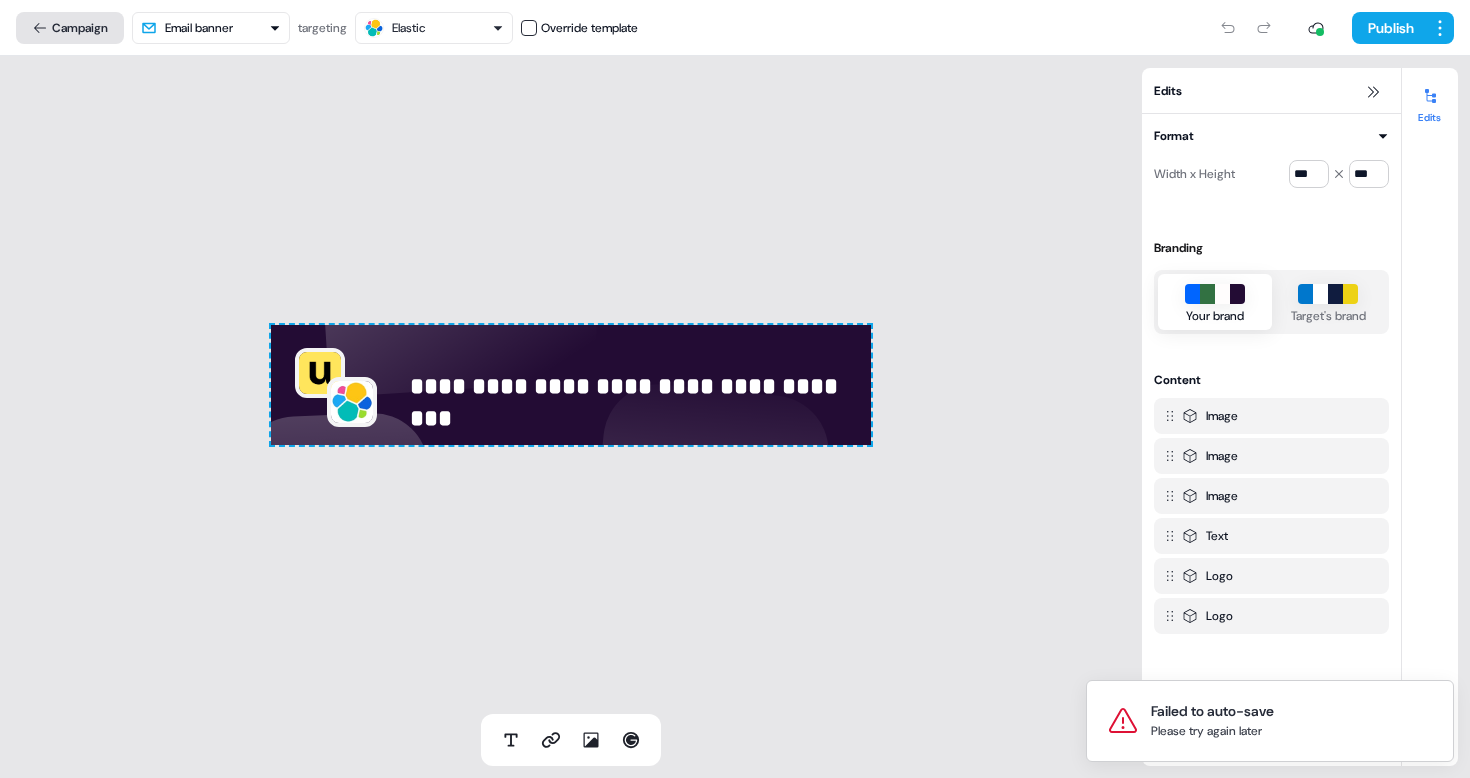 click 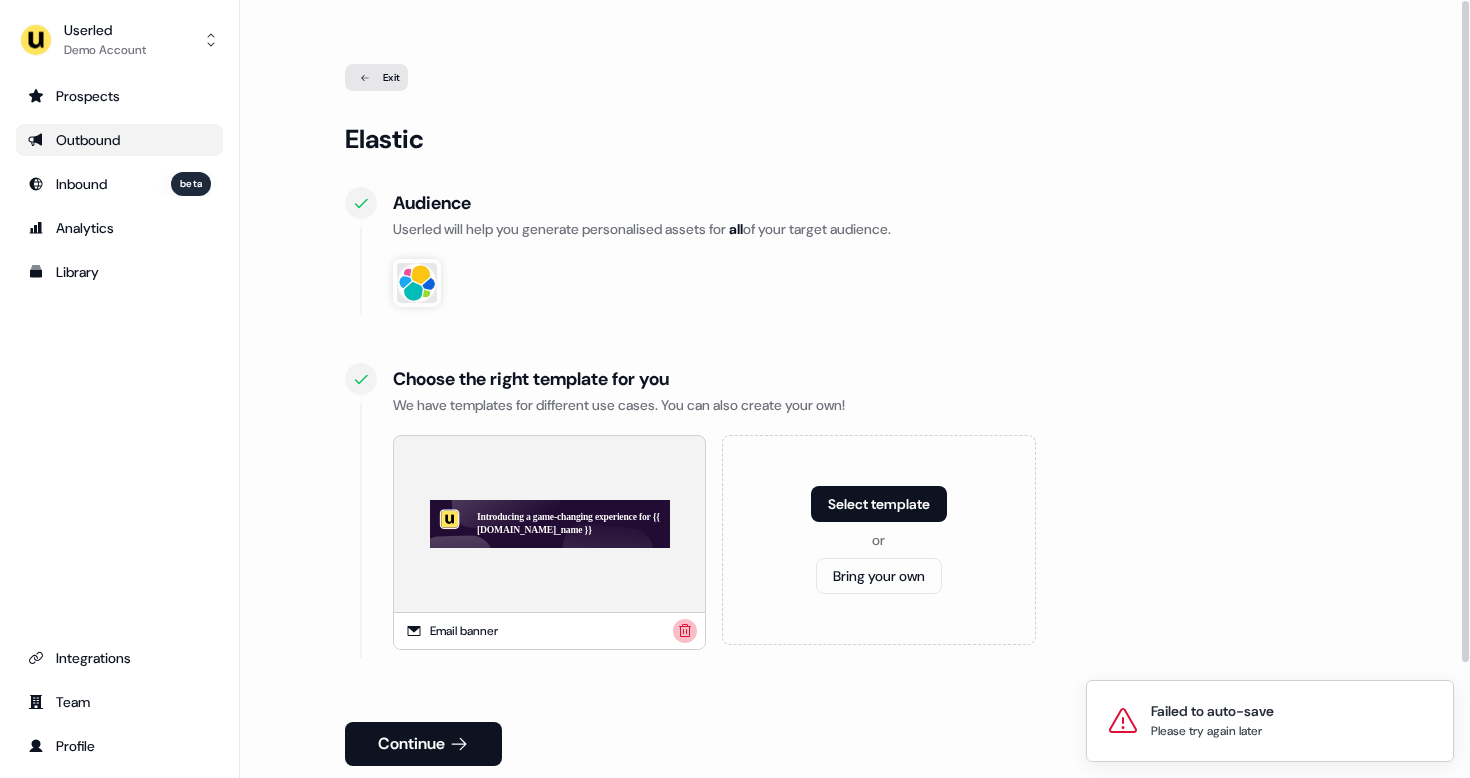 click 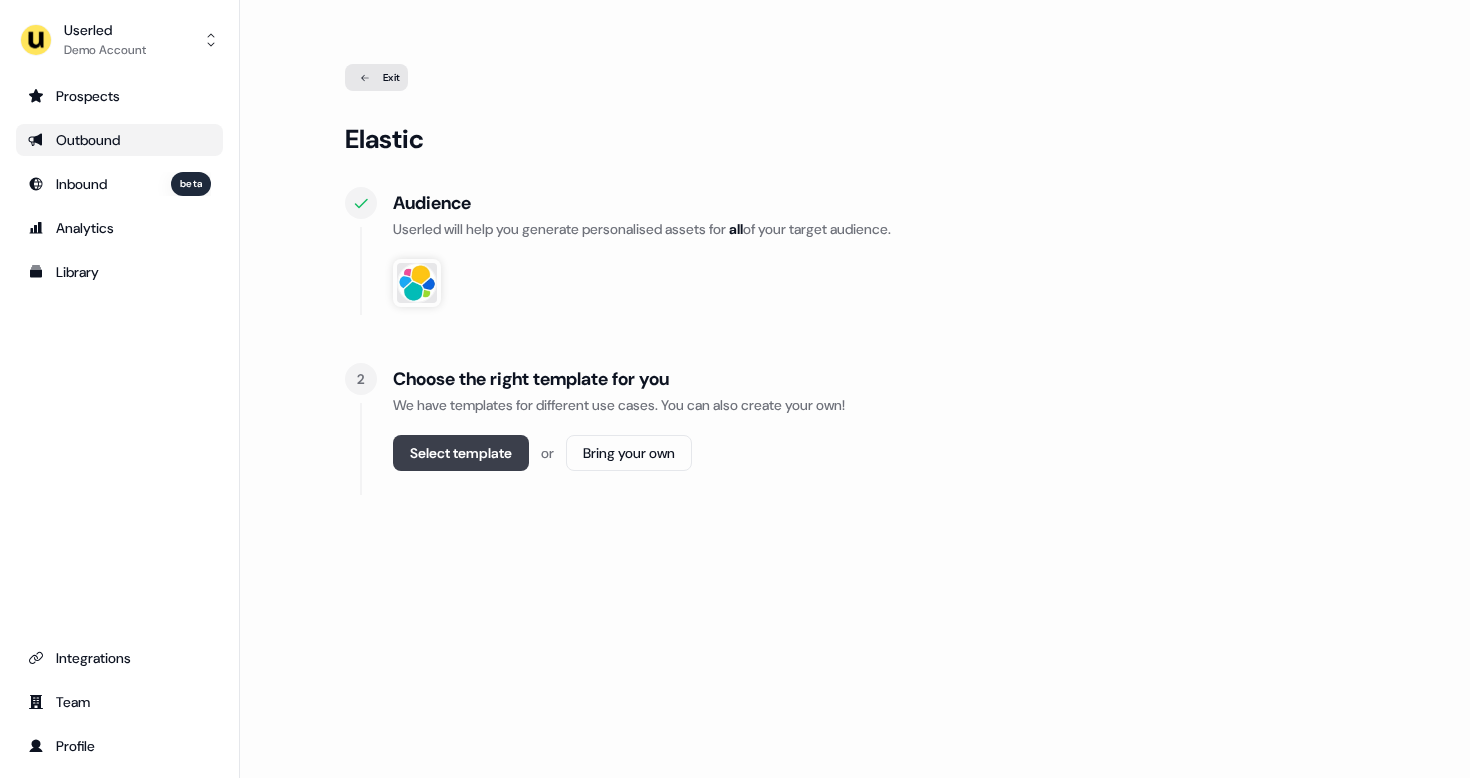 click on "Select template" at bounding box center (461, 453) 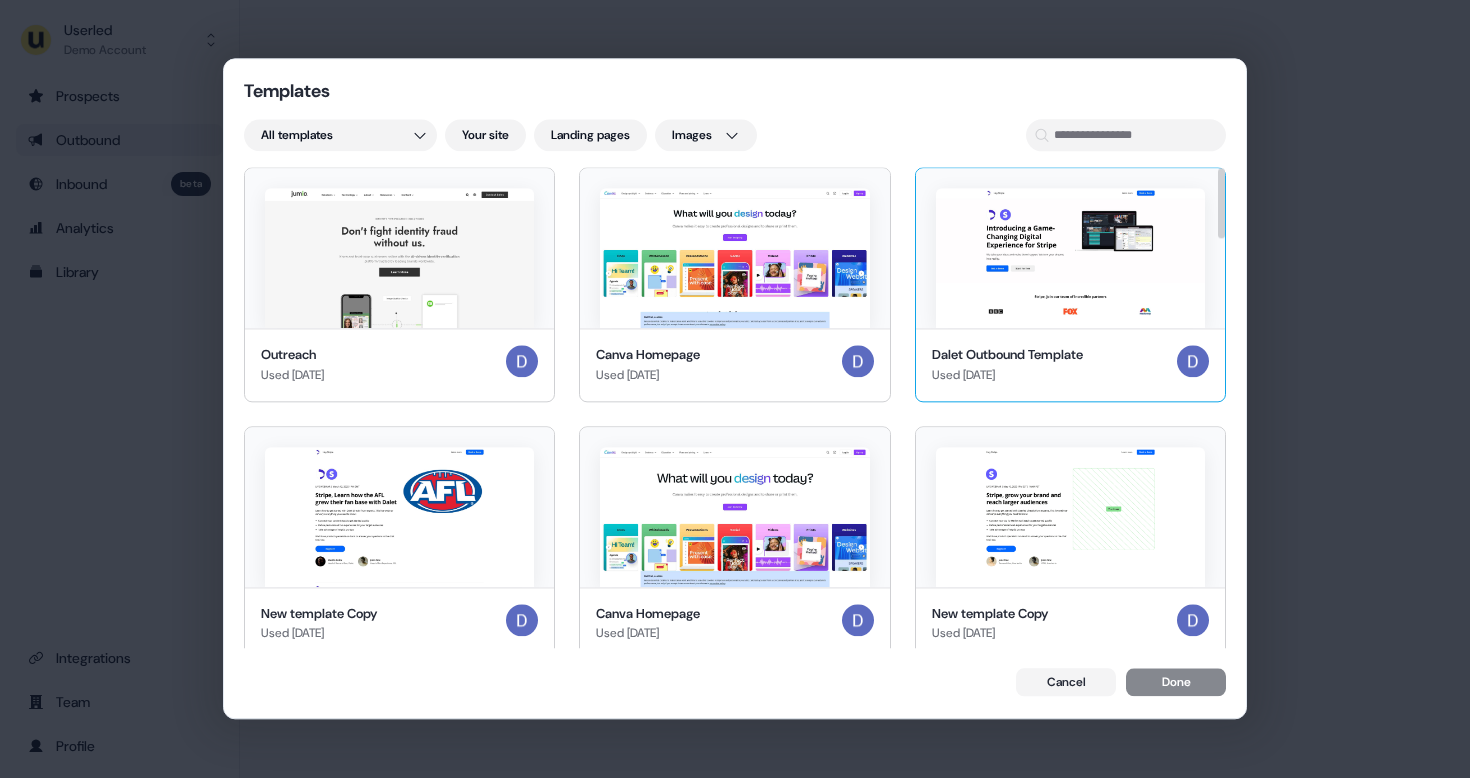click on "Used 3 months ago" at bounding box center (1007, 375) 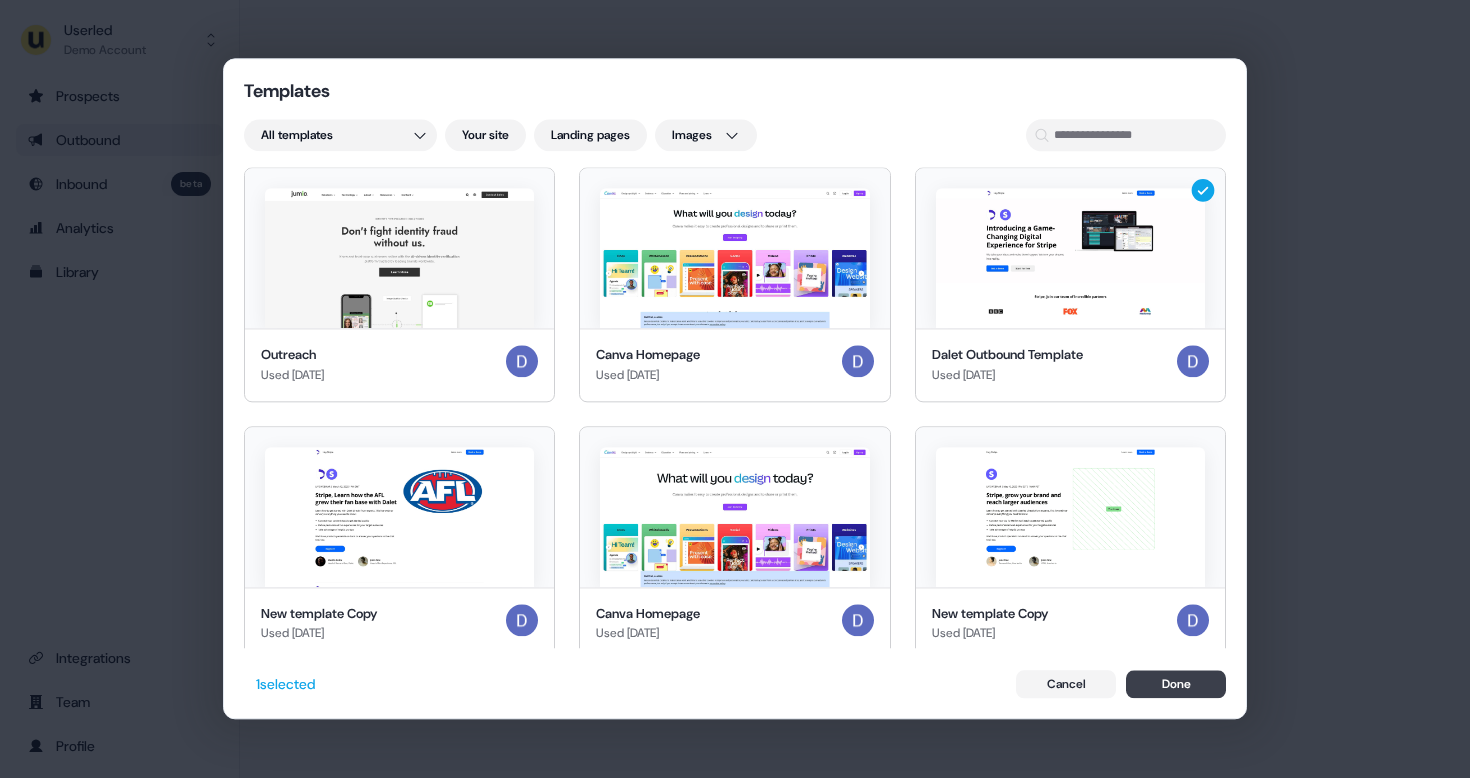 click on "Done" at bounding box center (1176, 685) 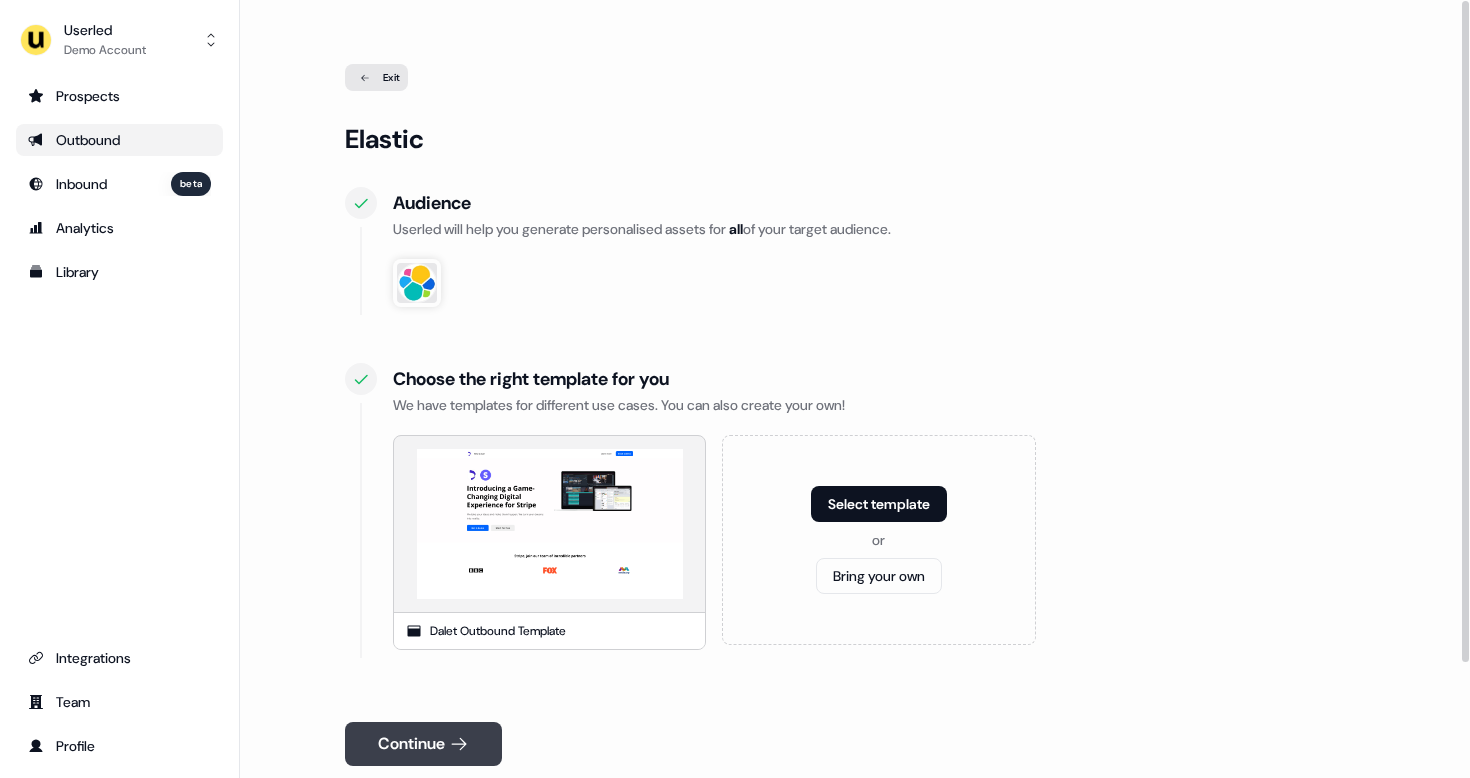 click on "Continue" at bounding box center [423, 744] 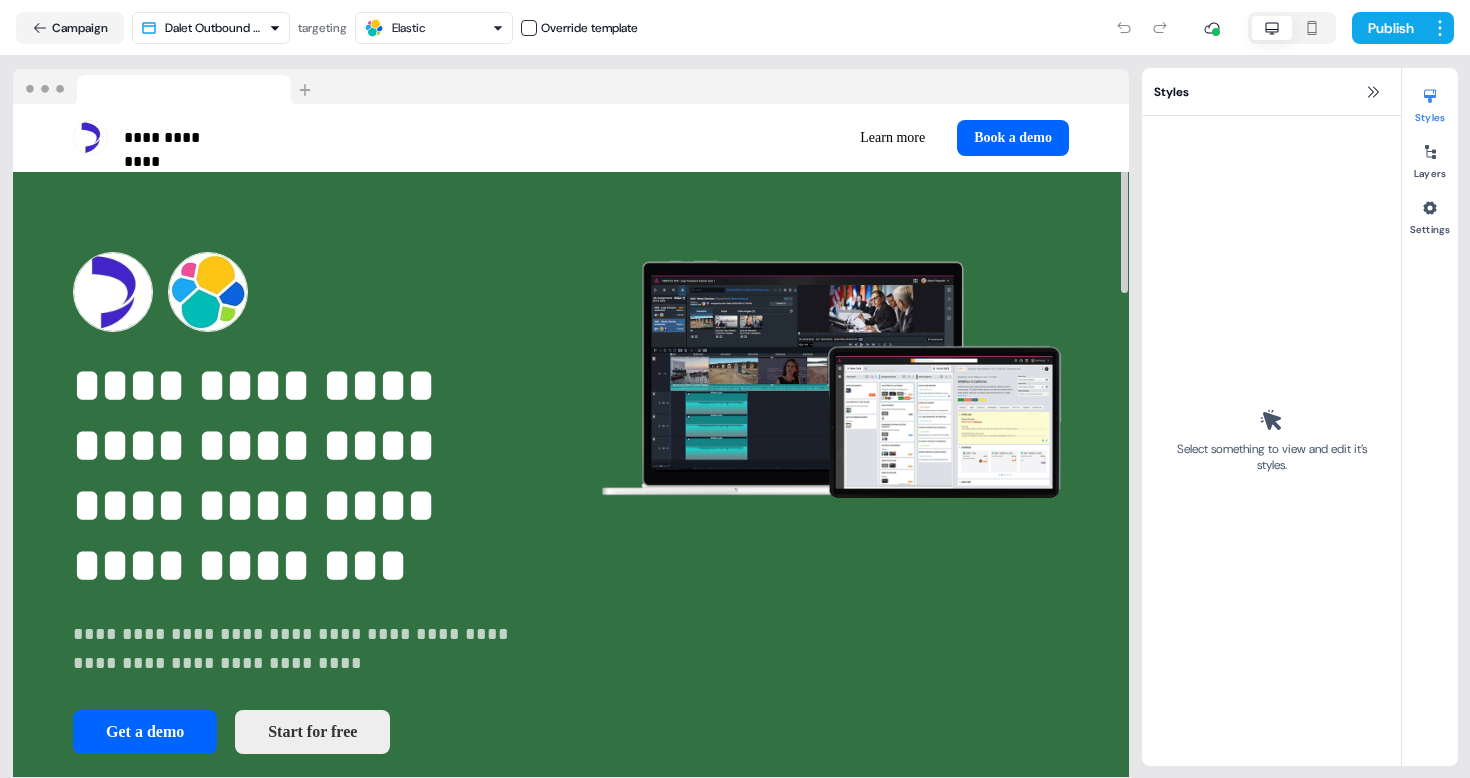 click on "**********" at bounding box center (735, 389) 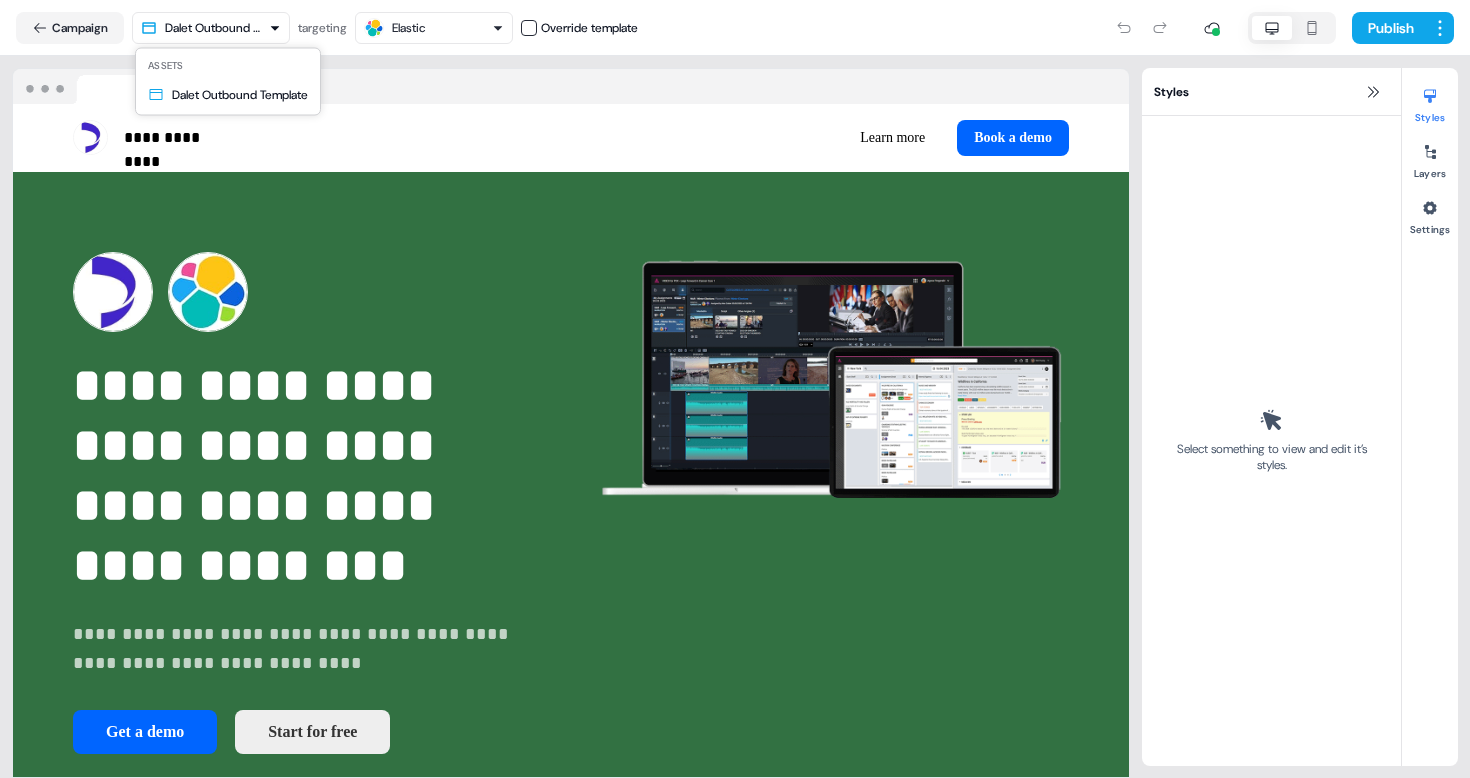 click on "**********" at bounding box center [735, 389] 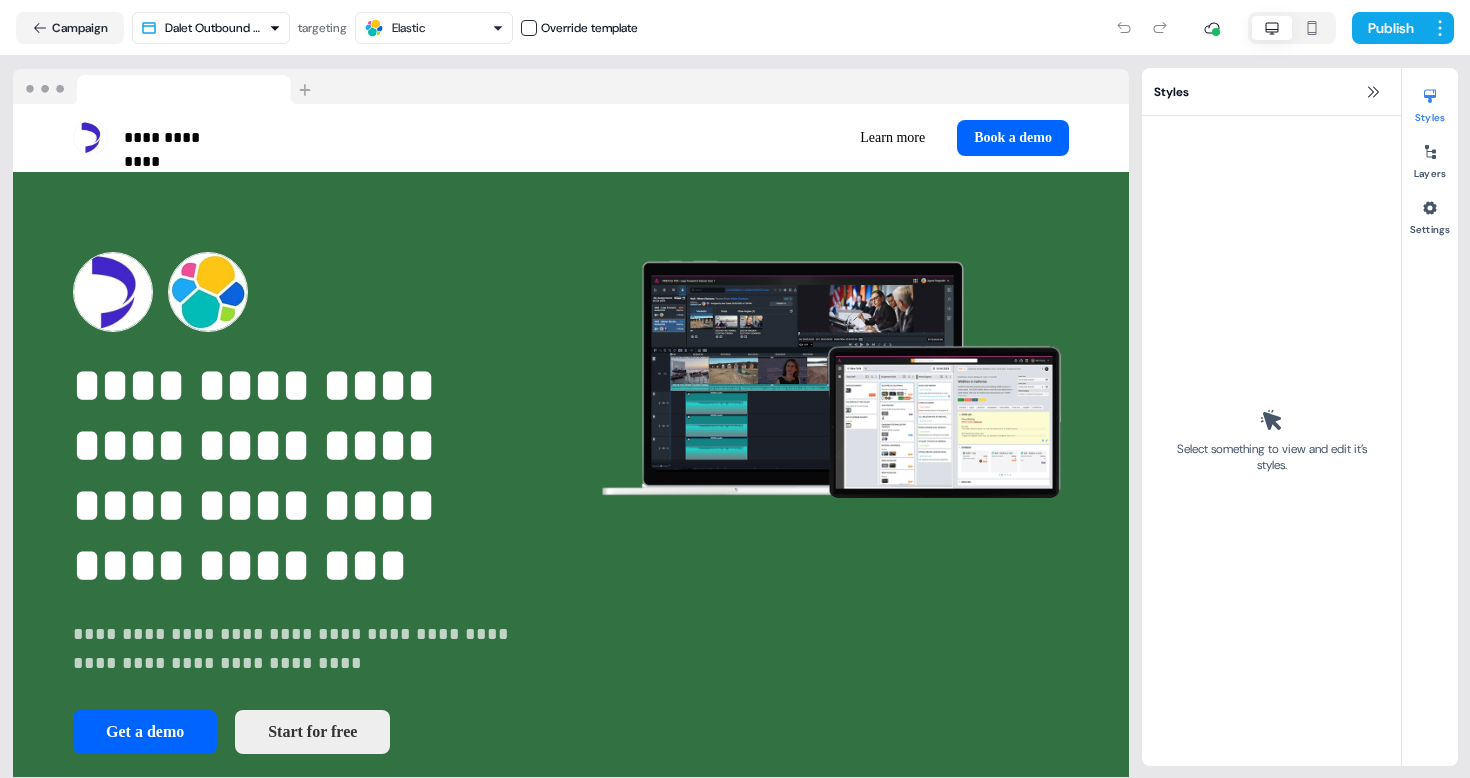 click on "**********" at bounding box center (735, 389) 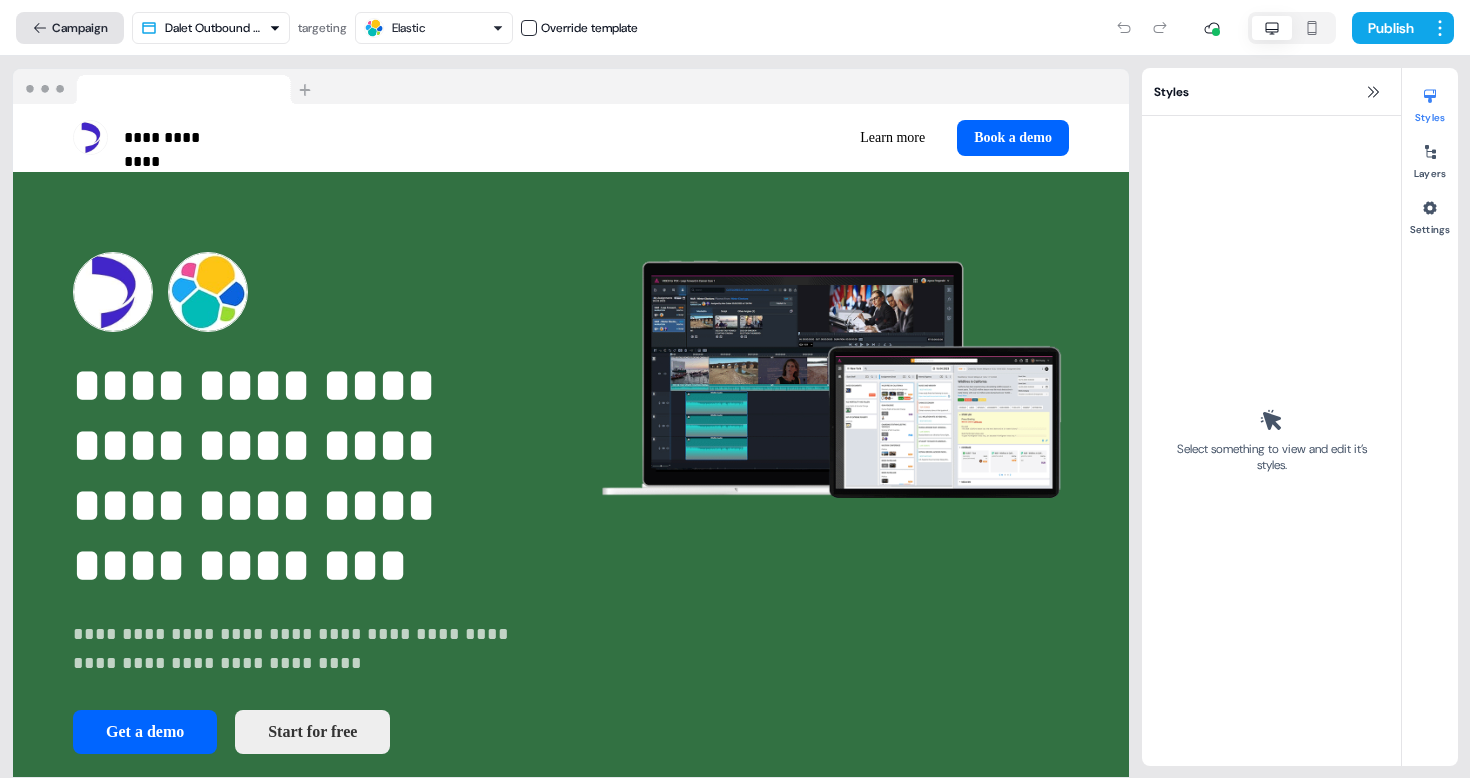 click on "Campaign" at bounding box center [70, 28] 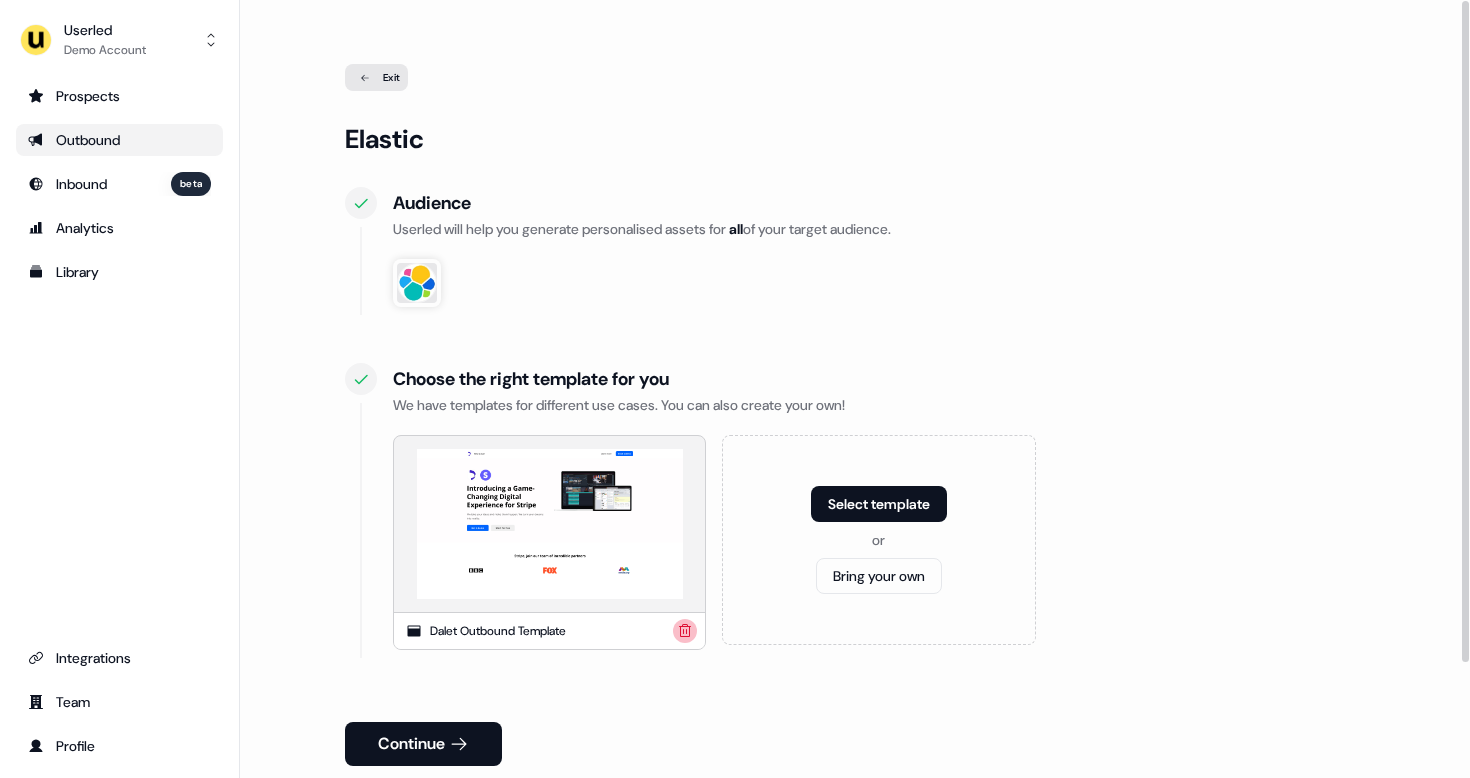 click 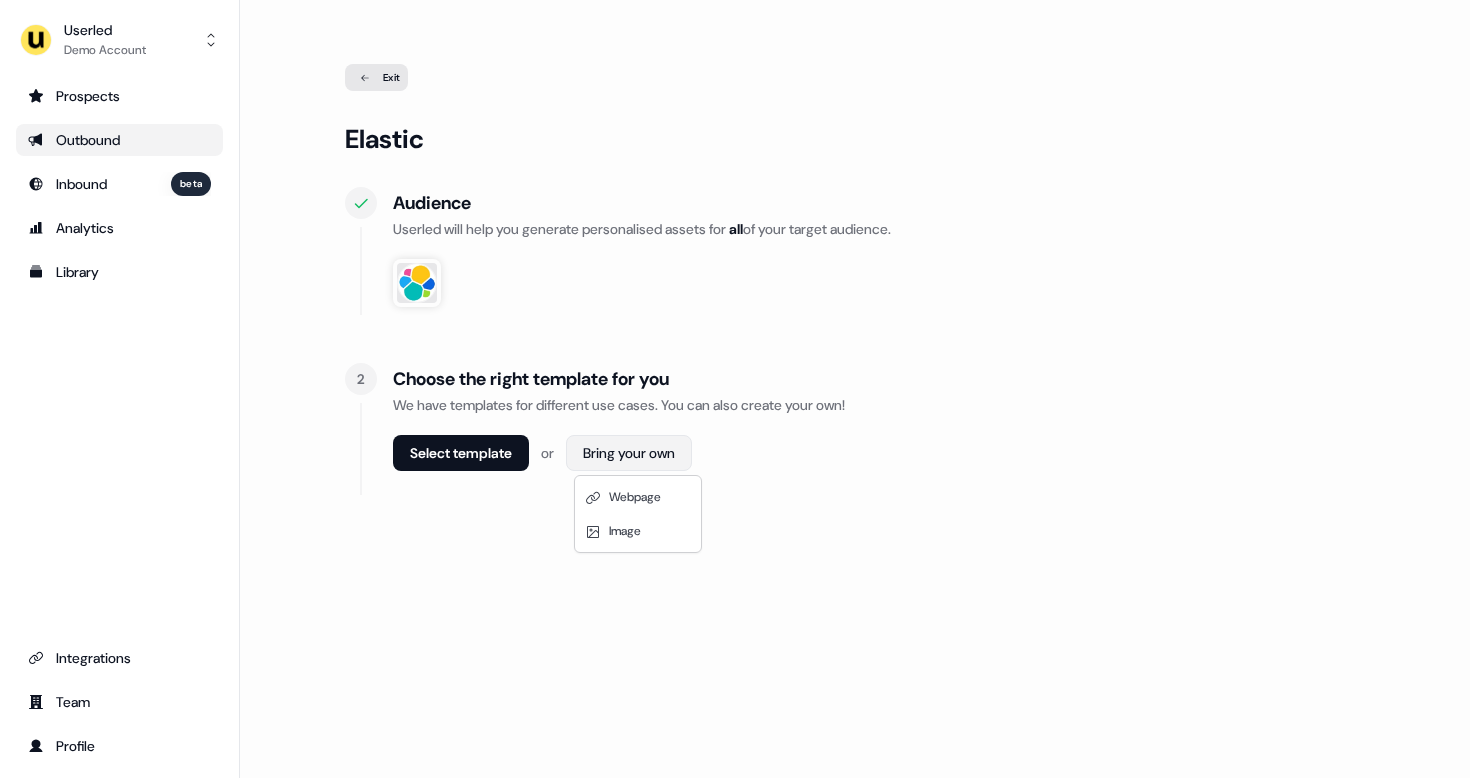 click on "For the best experience switch devices to a bigger screen. Go to Userled.io Userled Demo Account Prospects Outbound Inbound beta Analytics Library   Integrations Team Profile Loading... Exit Elastic Audience Userled will help you generate personalised assets for   all  of your target audience. 2 Choose the right template for you We have templates for different use cases. You can also create your own! Select template or Bring your own Webpage Image" at bounding box center (735, 389) 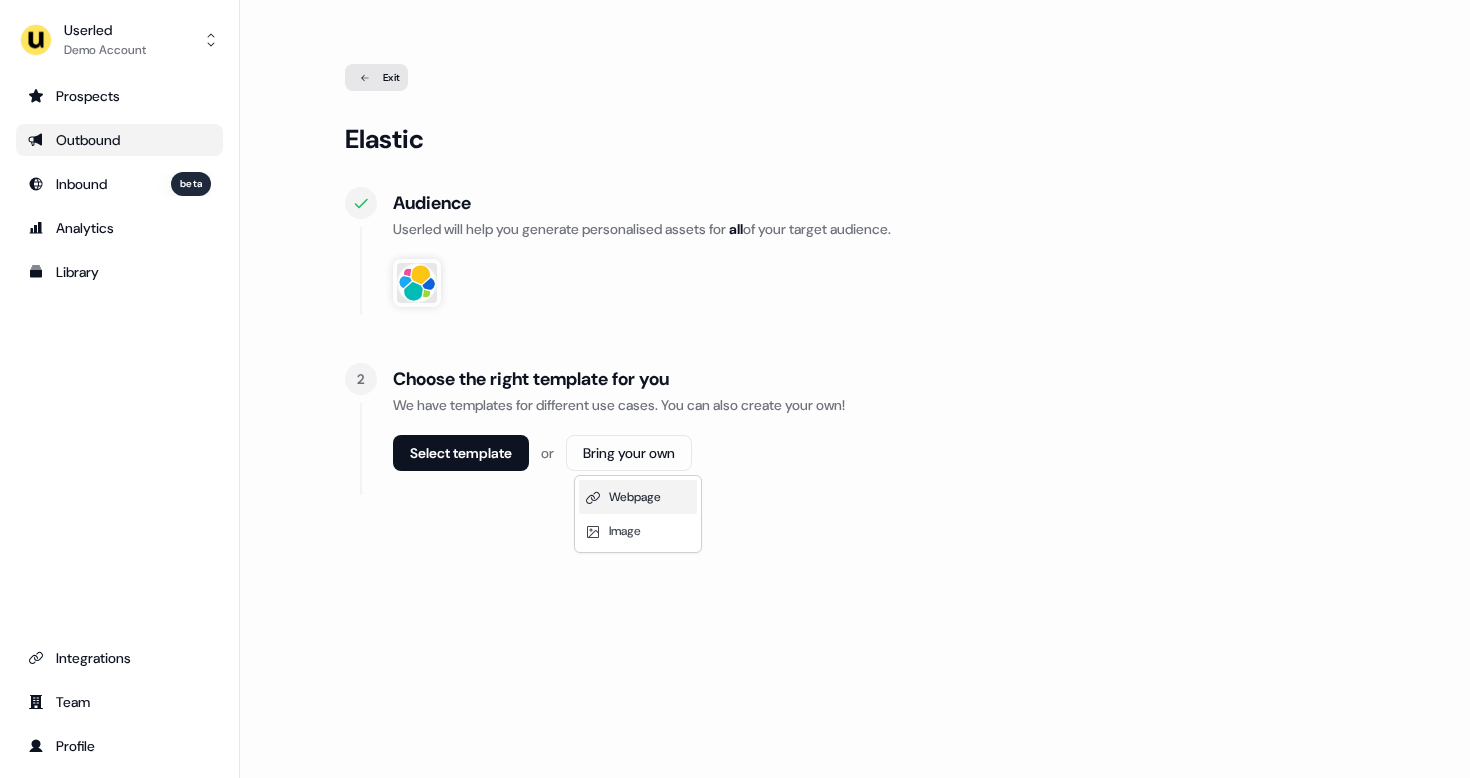 click on "Webpage" at bounding box center [635, 497] 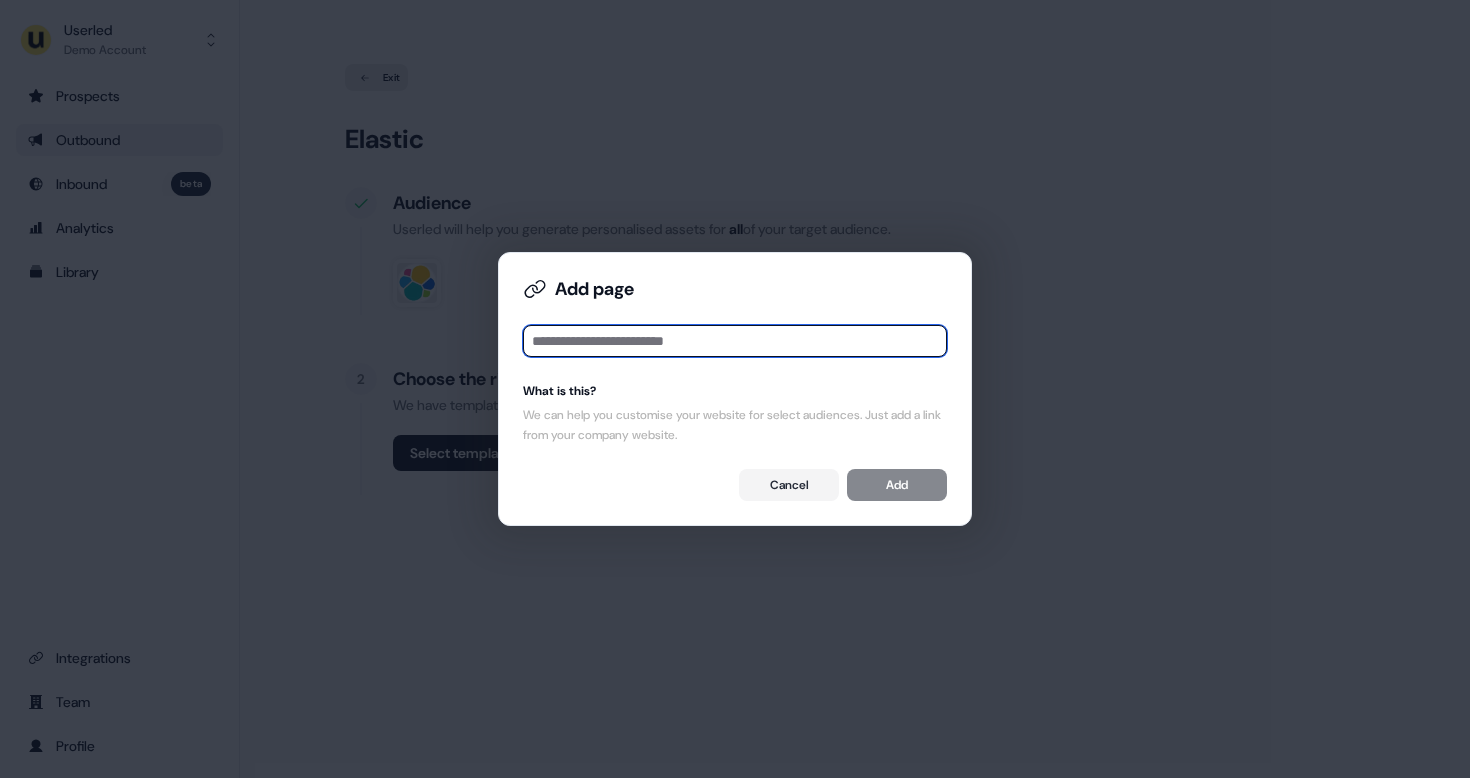 paste on "**********" 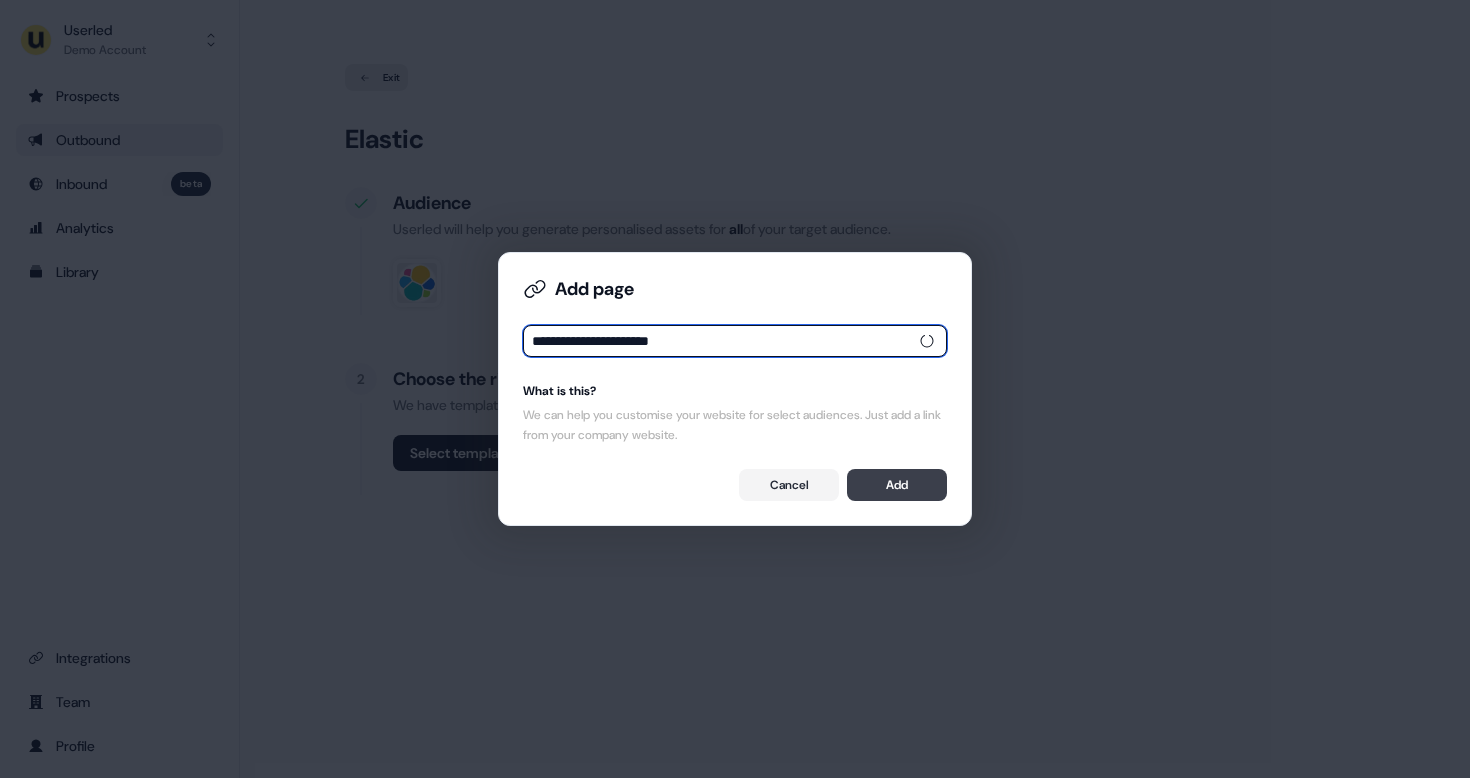 type on "**********" 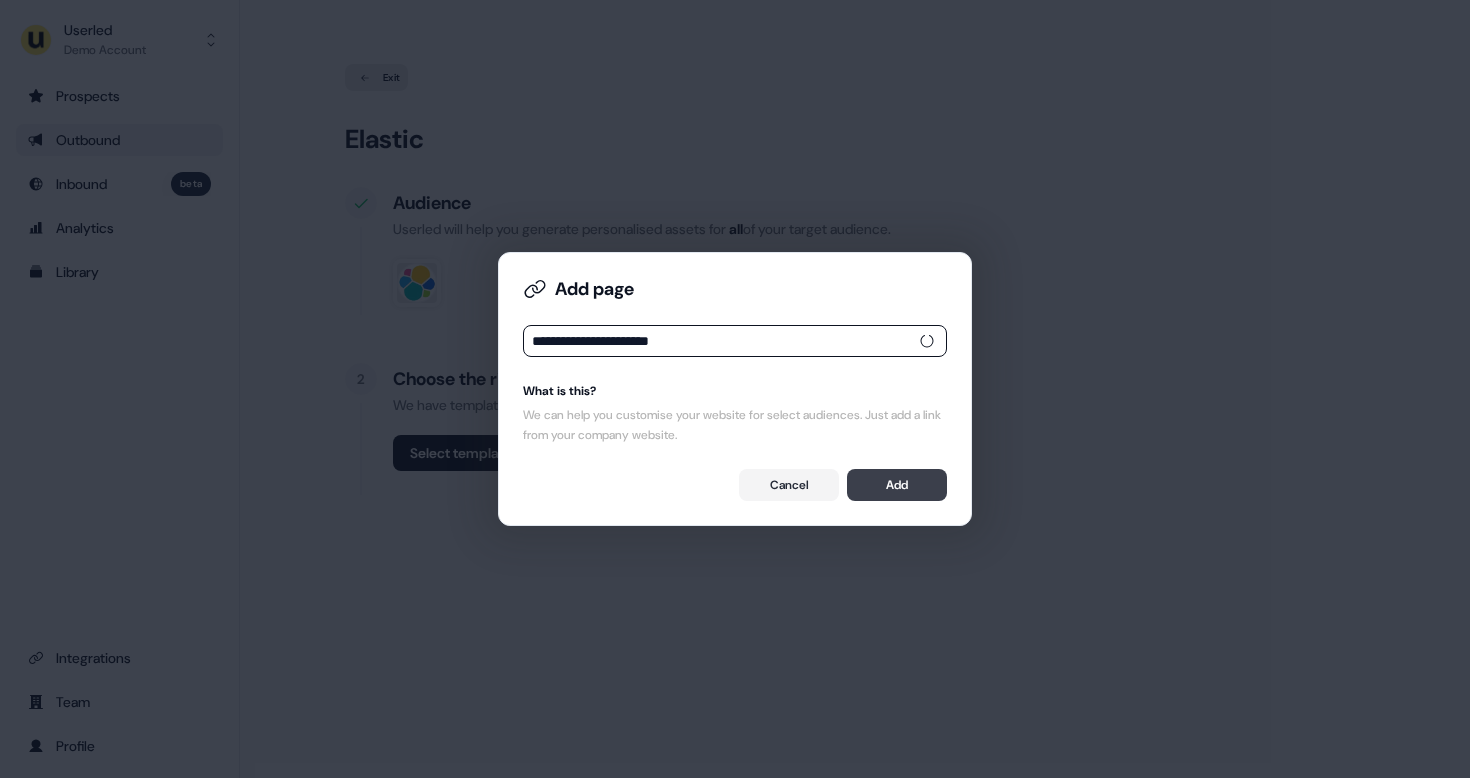 click on "Add" at bounding box center [897, 485] 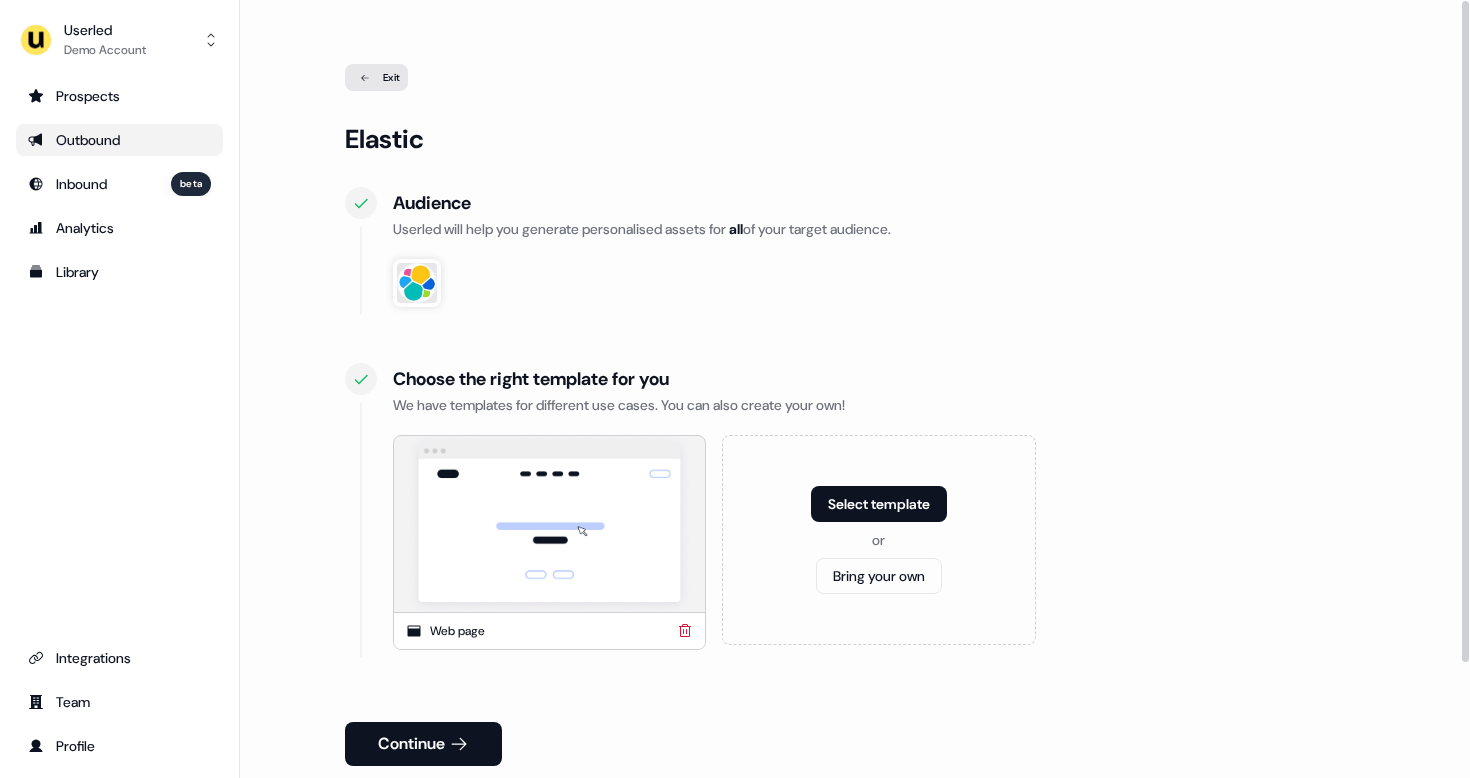 click at bounding box center (549, 524) 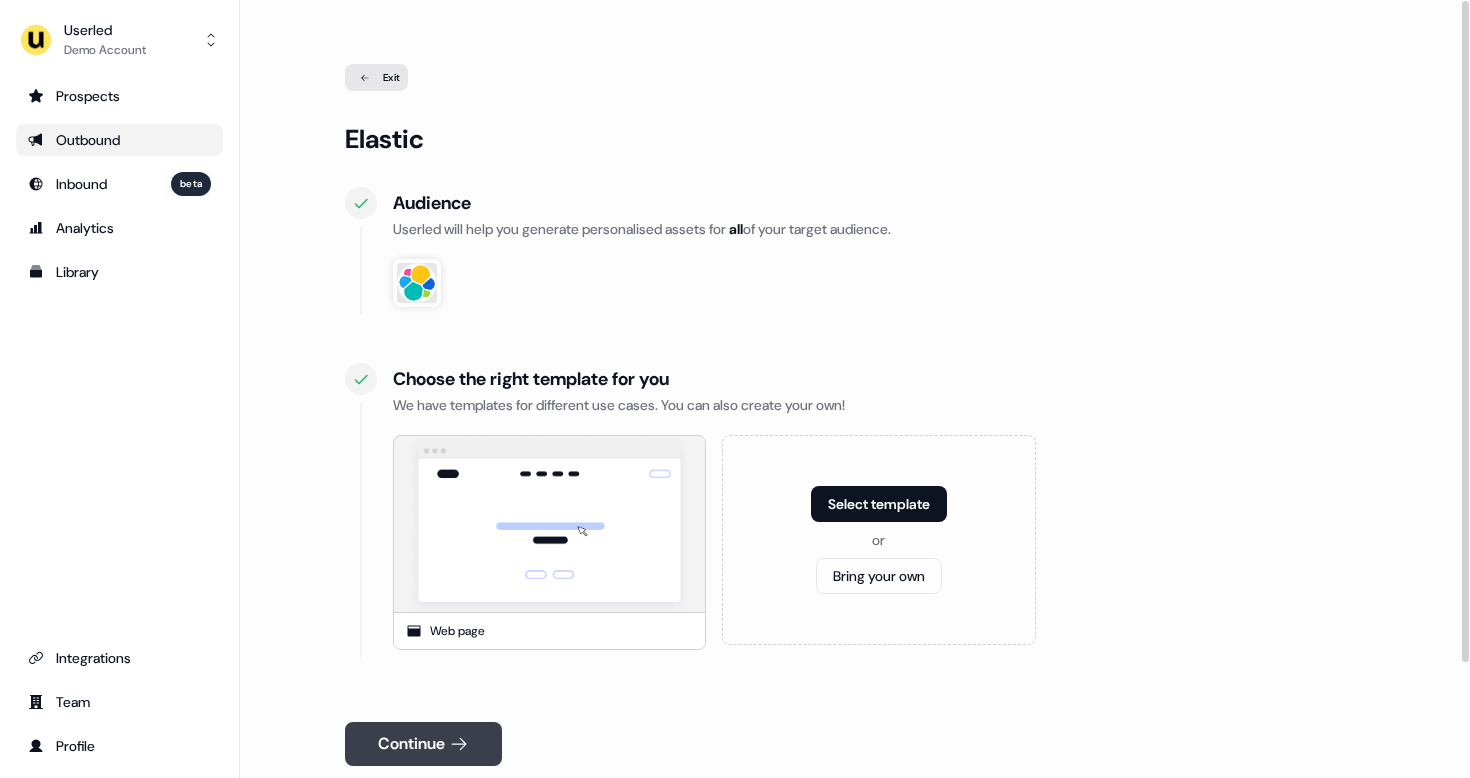 click 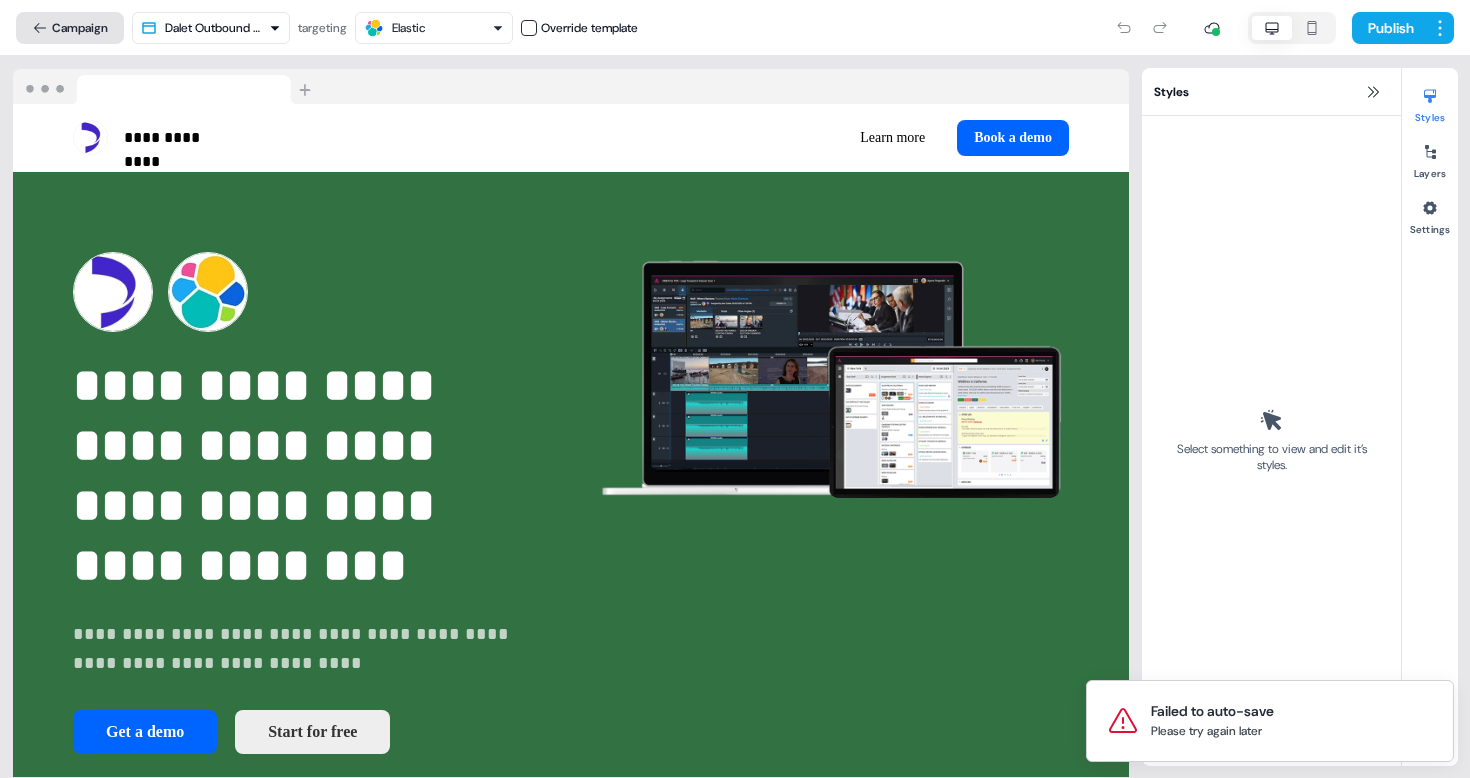 click on "Campaign" at bounding box center (70, 28) 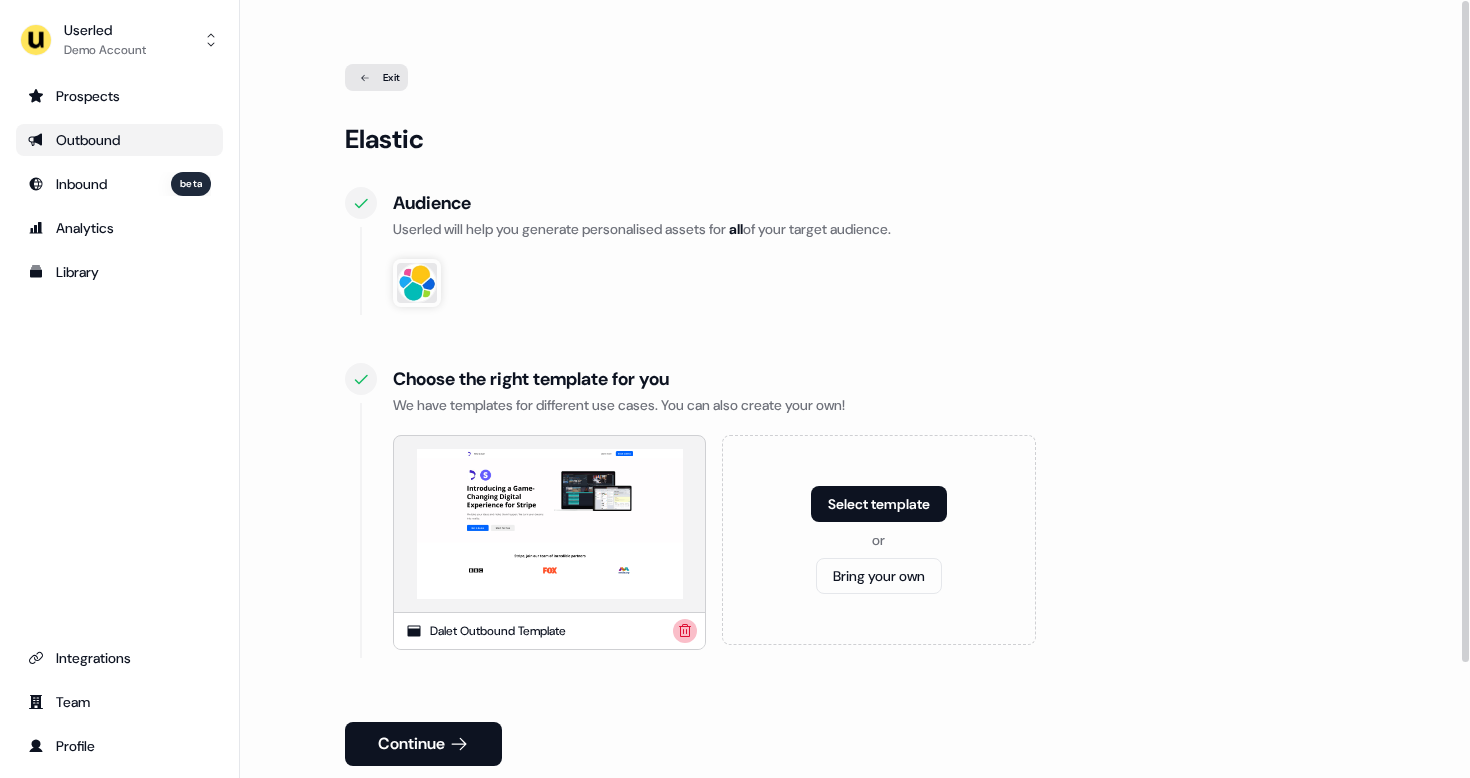 click 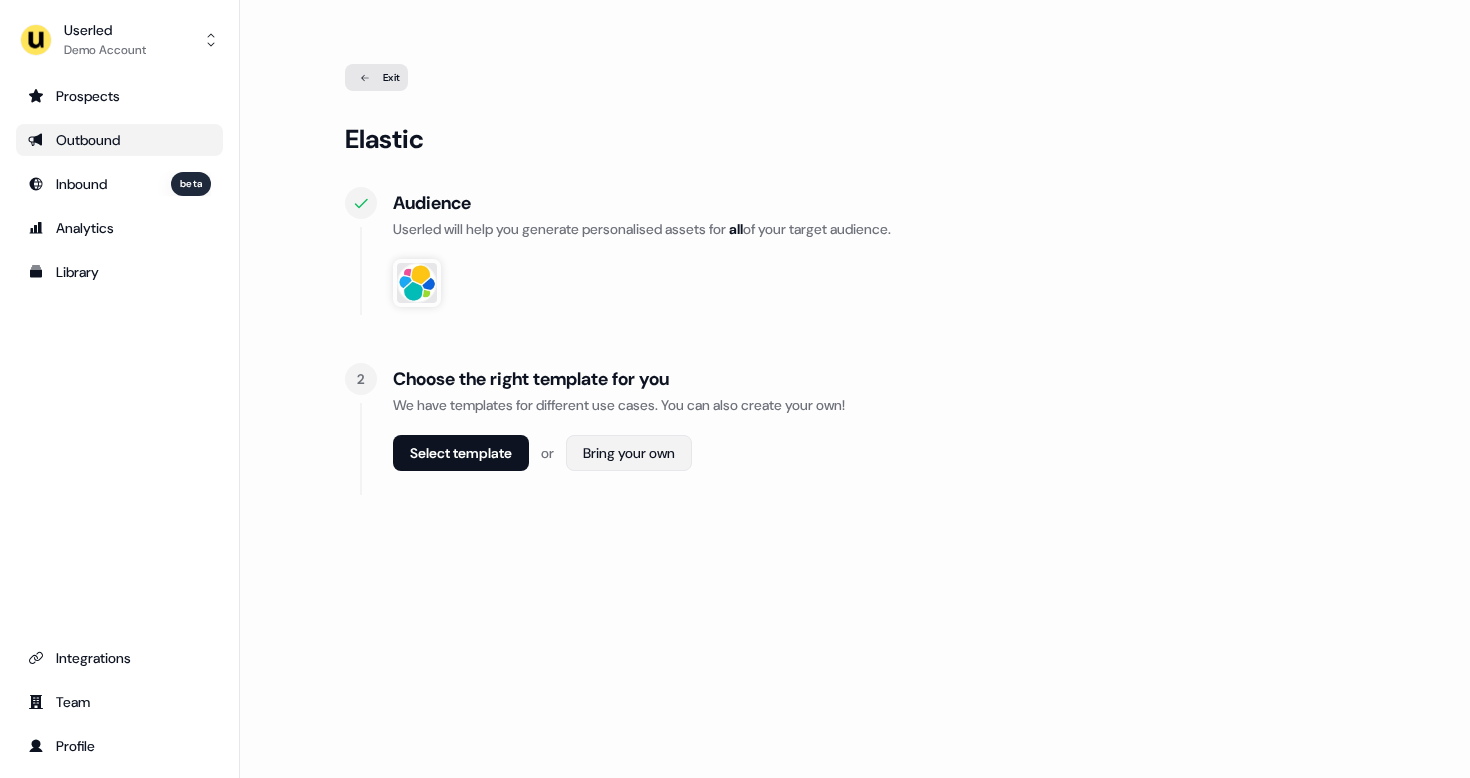 click on "For the best experience switch devices to a bigger screen. Go to Userled.io Userled Demo Account Prospects Outbound Inbound beta Analytics Library   Integrations Team Profile Loading... Exit Elastic Audience Userled will help you generate personalised assets for   all  of your target audience. 2 Choose the right template for you We have templates for different use cases. You can also create your own! Select template or Bring your own" at bounding box center [735, 389] 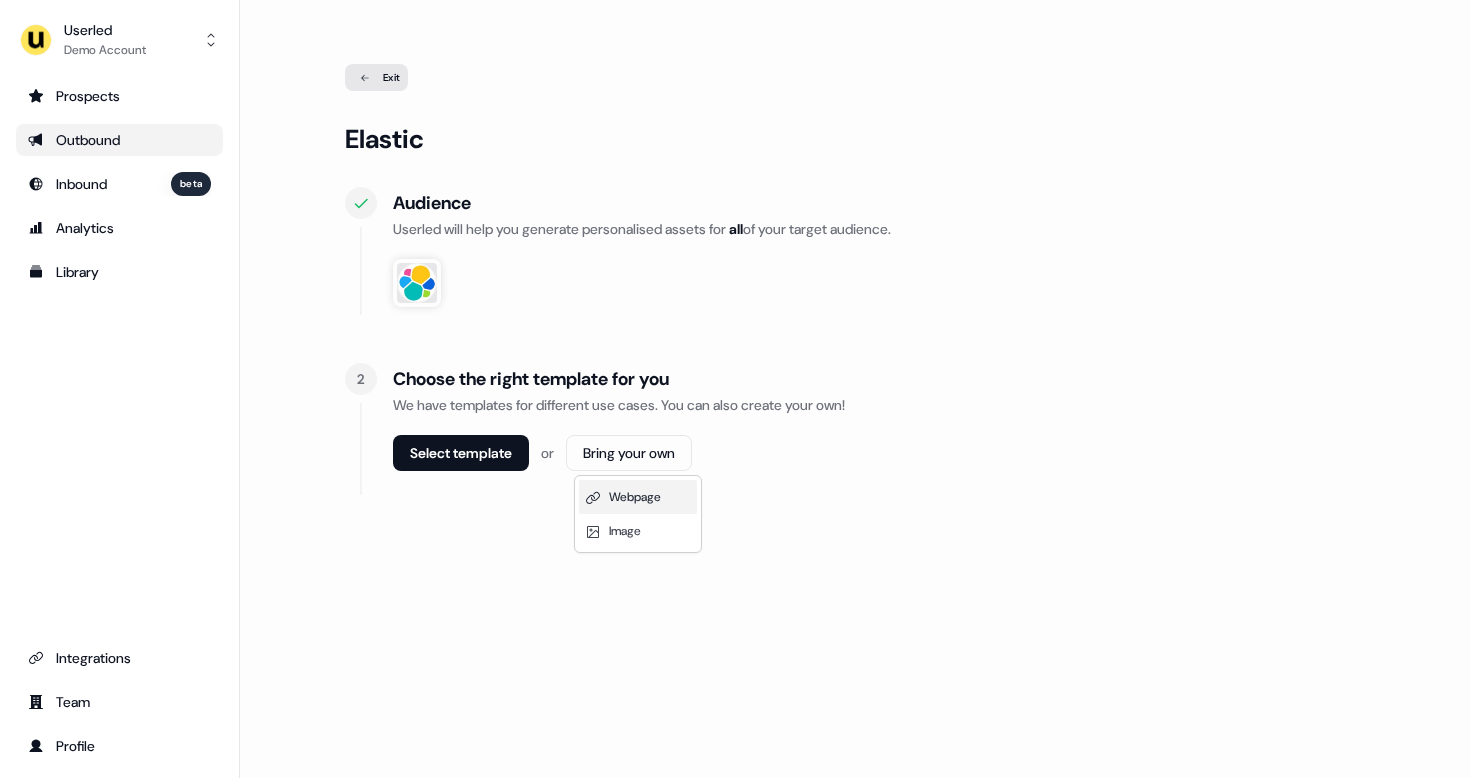 click on "Webpage" at bounding box center [635, 497] 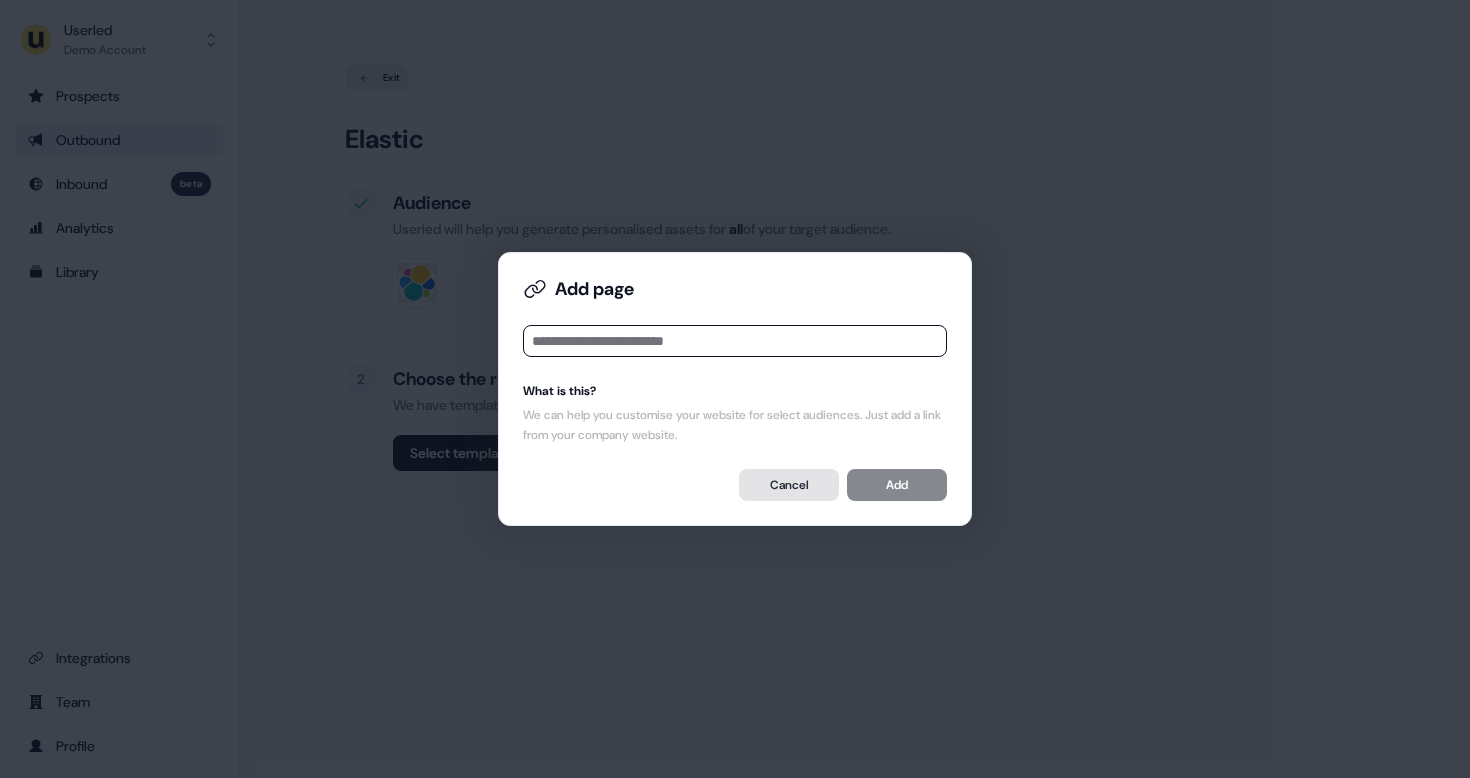 click on "Cancel" at bounding box center (789, 485) 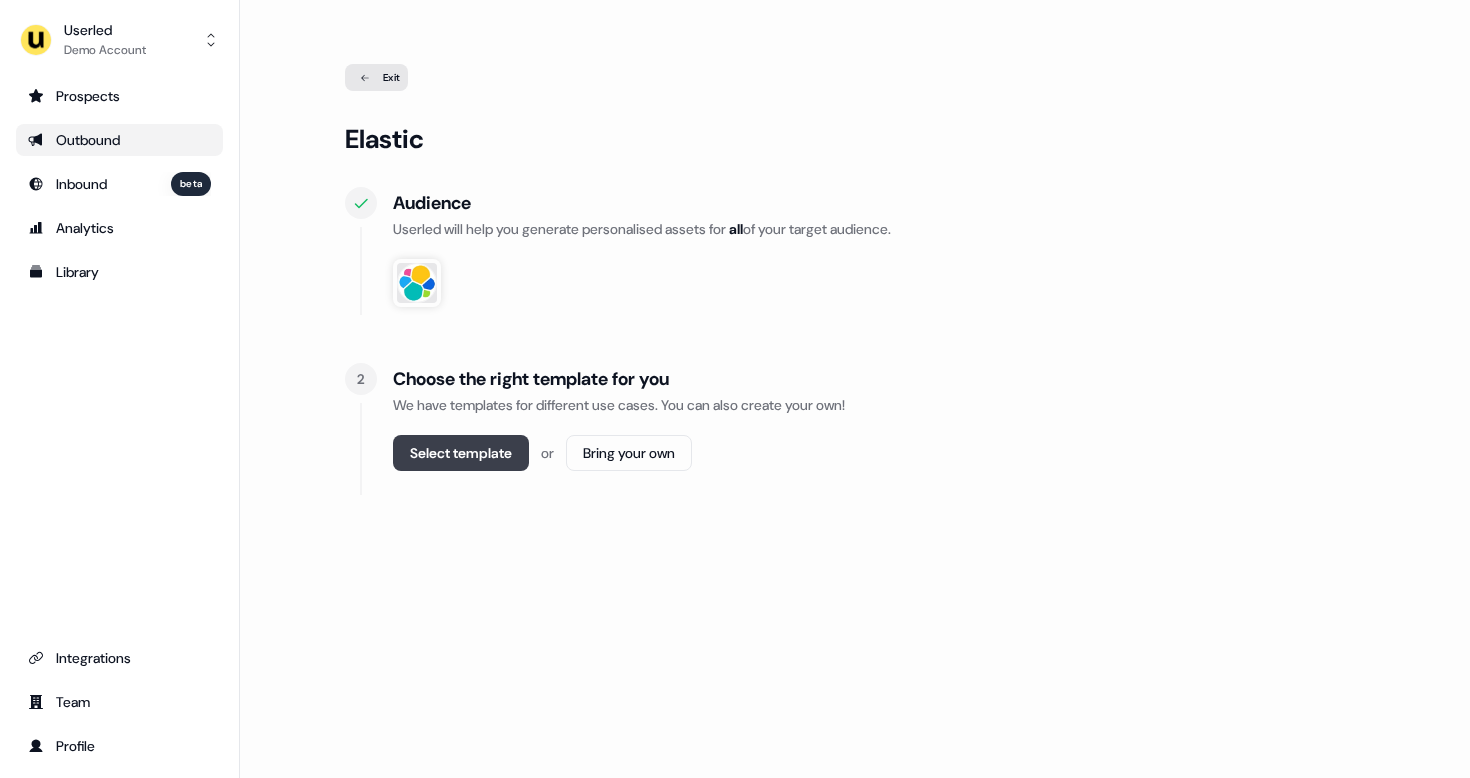 click on "Select template" at bounding box center (461, 453) 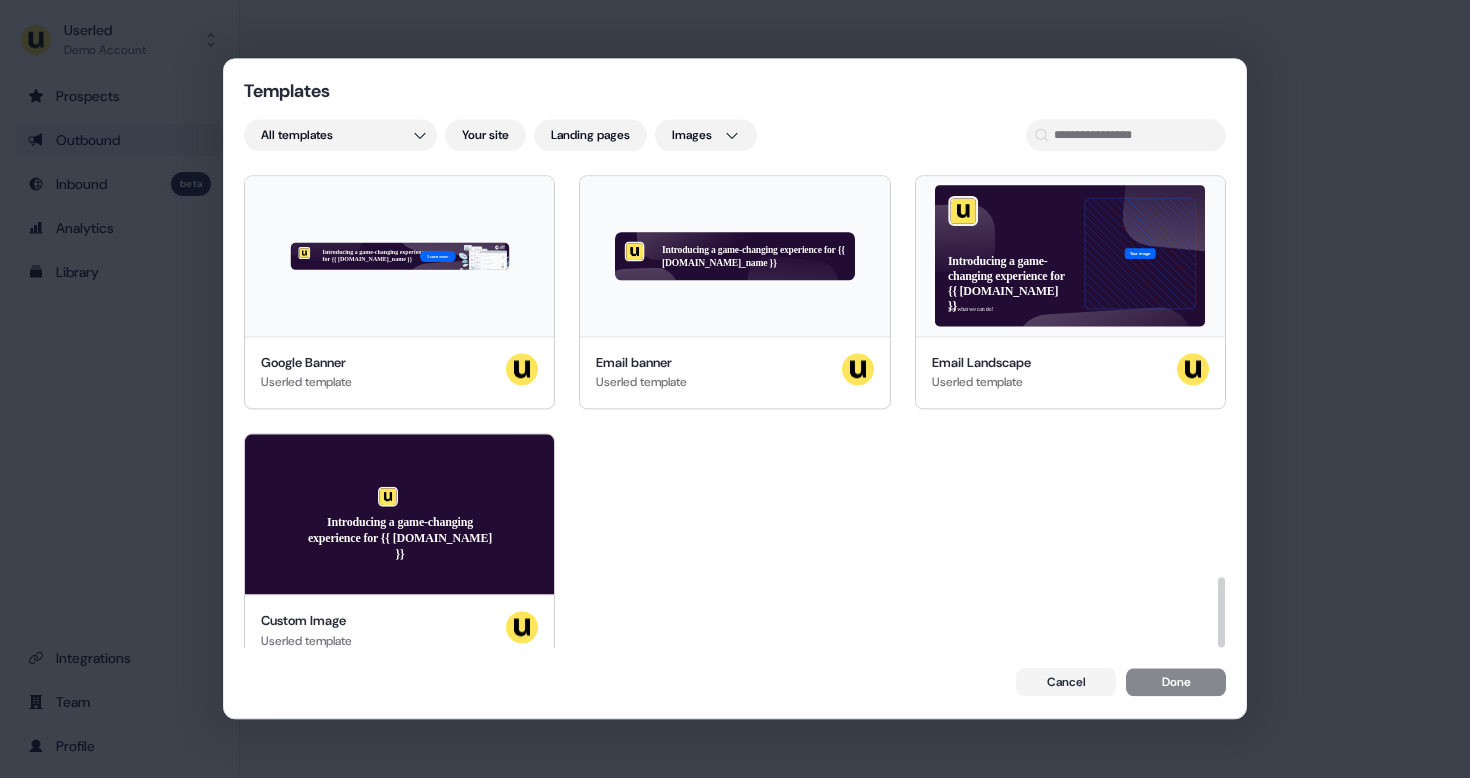 scroll, scrollTop: 2855, scrollLeft: 0, axis: vertical 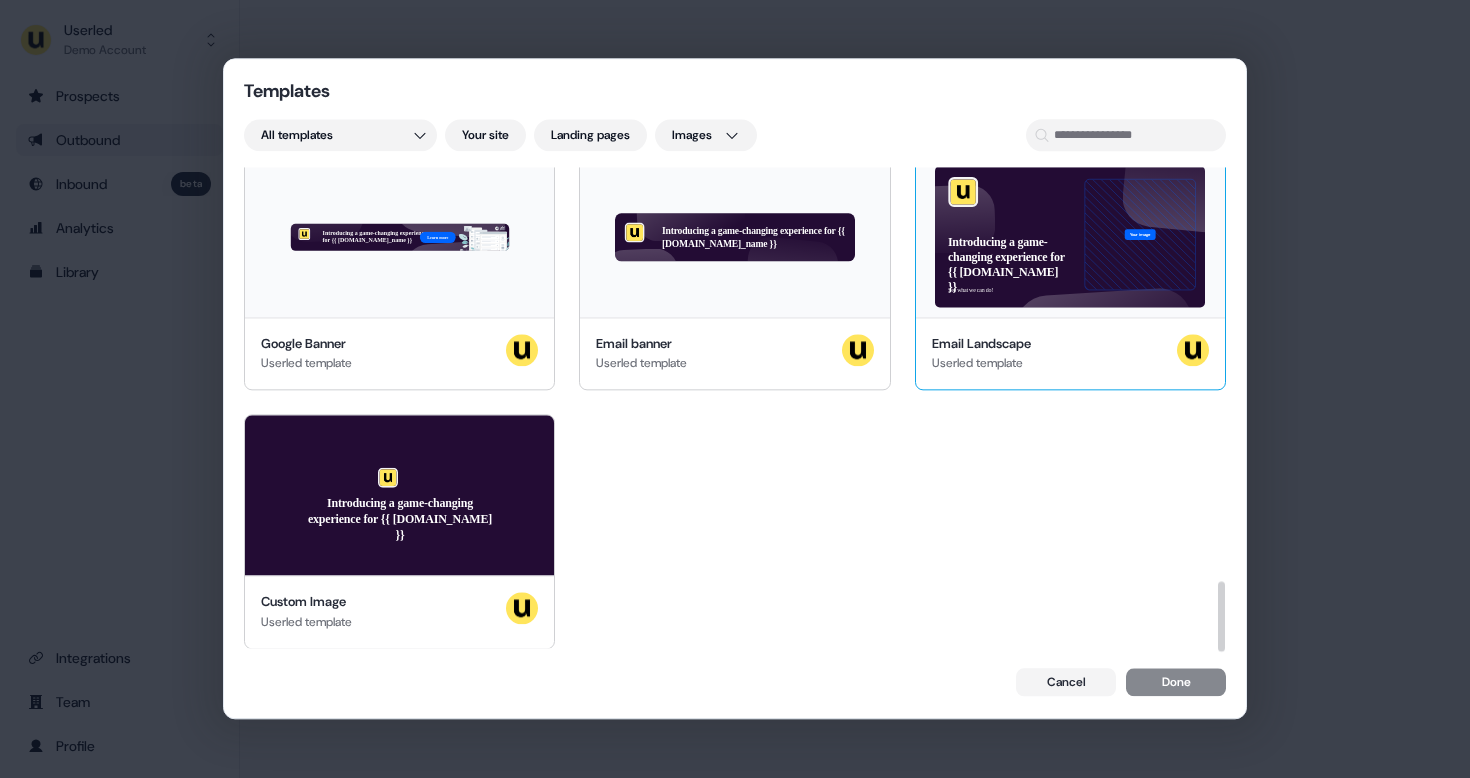 click on "Email Landscape Userled template" at bounding box center (1070, 354) 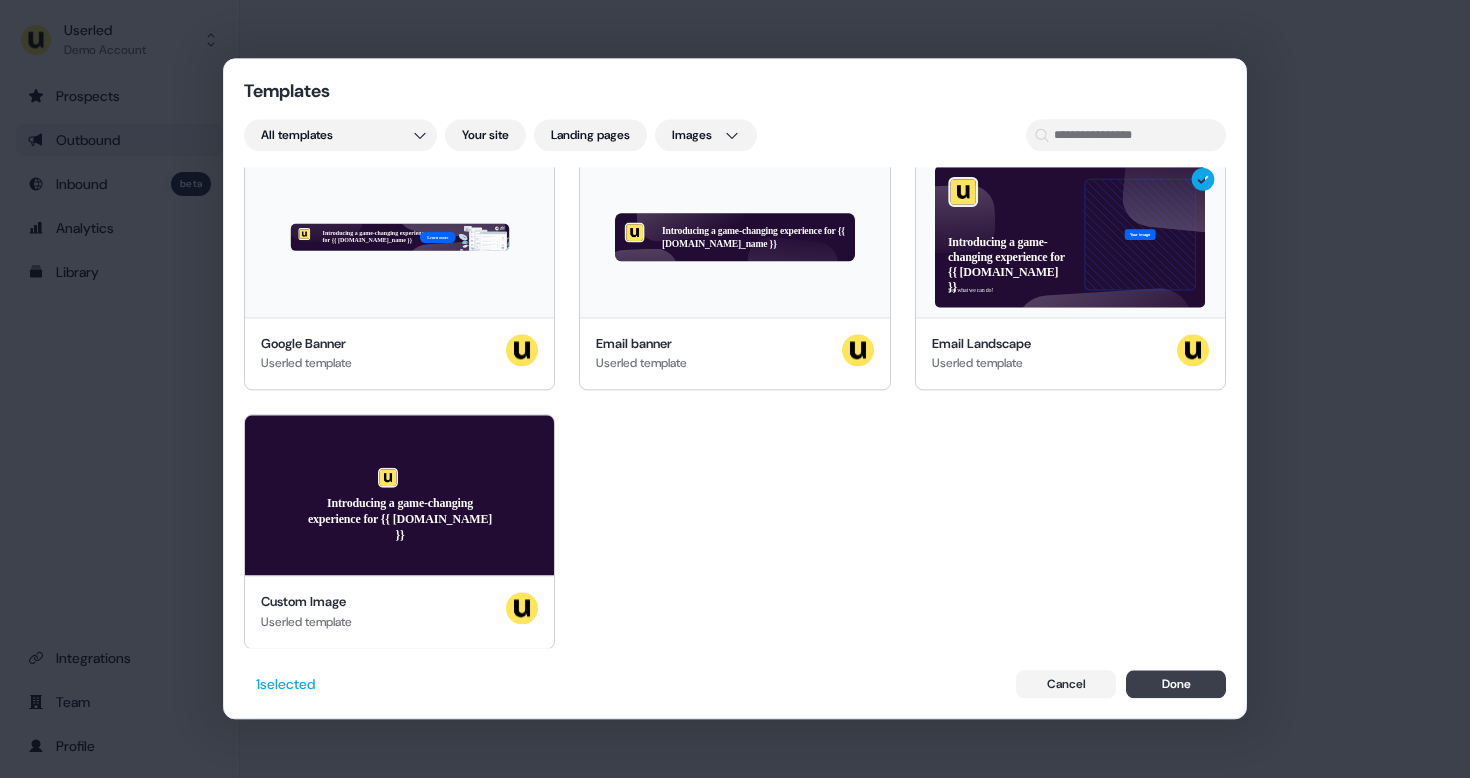 click on "Done" at bounding box center [1176, 685] 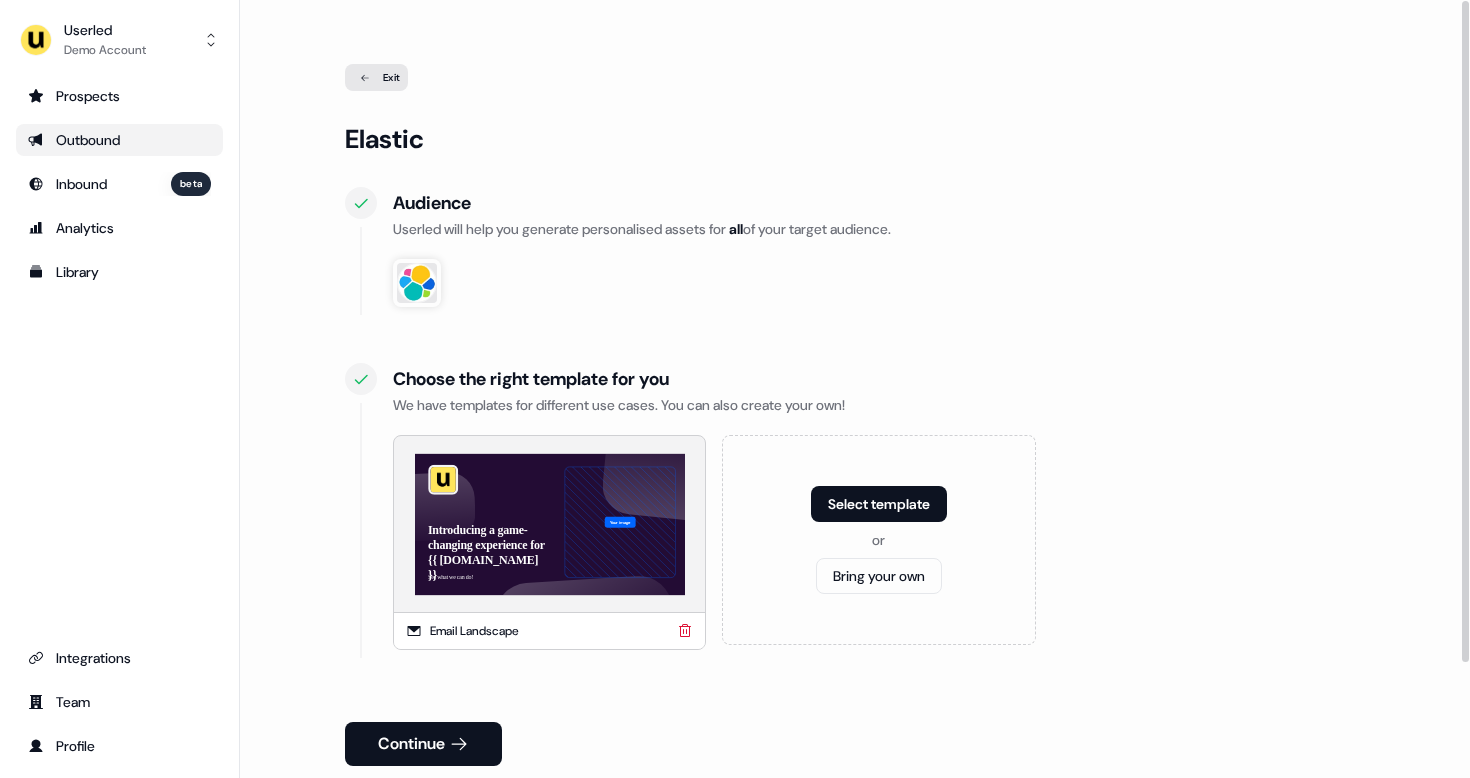 click on "Introducing a game-changing experience for {{ traits.account.name }} See what we can do! Your image" at bounding box center [549, 524] 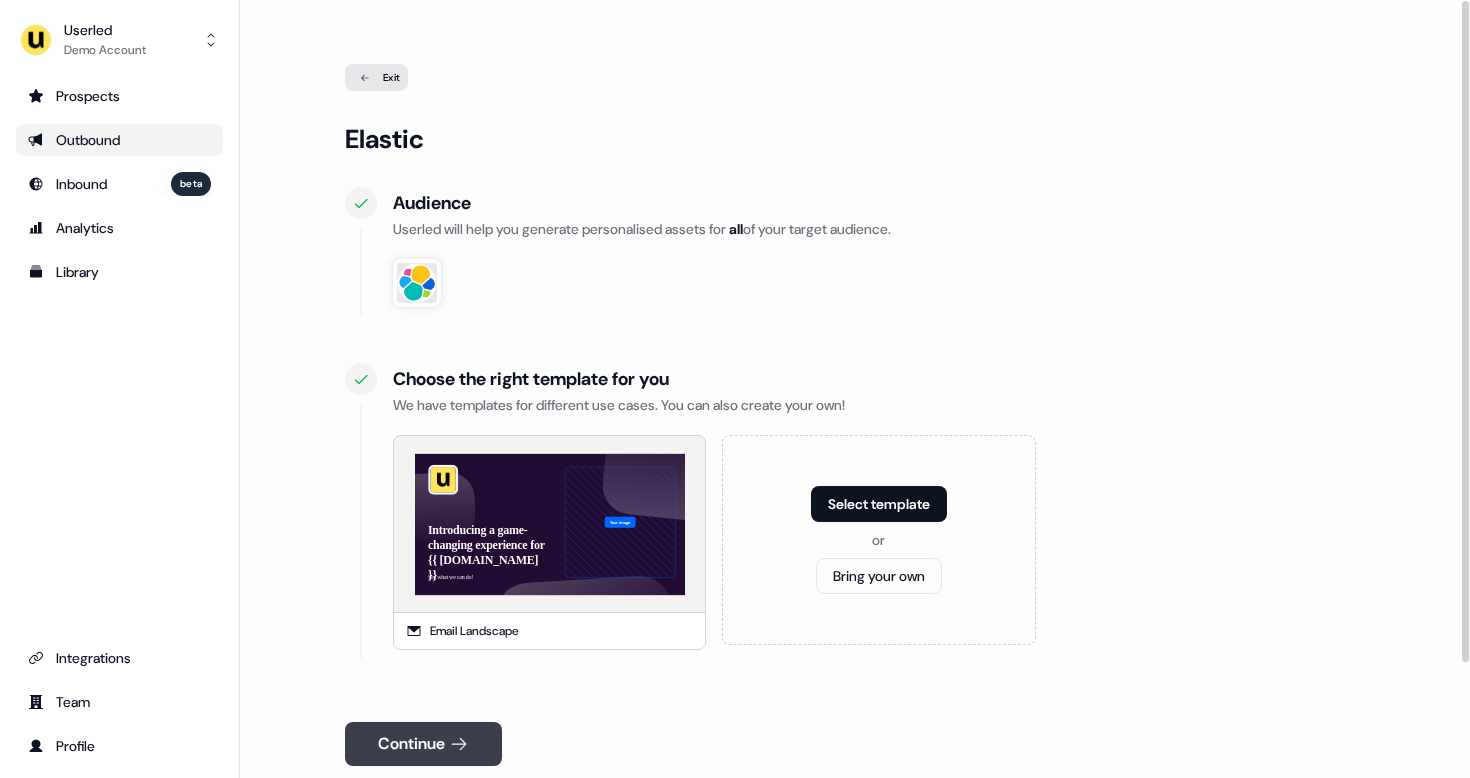 click on "Continue" at bounding box center (423, 744) 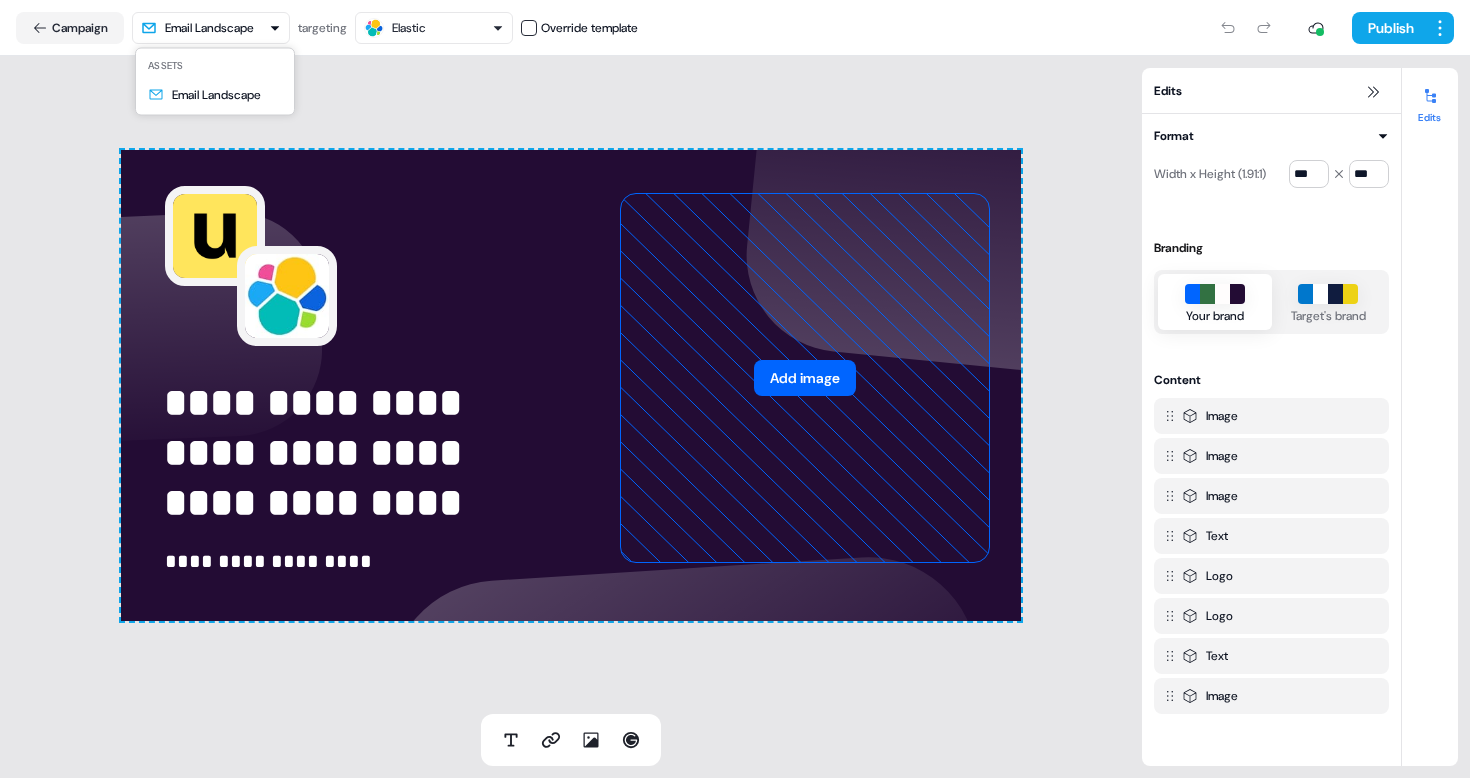 click on "**********" at bounding box center (735, 389) 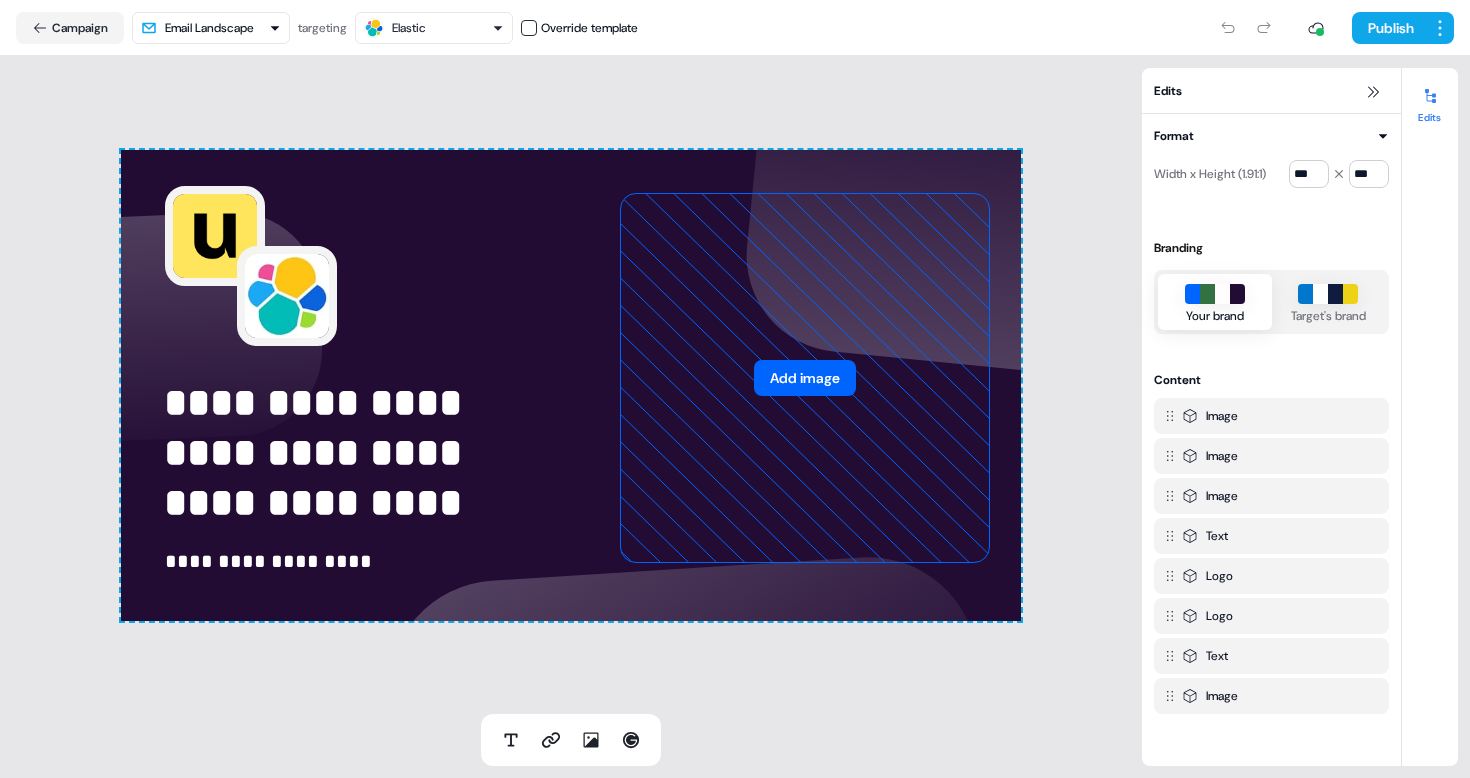 click on "**********" at bounding box center (735, 389) 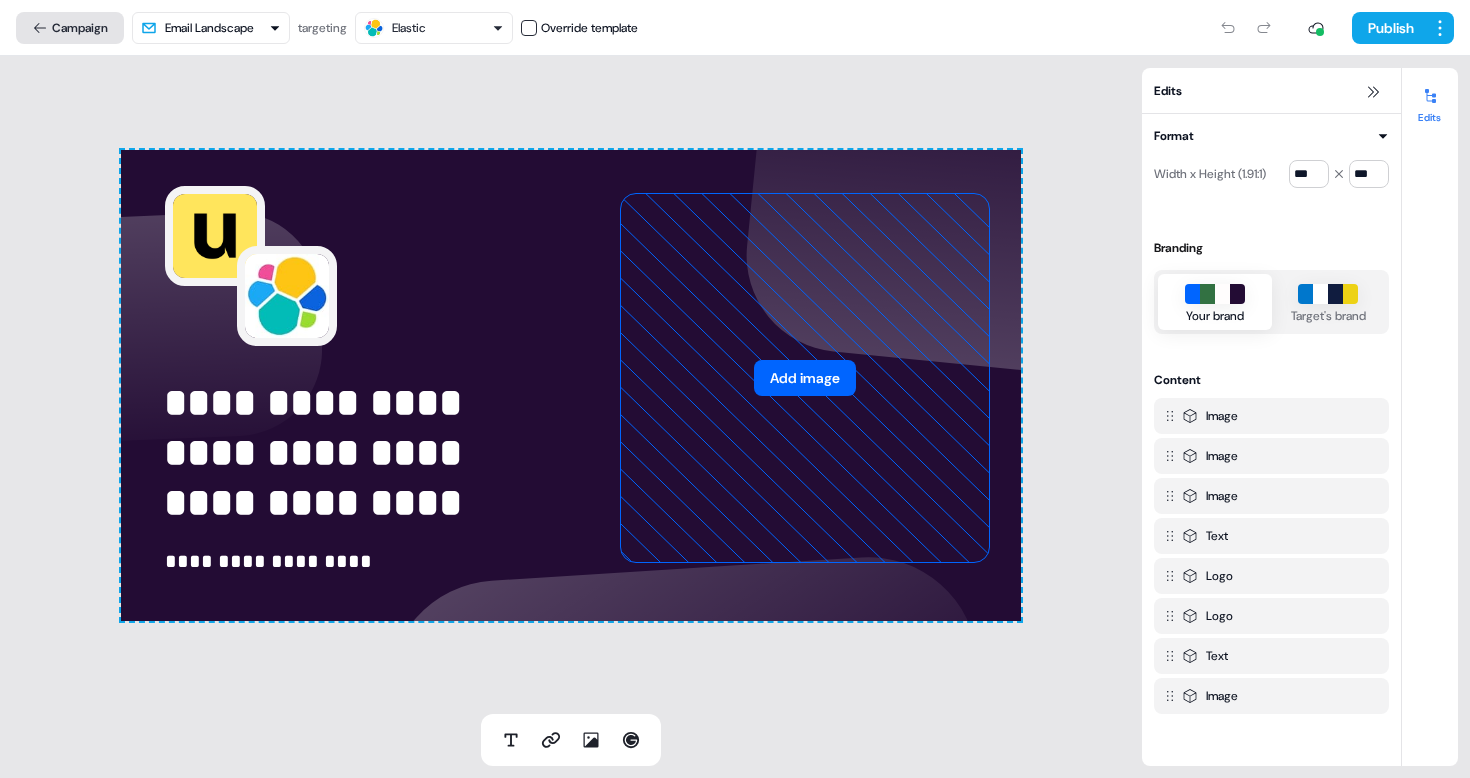 click on "Campaign" at bounding box center (70, 28) 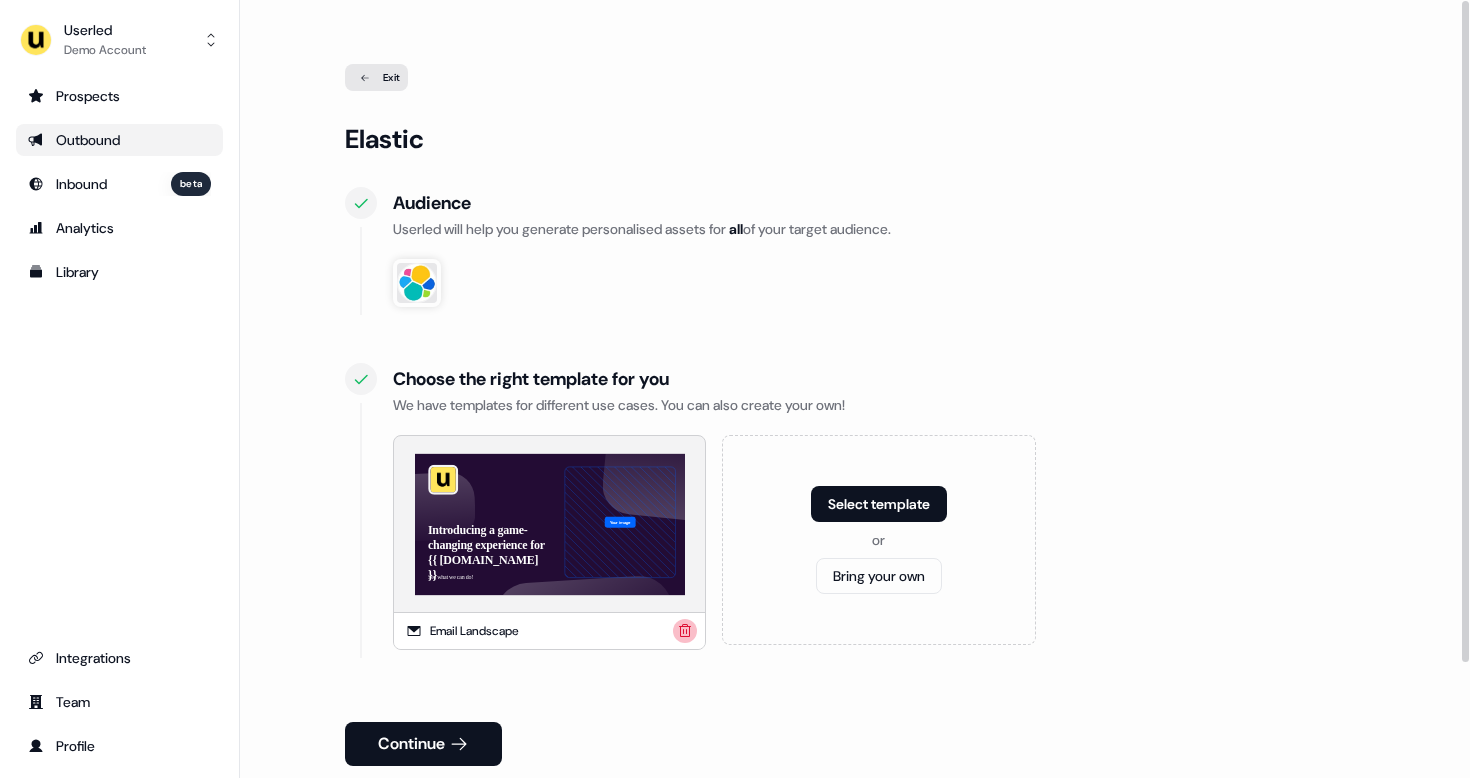 click 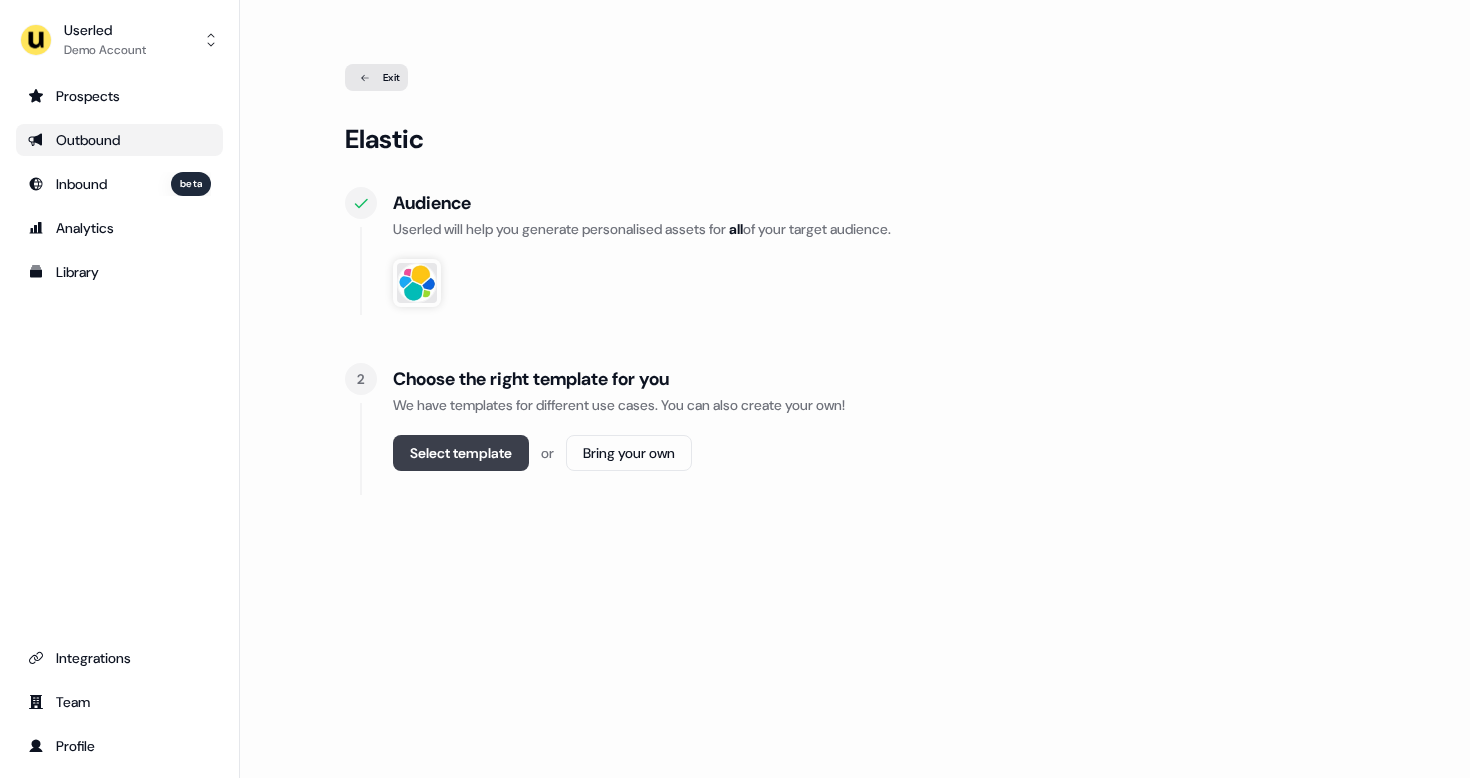 click on "Select template" at bounding box center (461, 453) 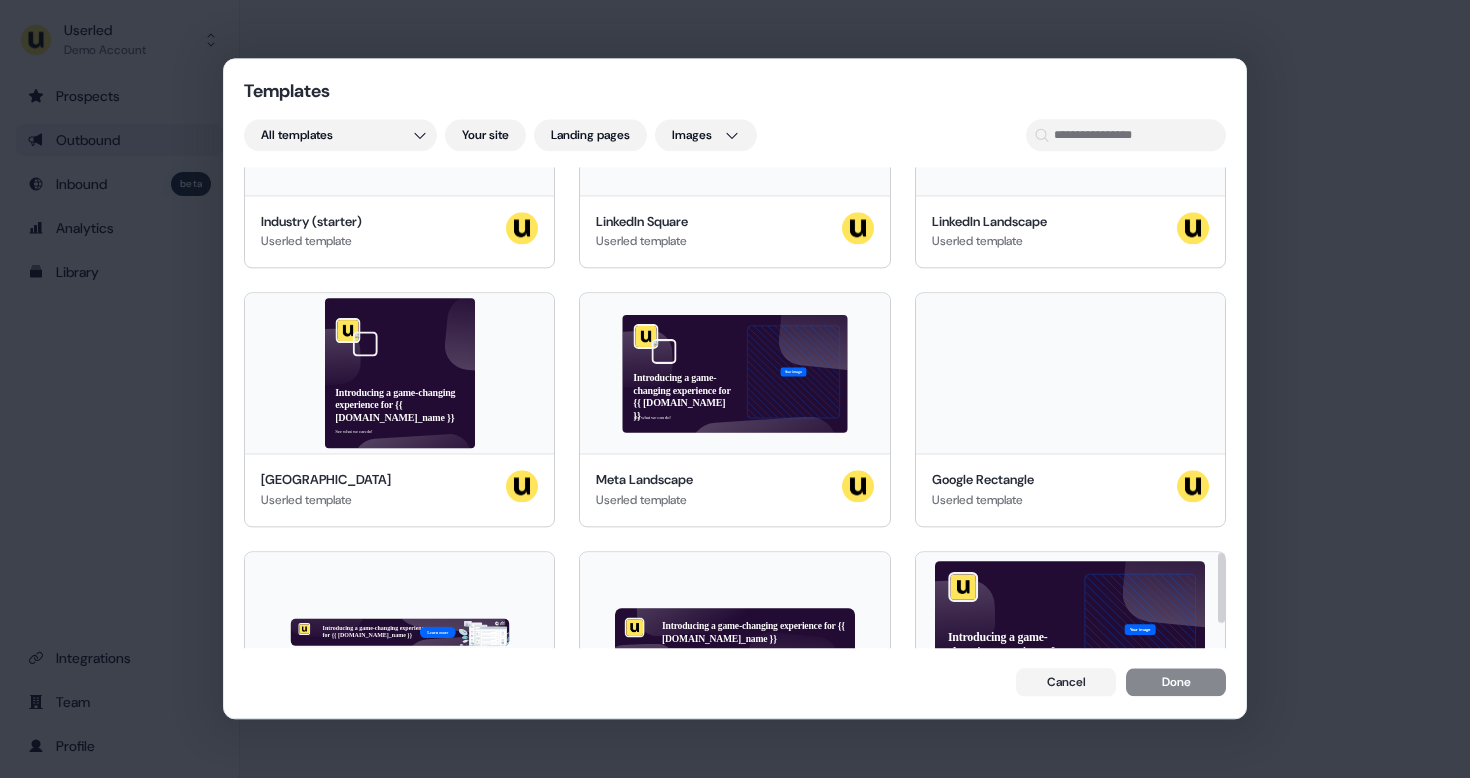 scroll, scrollTop: 1989, scrollLeft: 0, axis: vertical 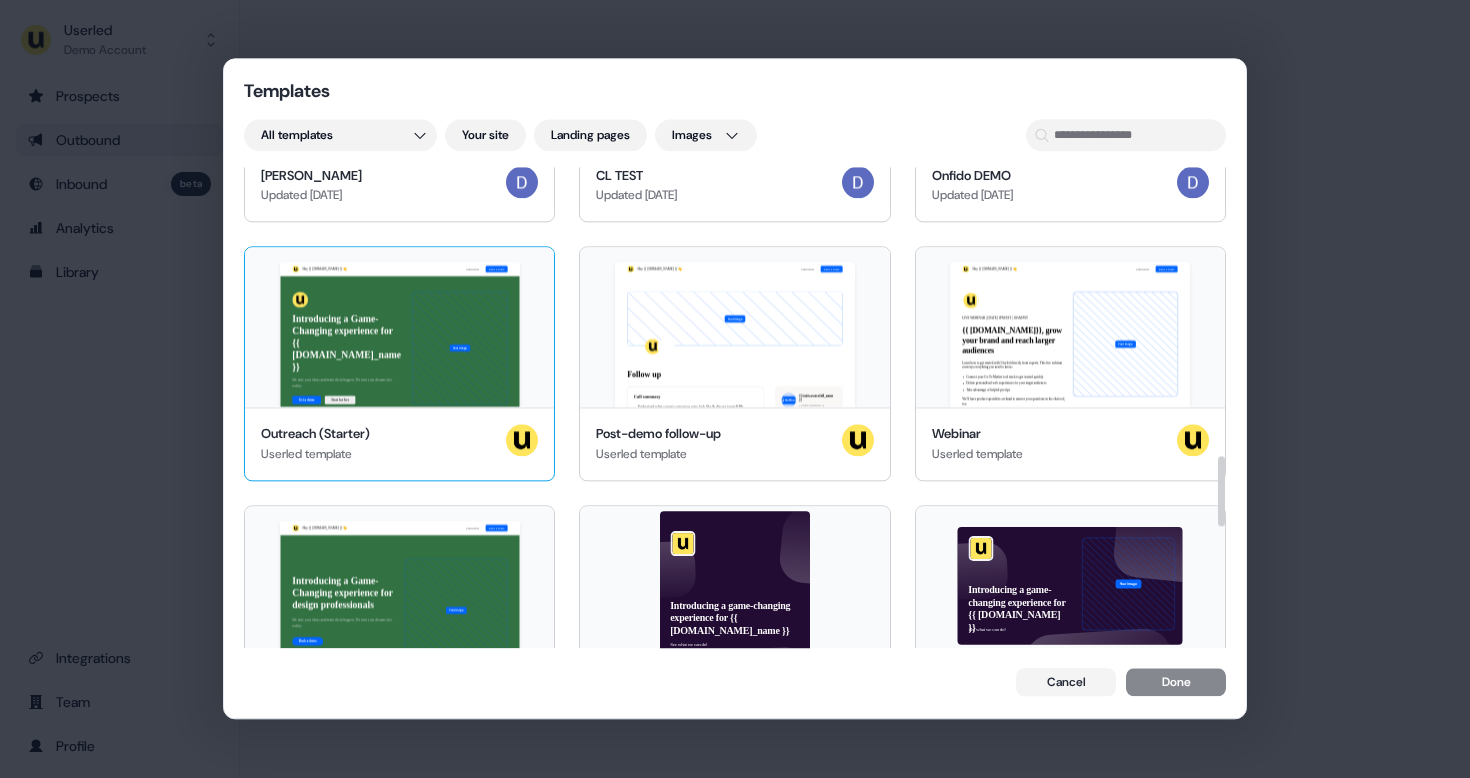 click on "Outreach (Starter) Userled template" at bounding box center [399, 444] 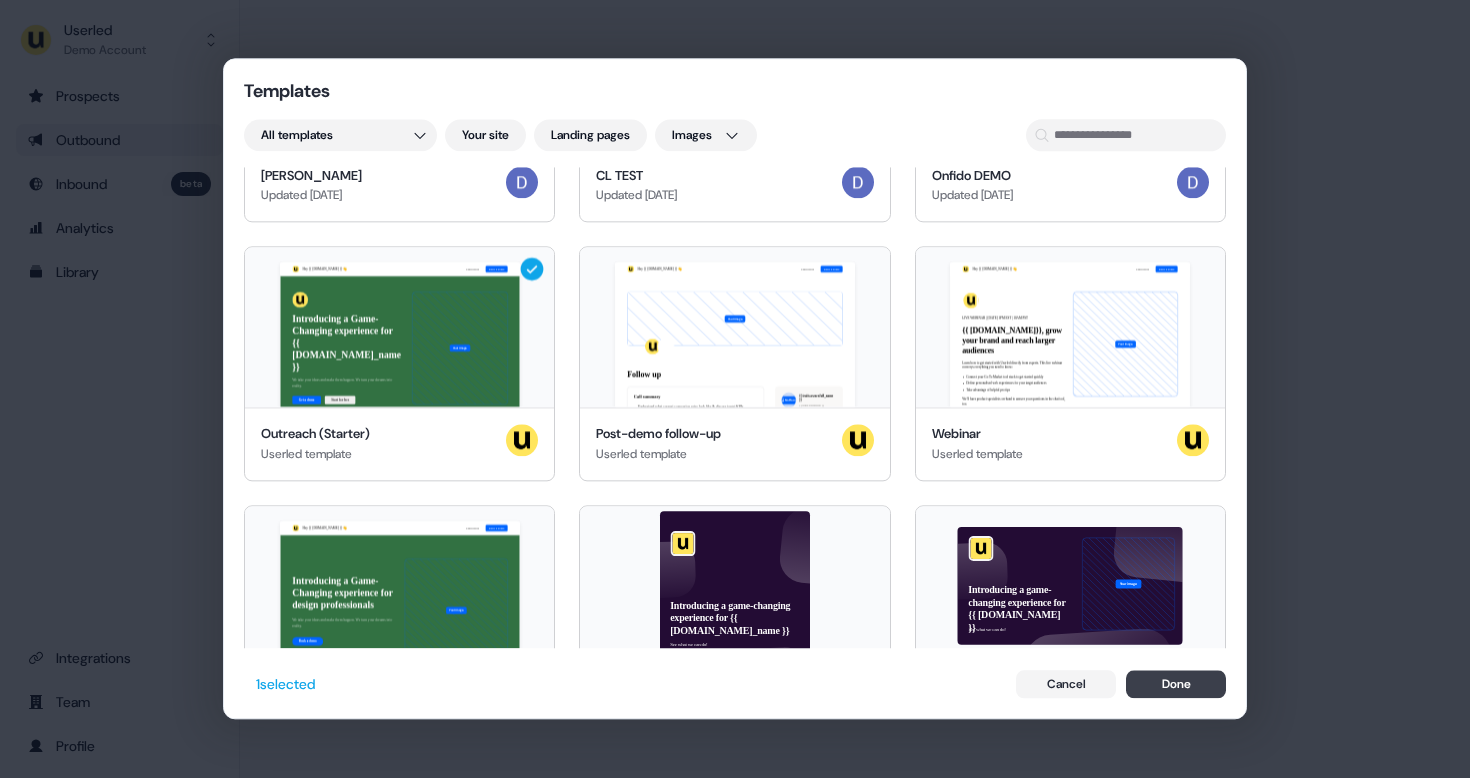 click on "Done" at bounding box center [1176, 685] 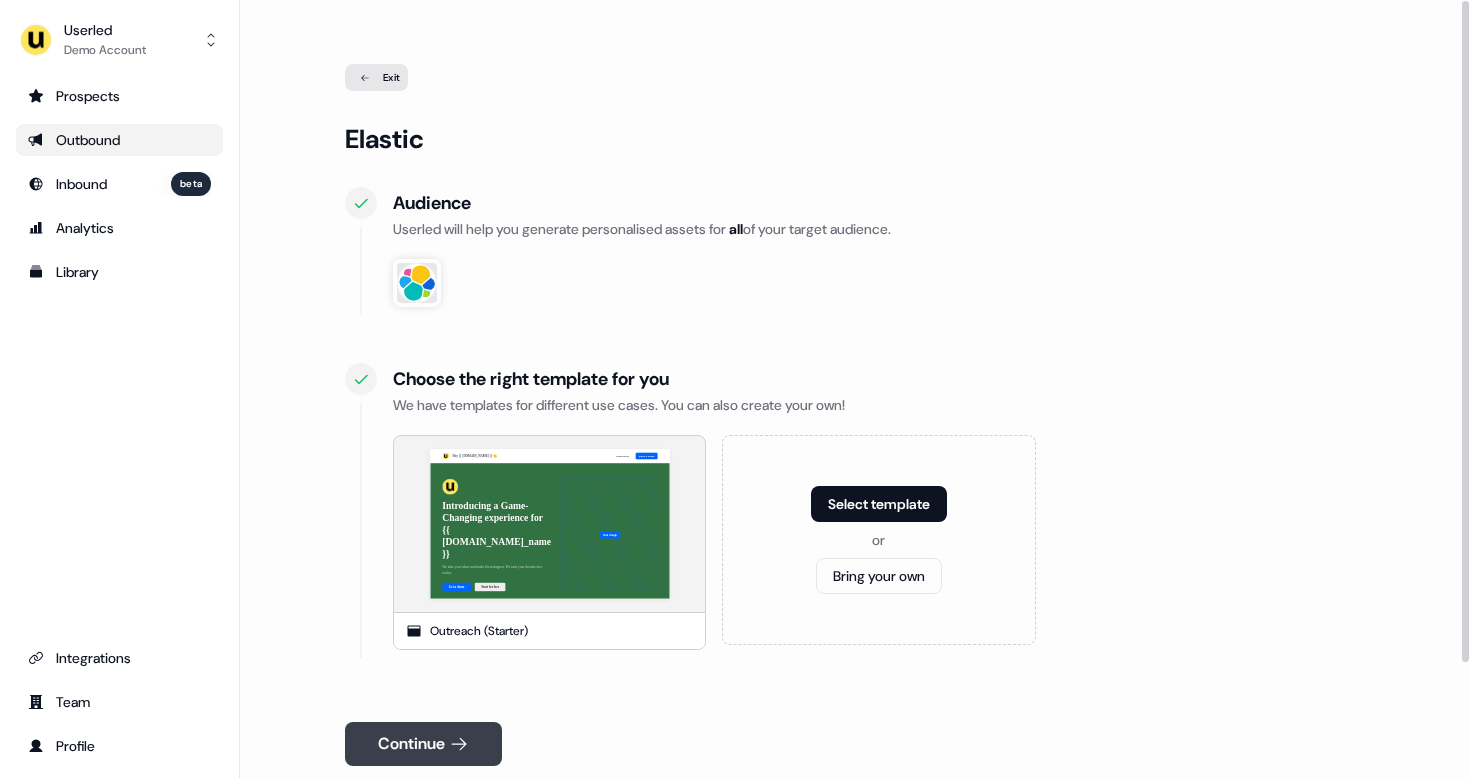 click on "Continue" at bounding box center [423, 744] 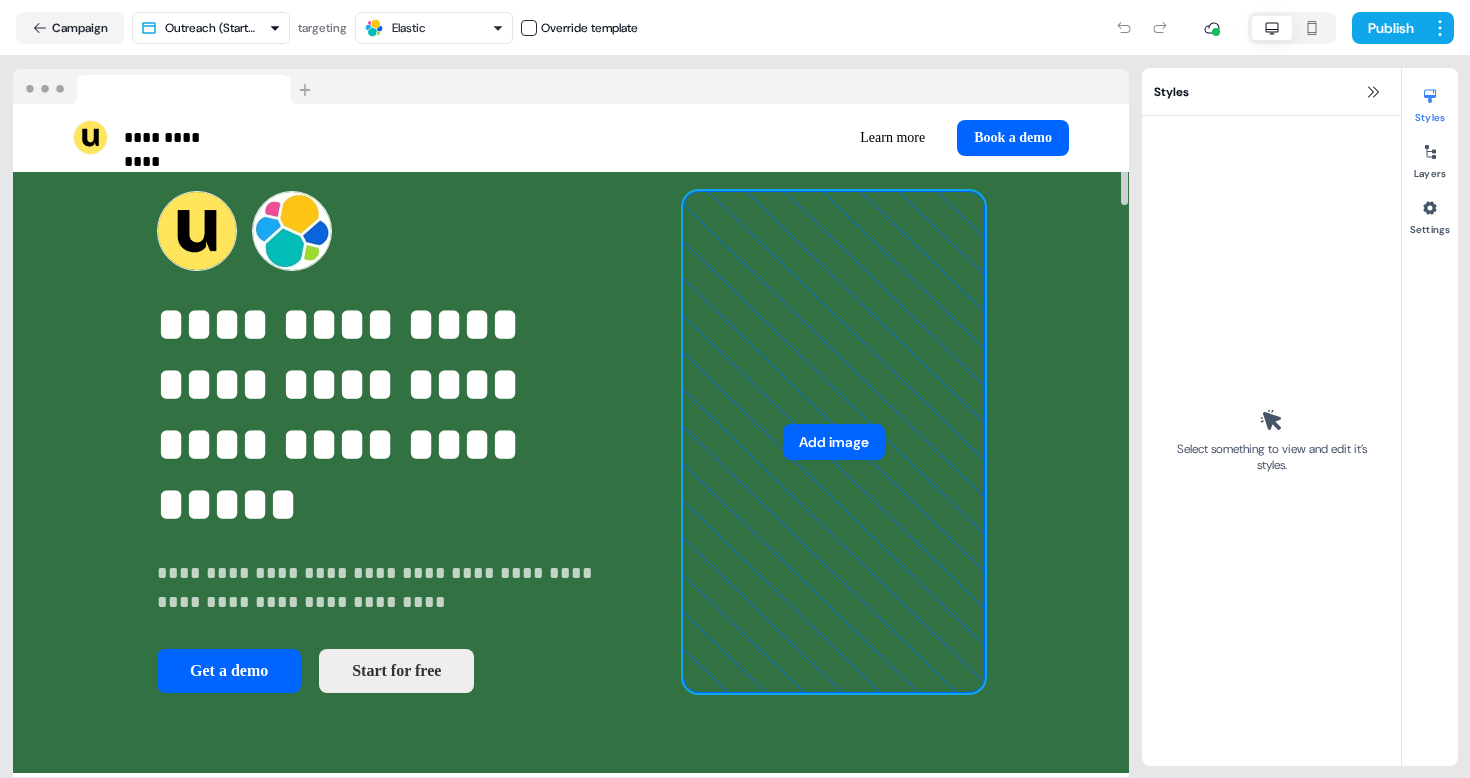 scroll, scrollTop: 38, scrollLeft: 0, axis: vertical 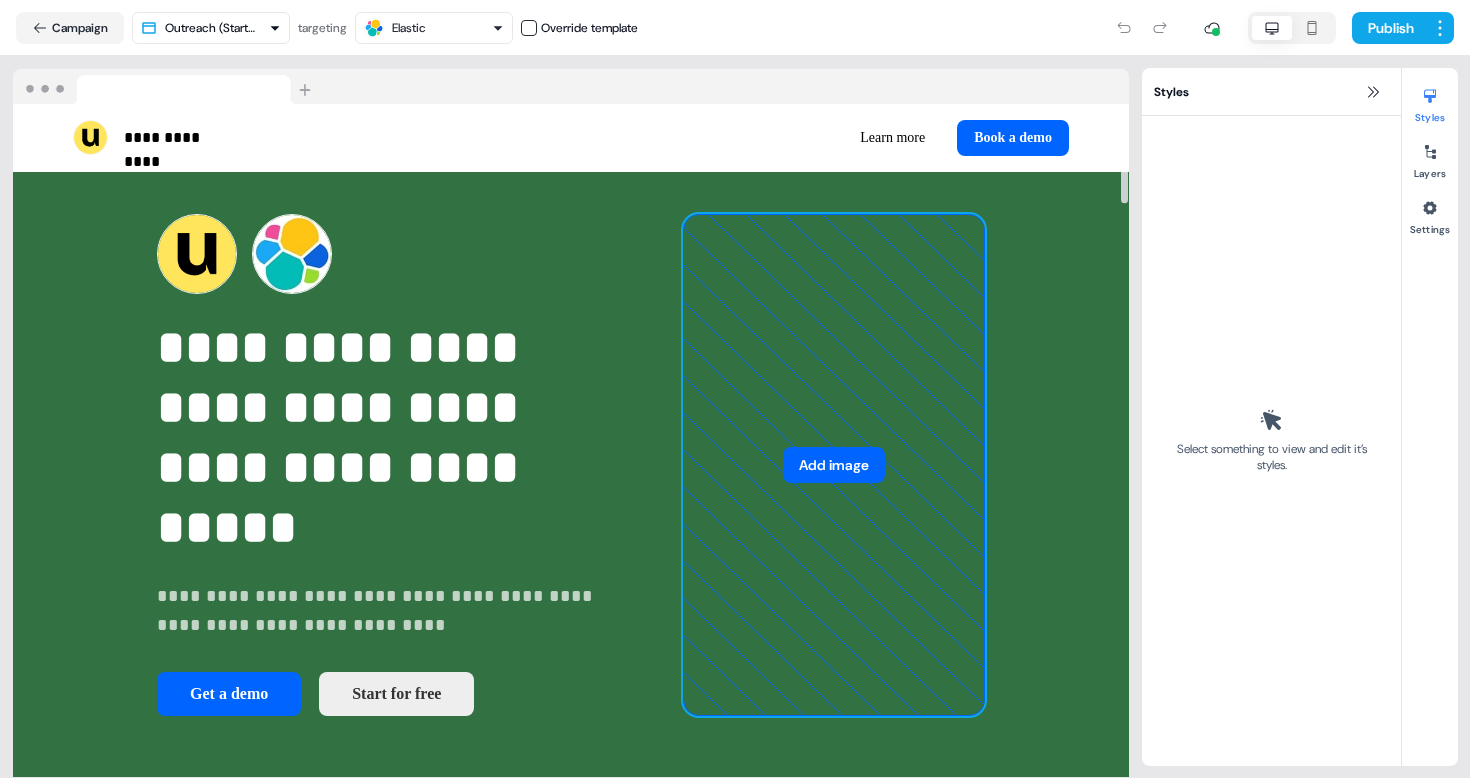 click 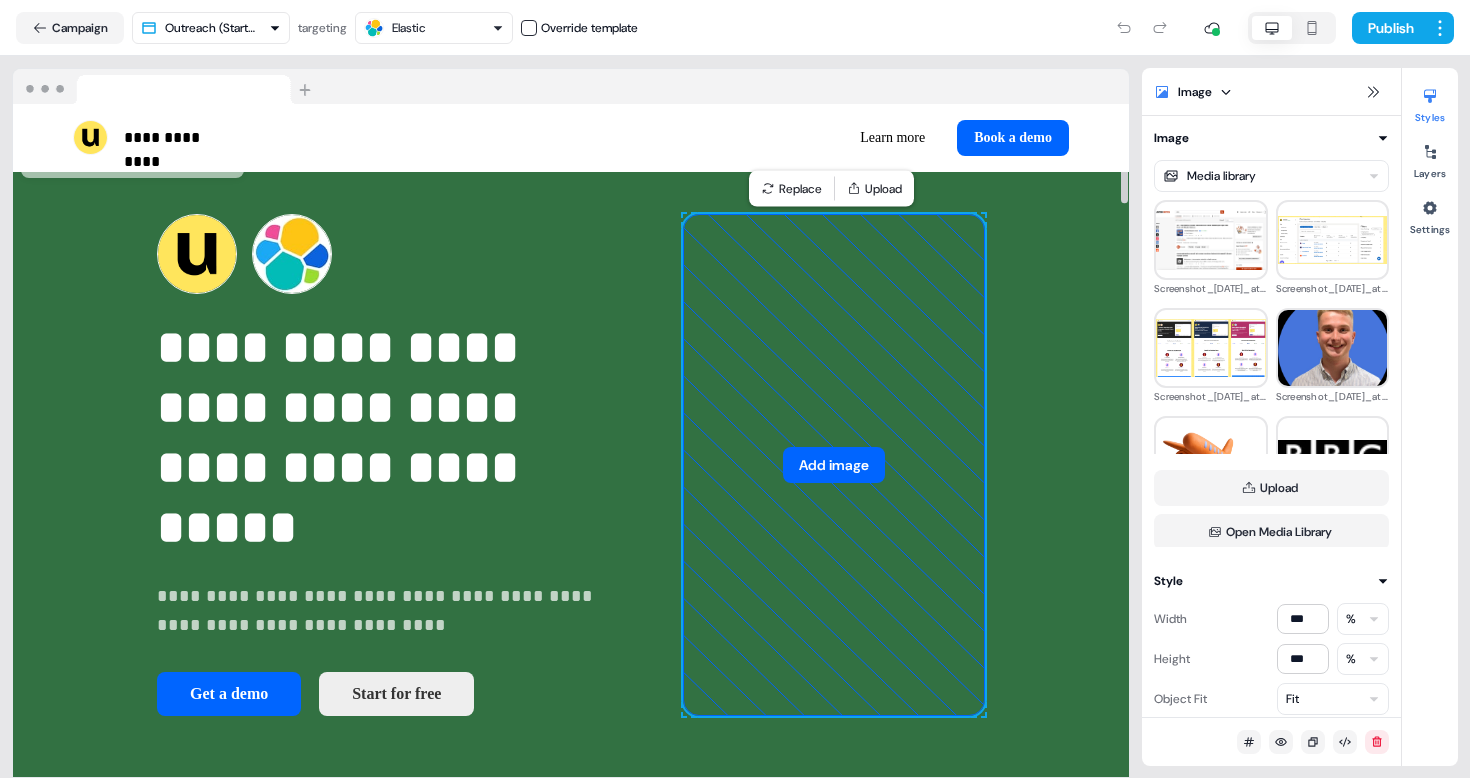 click on "Add image" at bounding box center [834, 465] 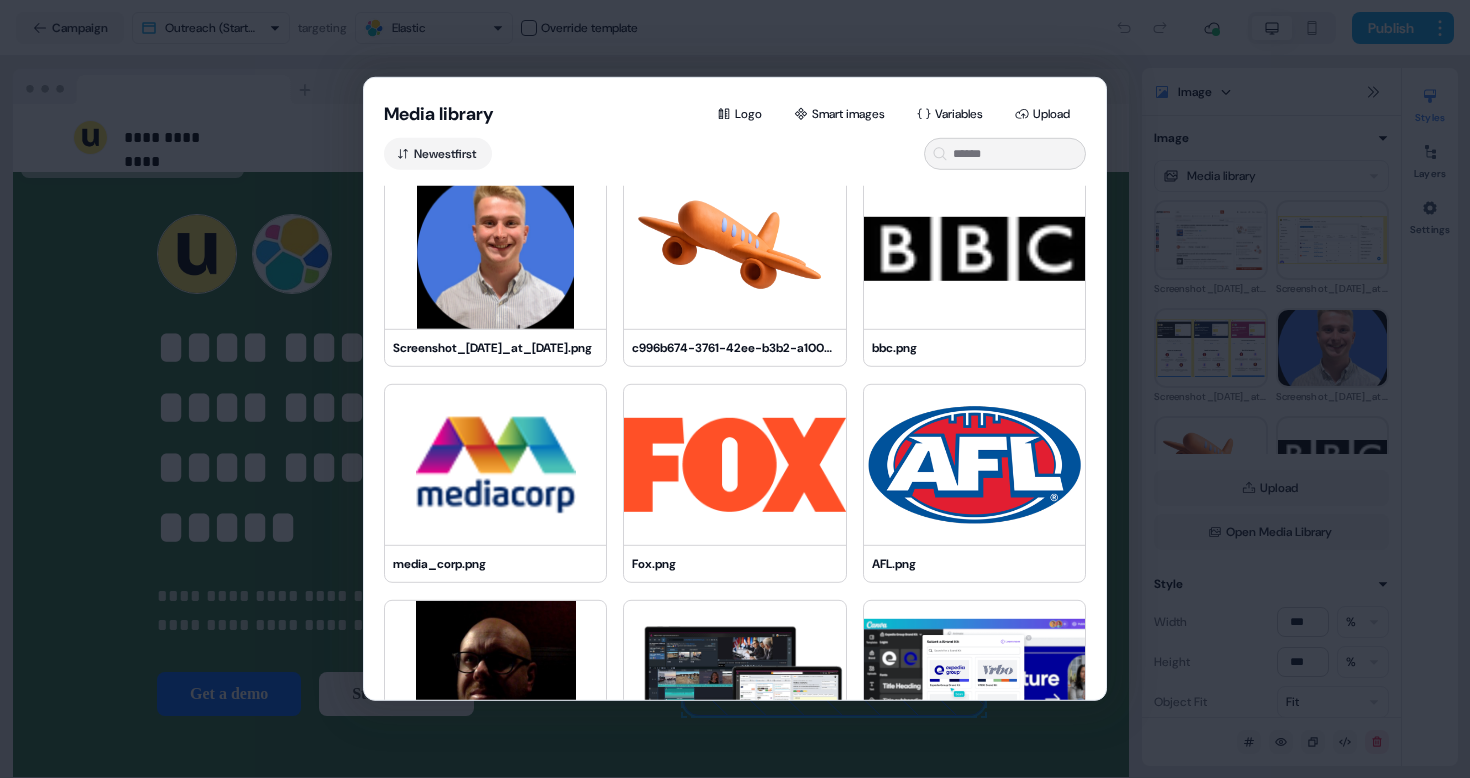 scroll, scrollTop: 0, scrollLeft: 0, axis: both 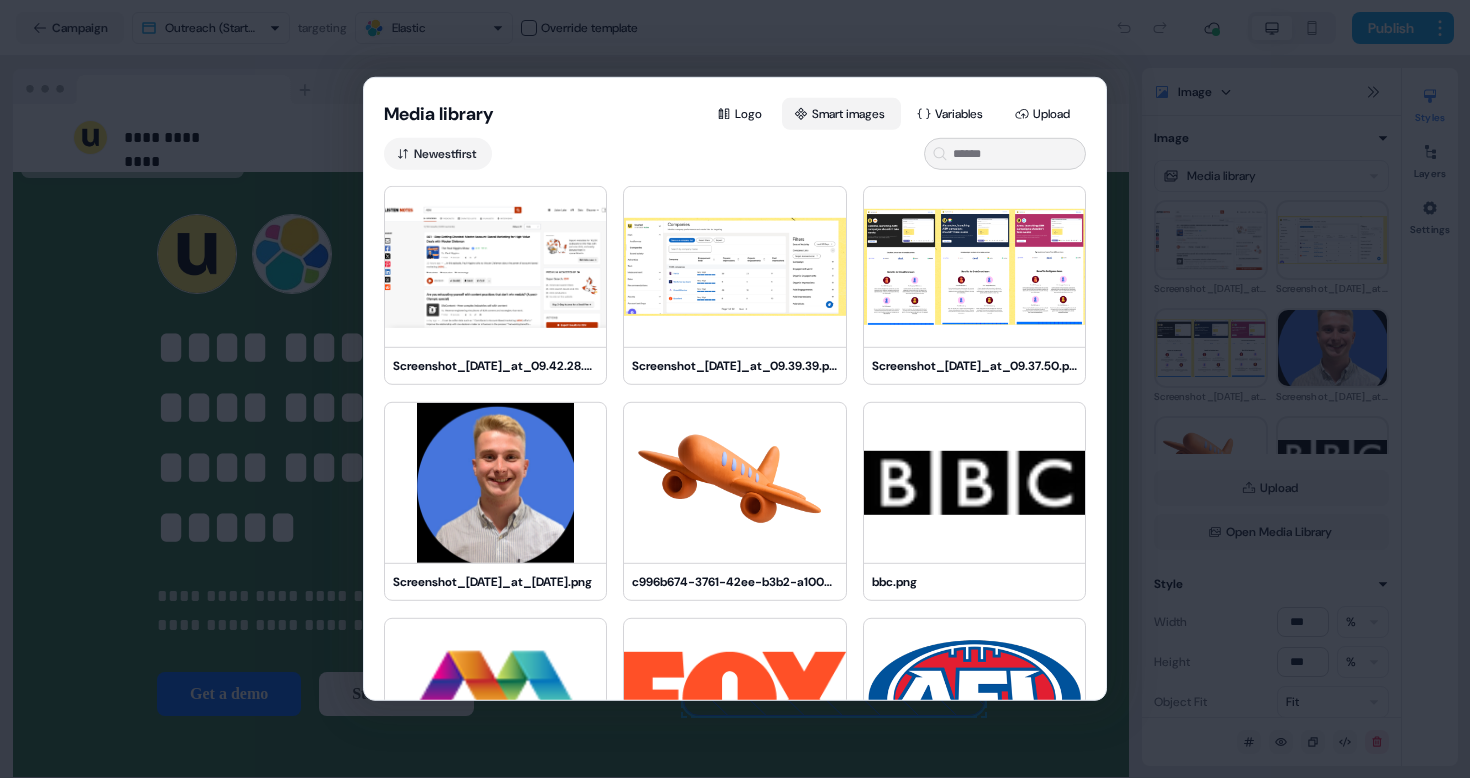 click on "Smart images" at bounding box center [841, 114] 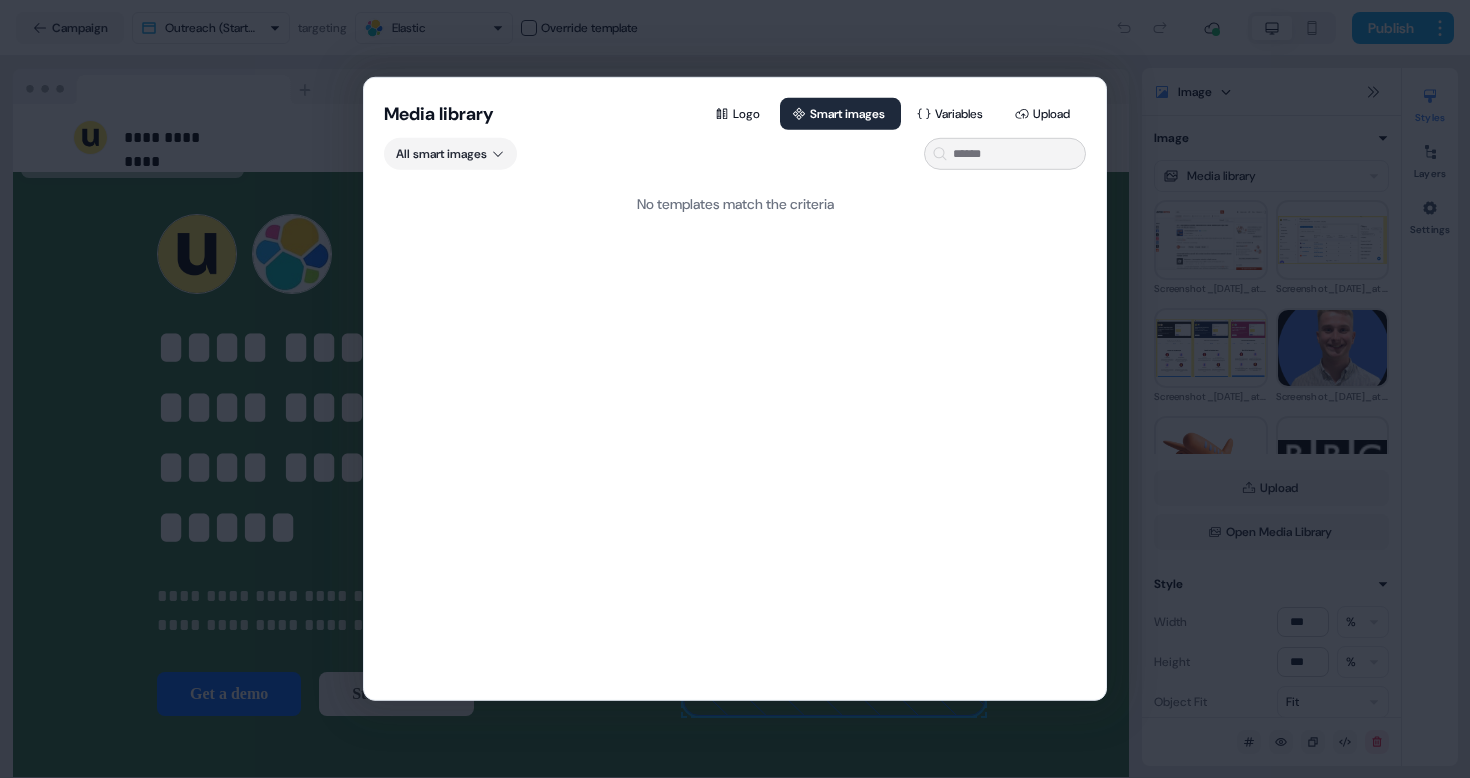 click on "Media library Logo Smart images Variables Upload All smart images No templates match the criteria" at bounding box center (735, 389) 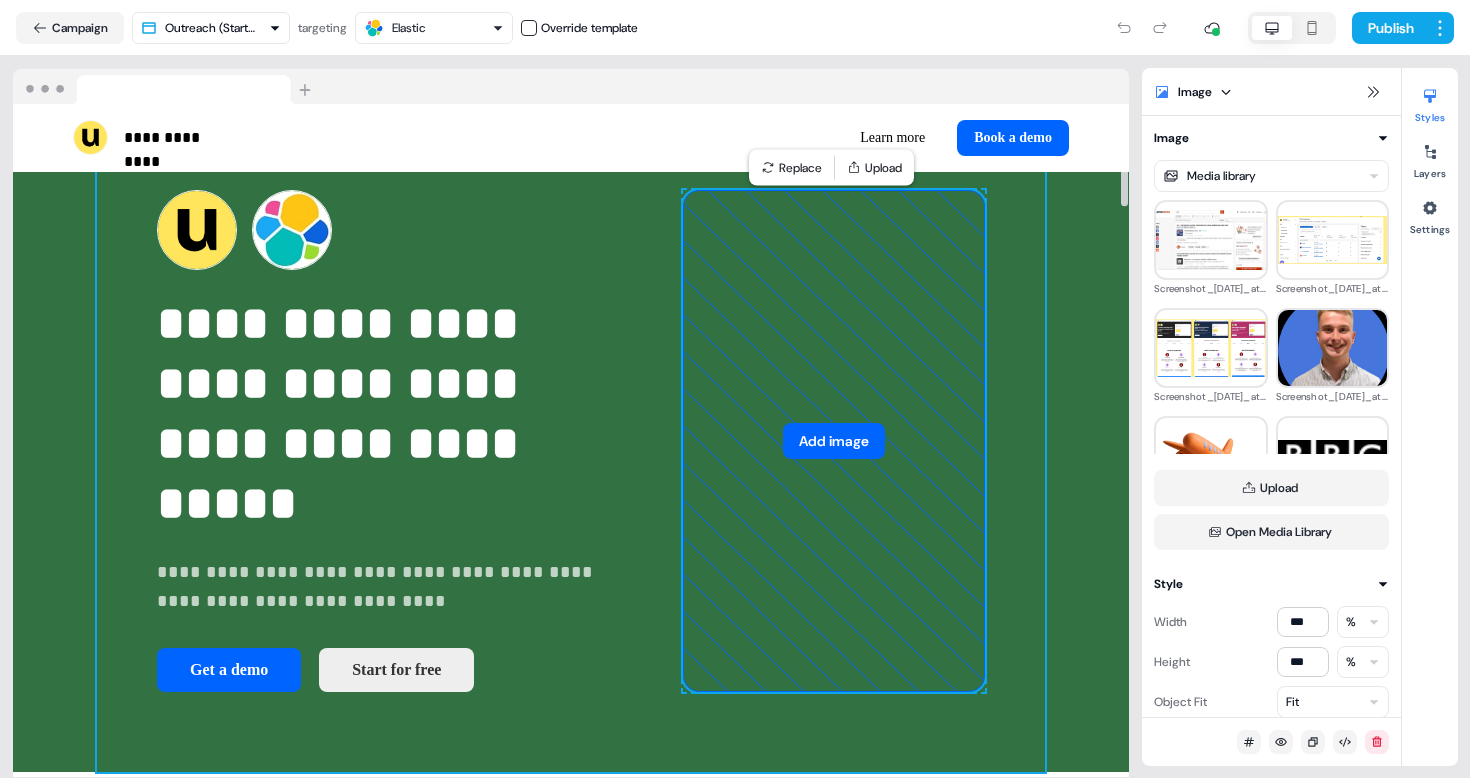 scroll, scrollTop: 59, scrollLeft: 0, axis: vertical 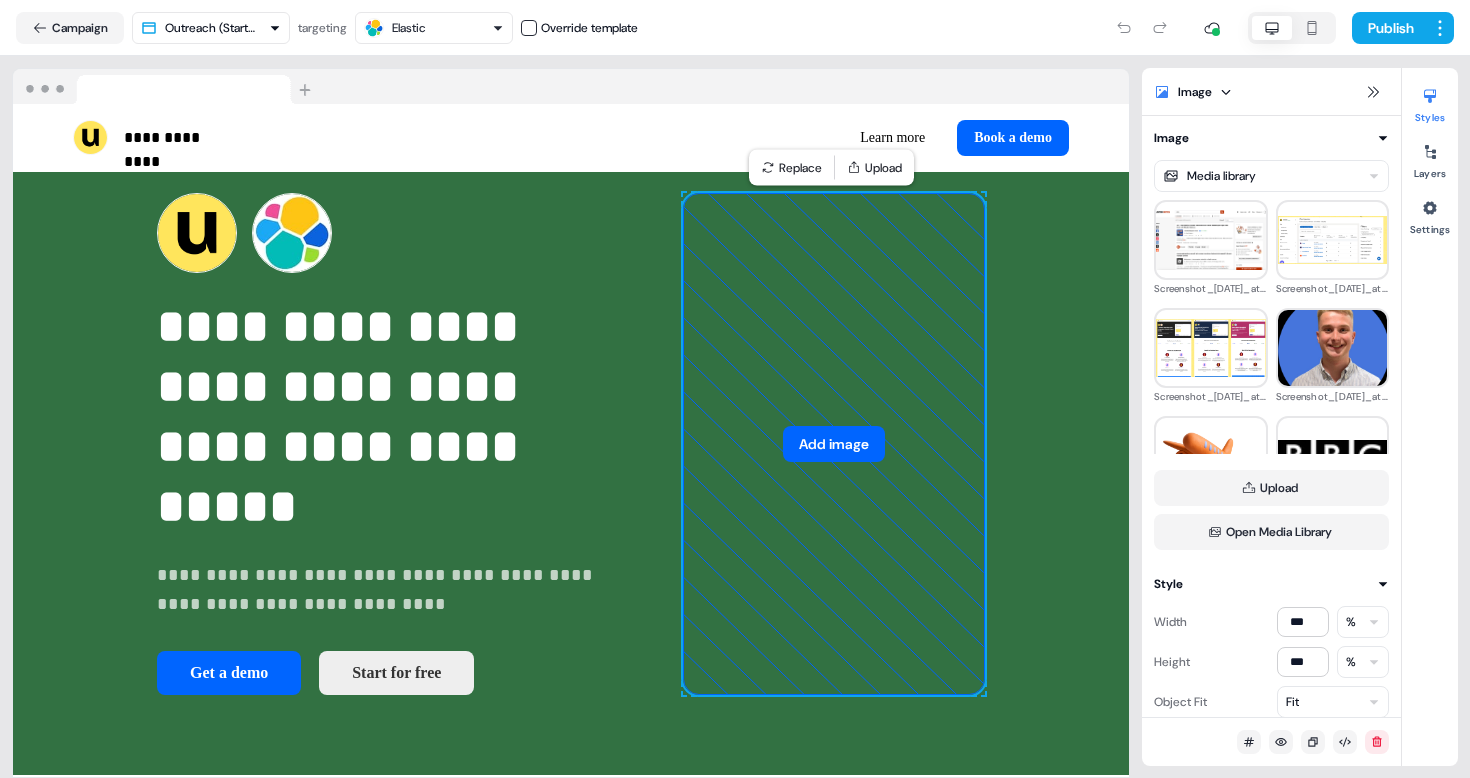 click at bounding box center (571, 87) 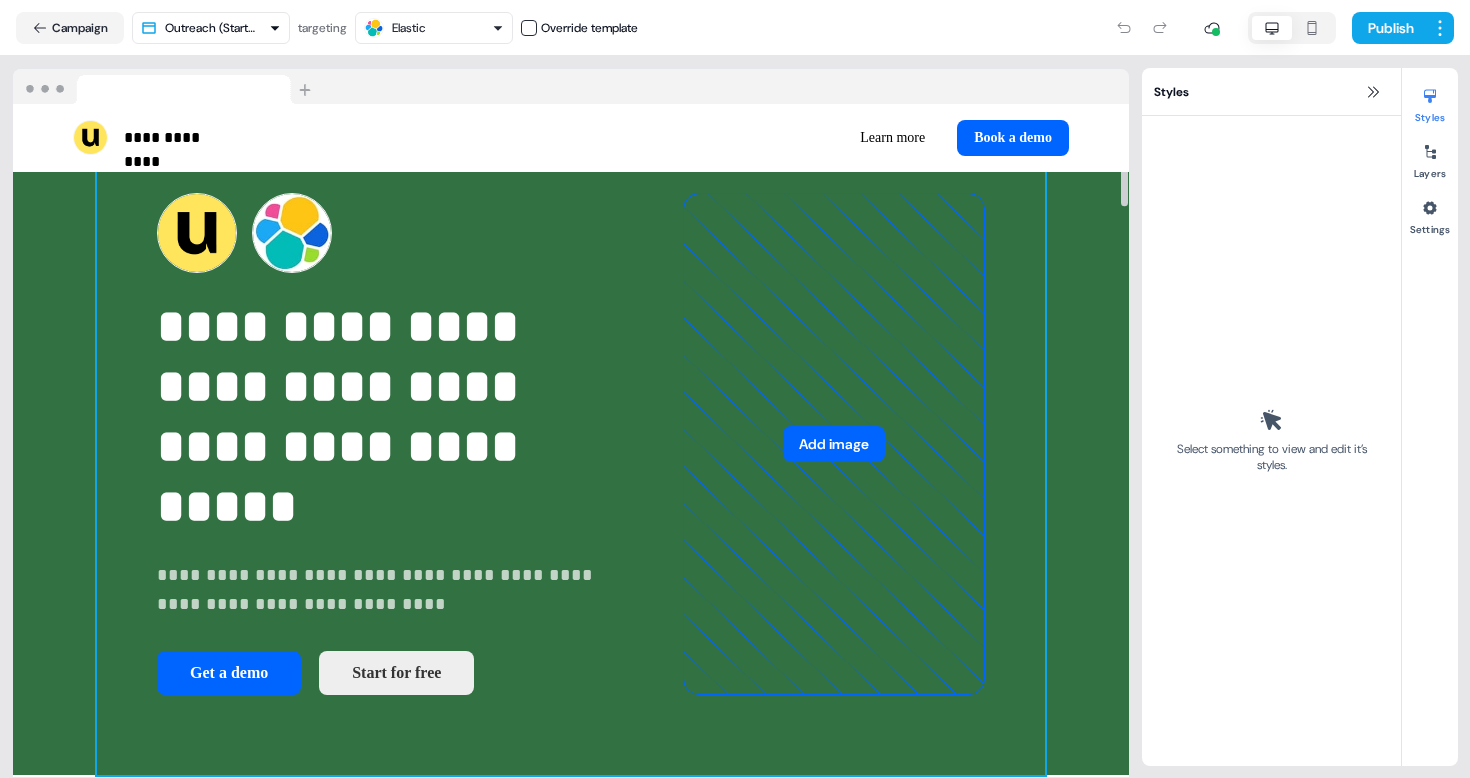 click on "**********" at bounding box center [571, 444] 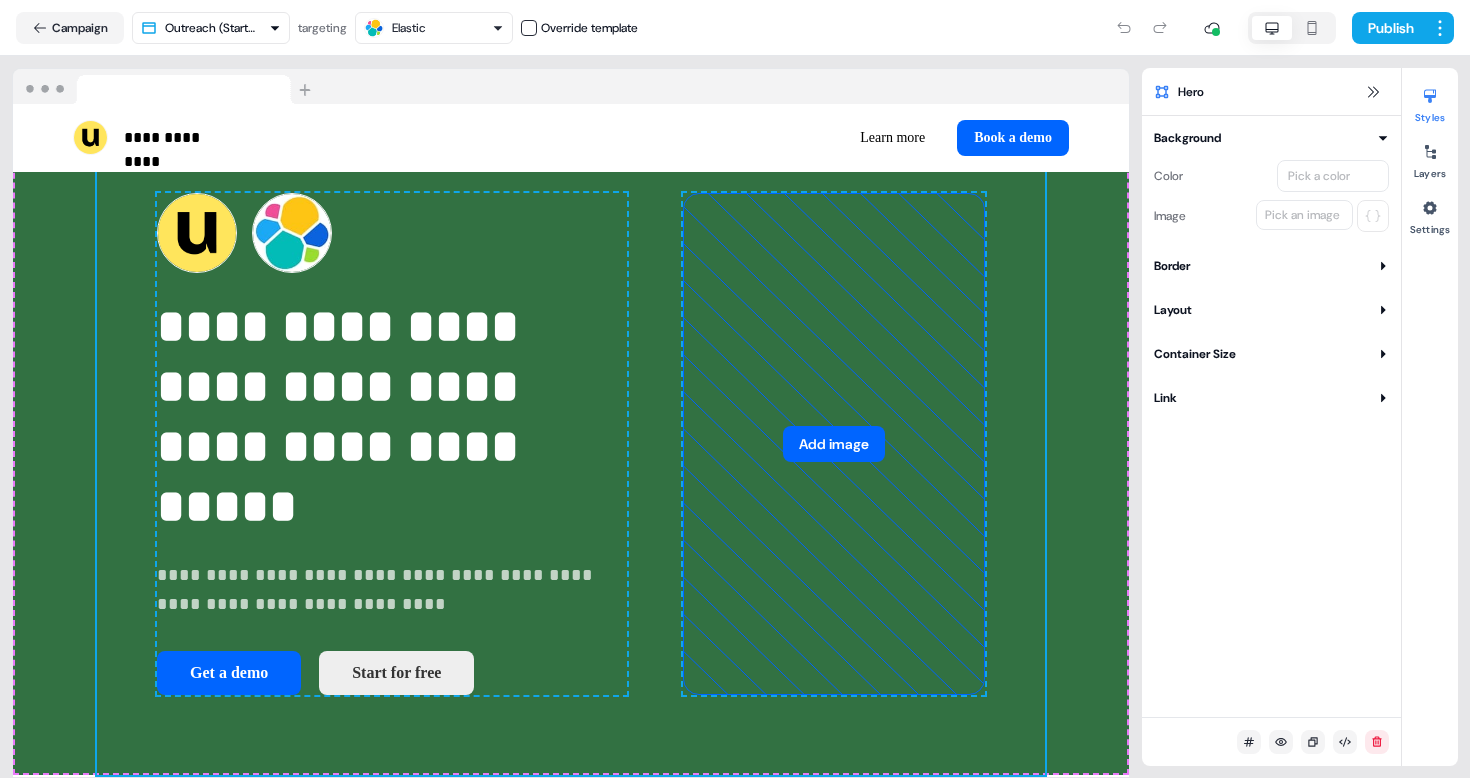 click on "Border" at bounding box center [1271, 266] 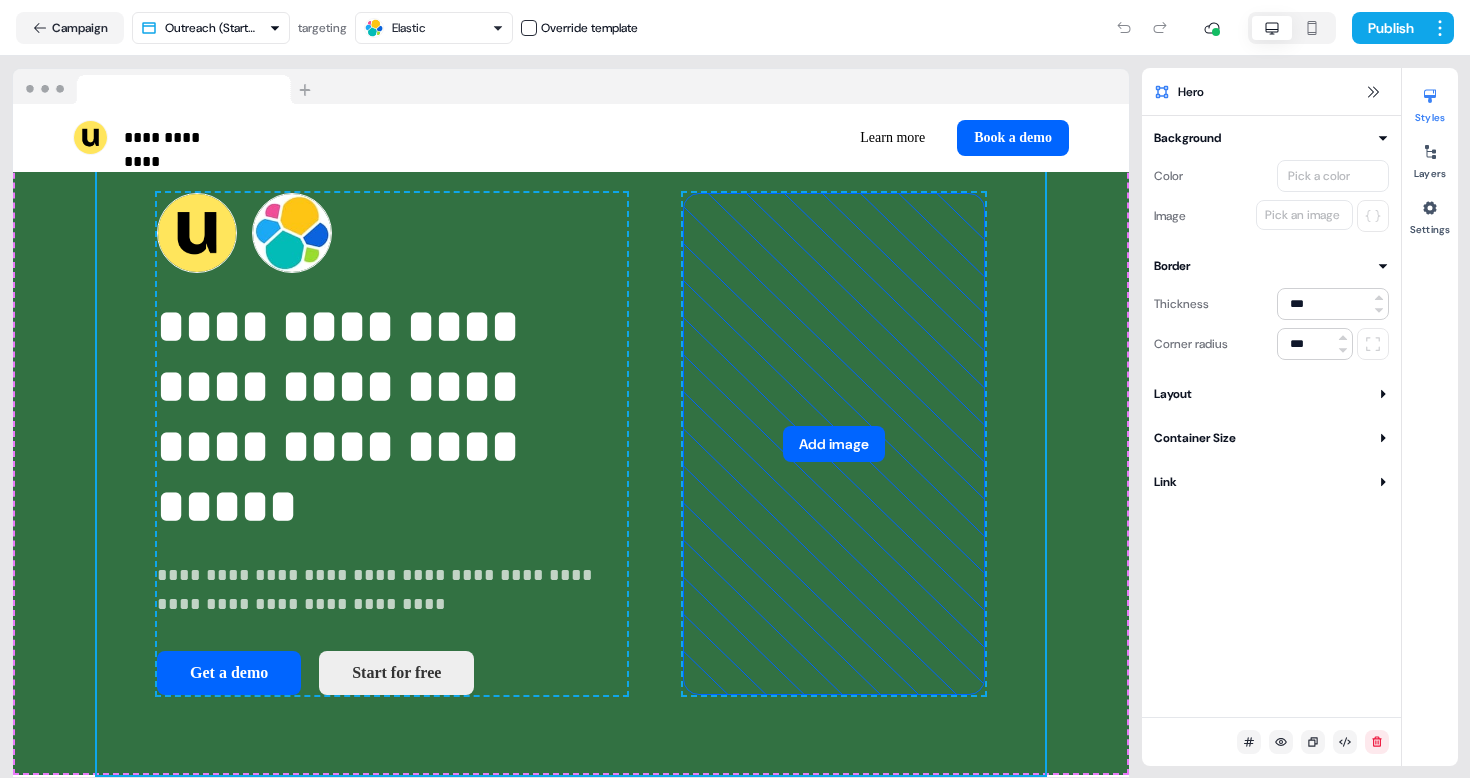 click on "Border" at bounding box center (1271, 266) 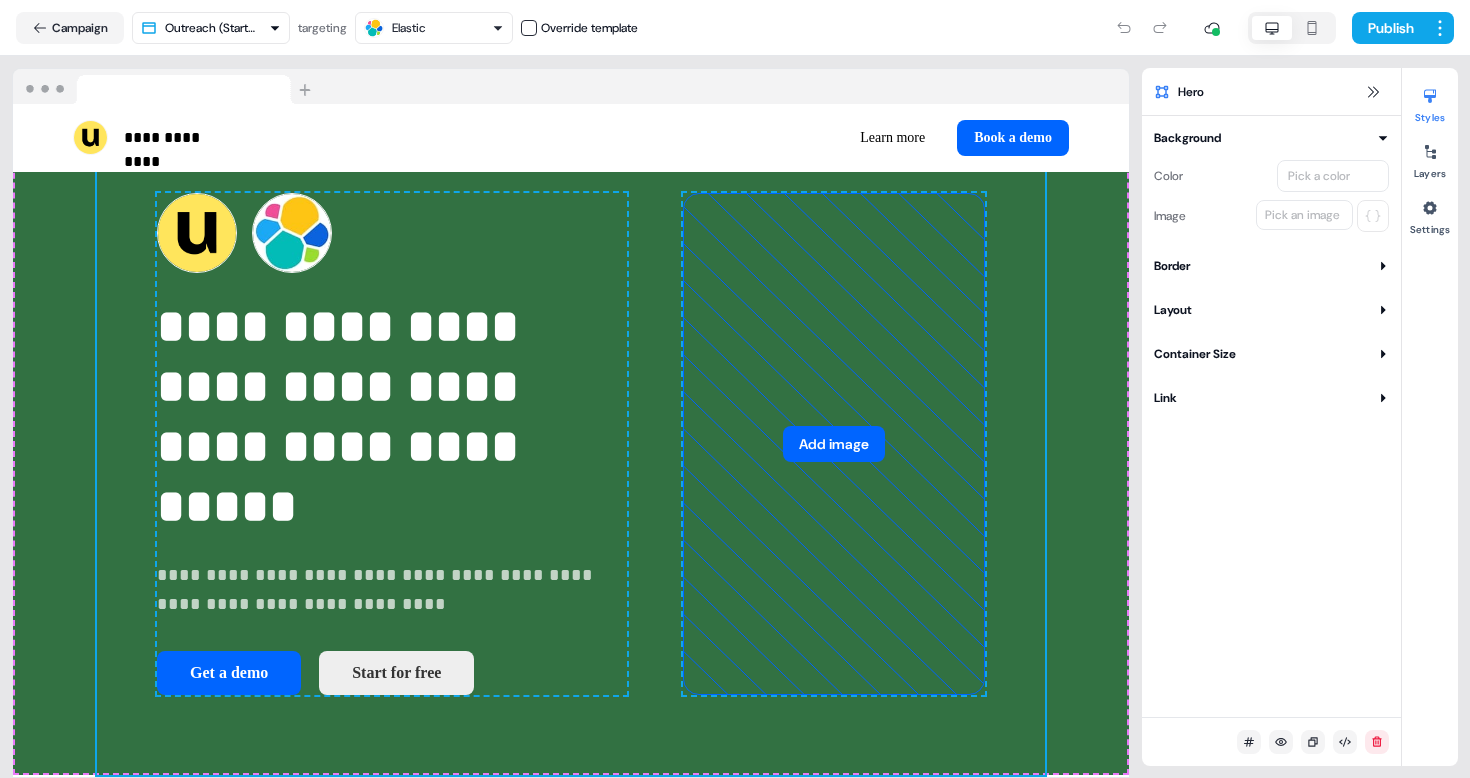 click on "Background Color Pick a color Image Pick an image Border Thickness *** Corner radius *** Layout Orientation Gap ** px Align to Select Padding ***** Container Size Width * px Height * px Max width **** px Max height None Link" at bounding box center [1271, 268] 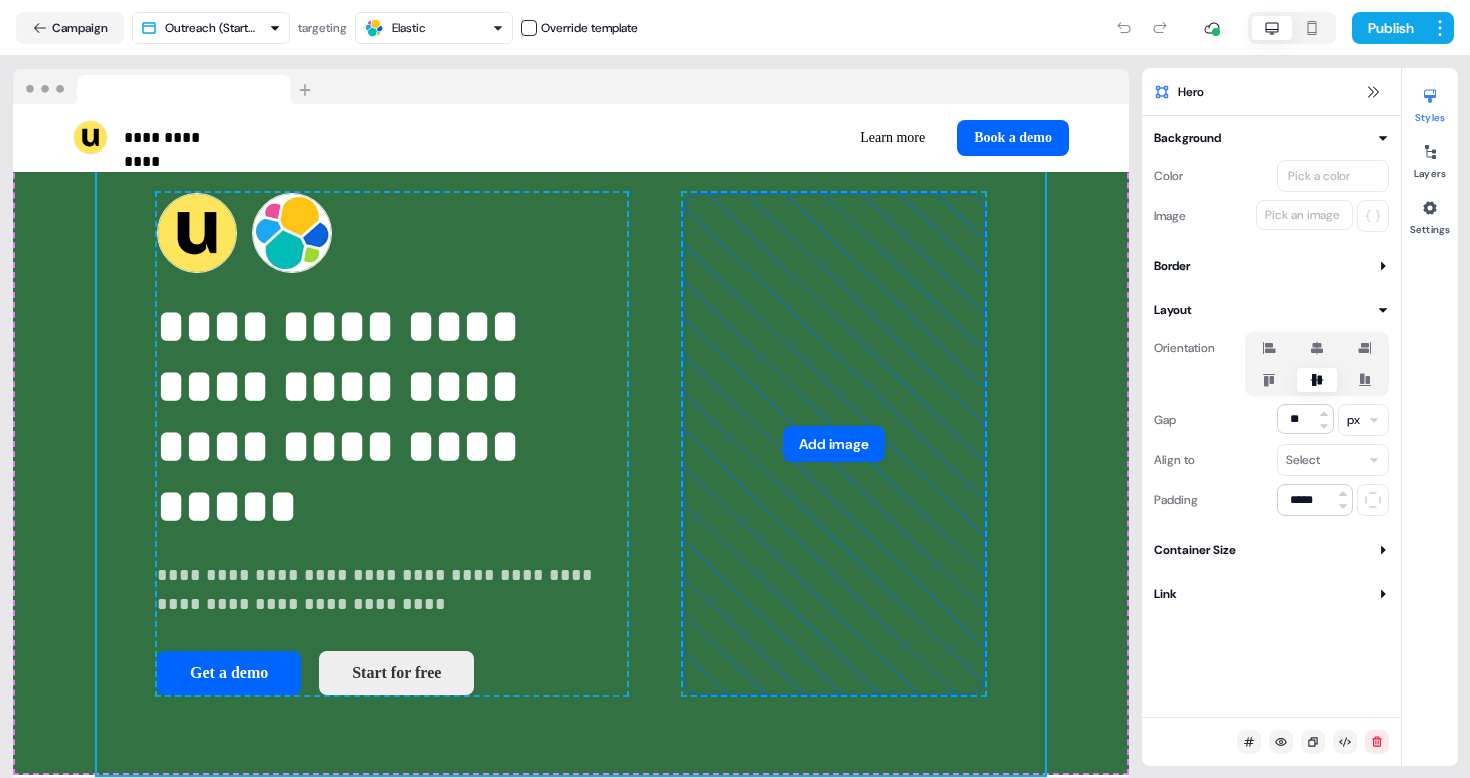 click on "Layout" at bounding box center [1271, 310] 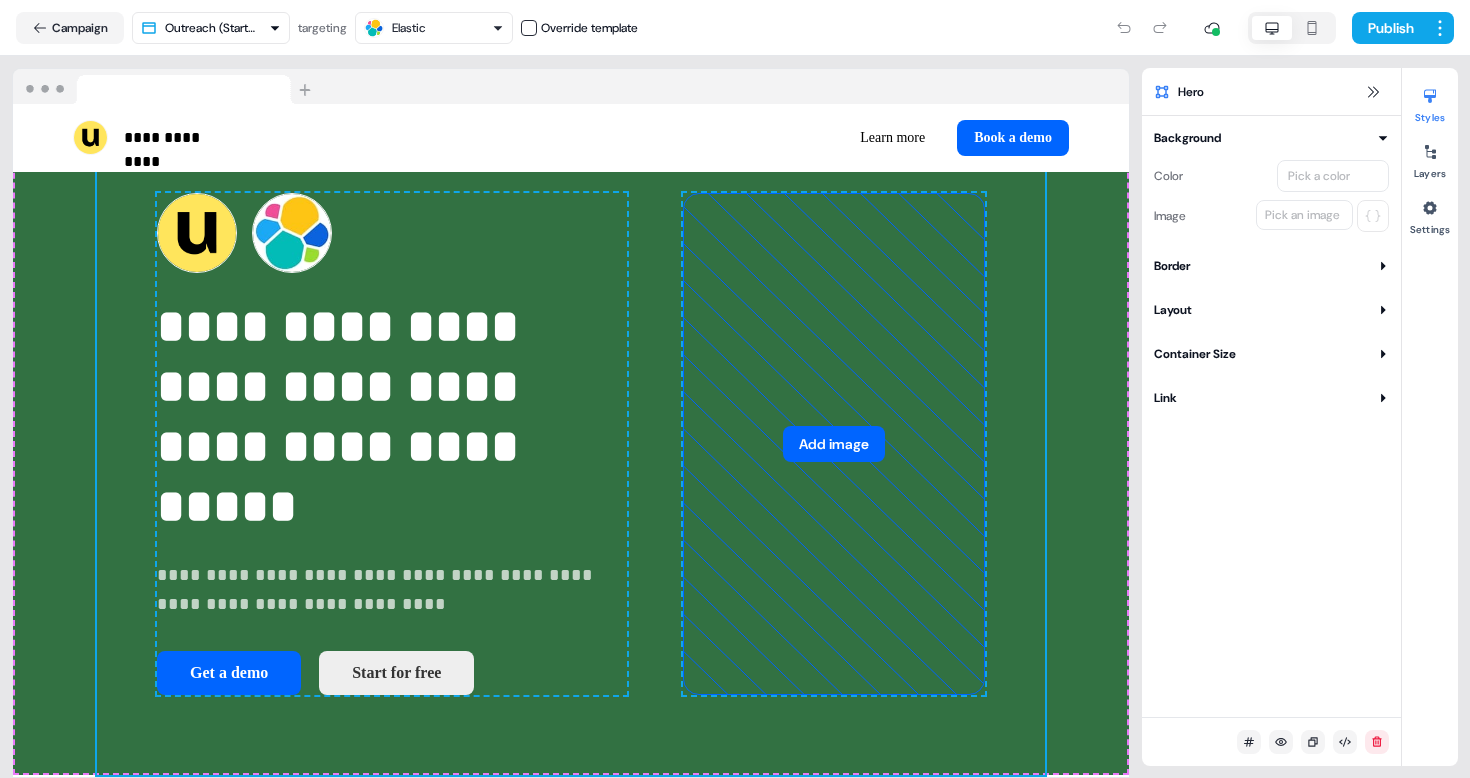 click on "Container Size" at bounding box center (1271, 354) 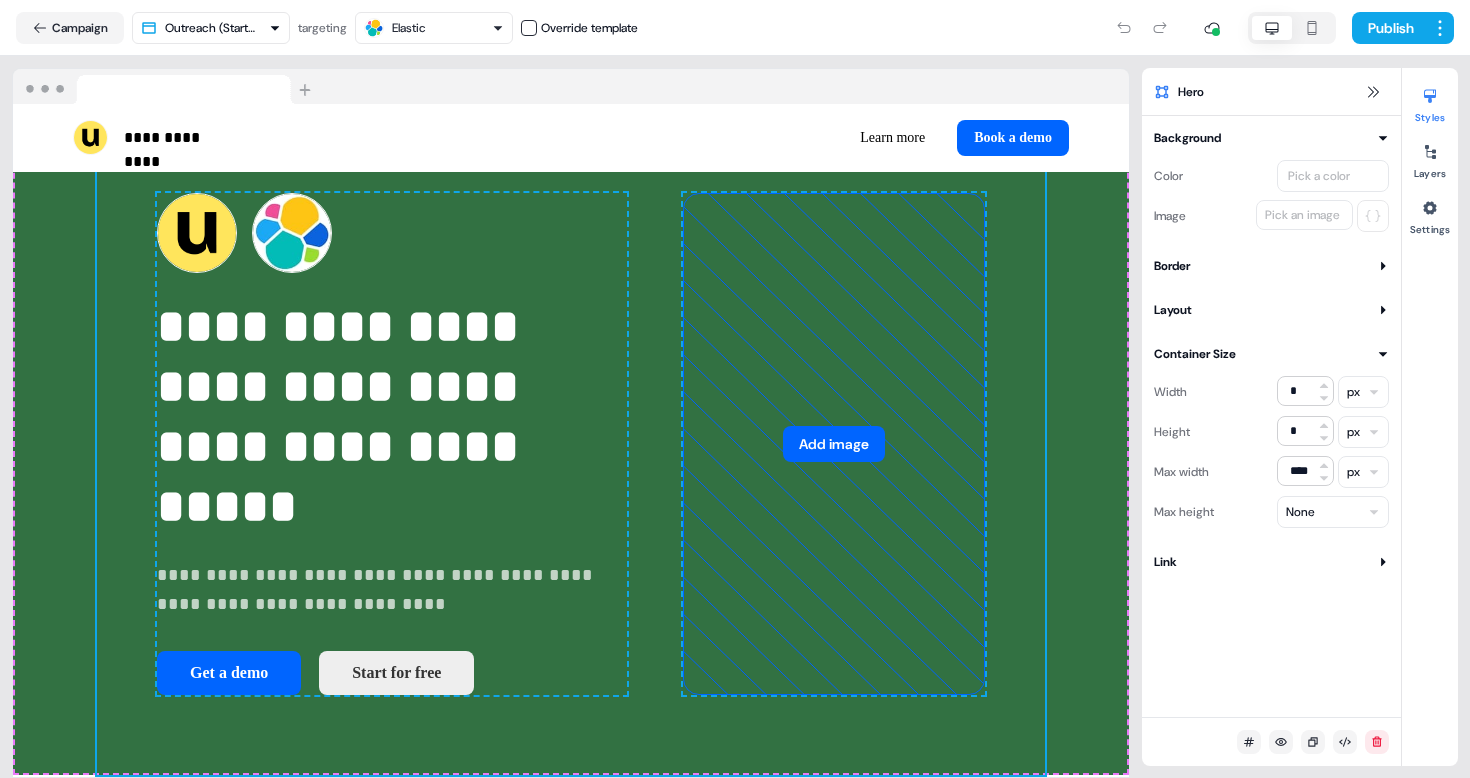 click on "Container Size" at bounding box center [1271, 354] 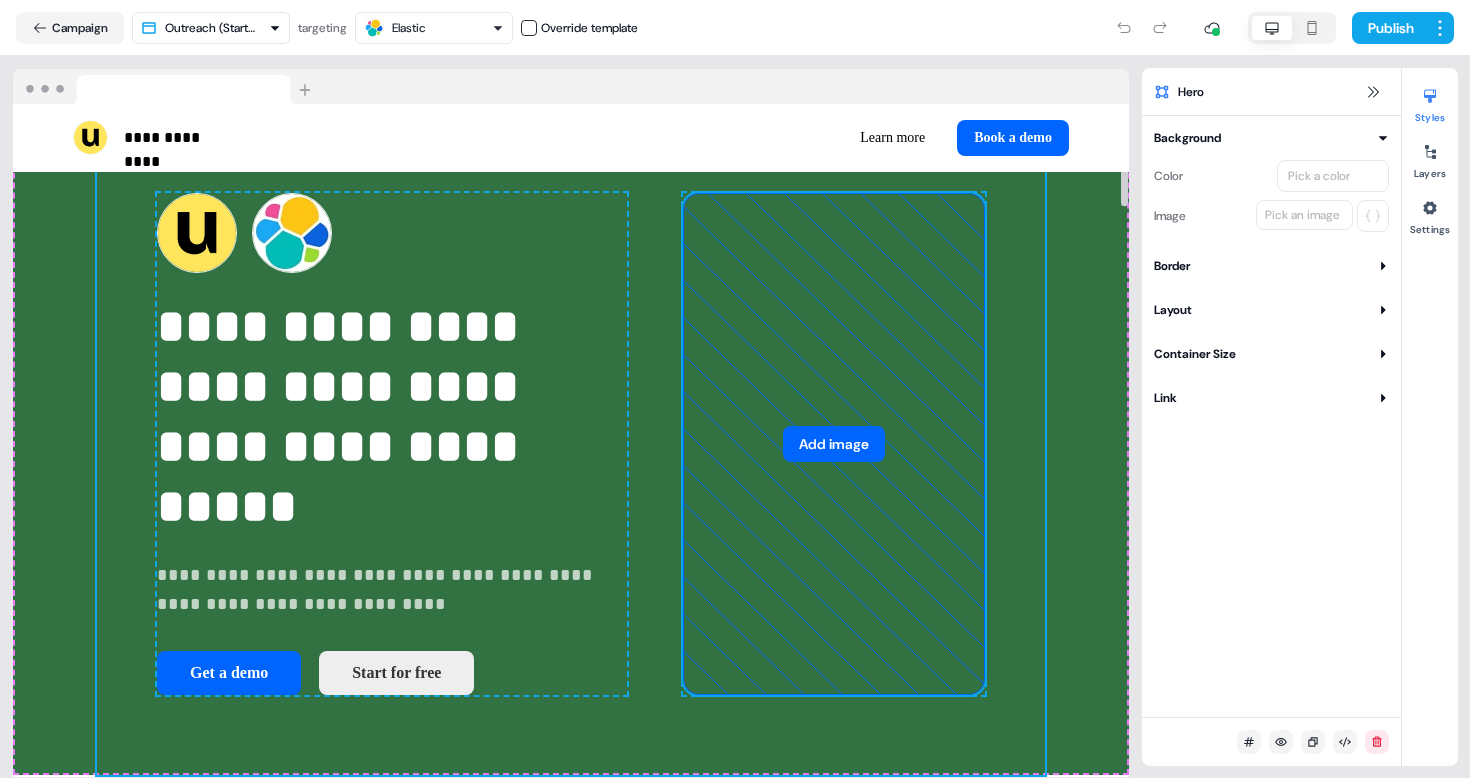 click on "Add image" at bounding box center [834, 444] 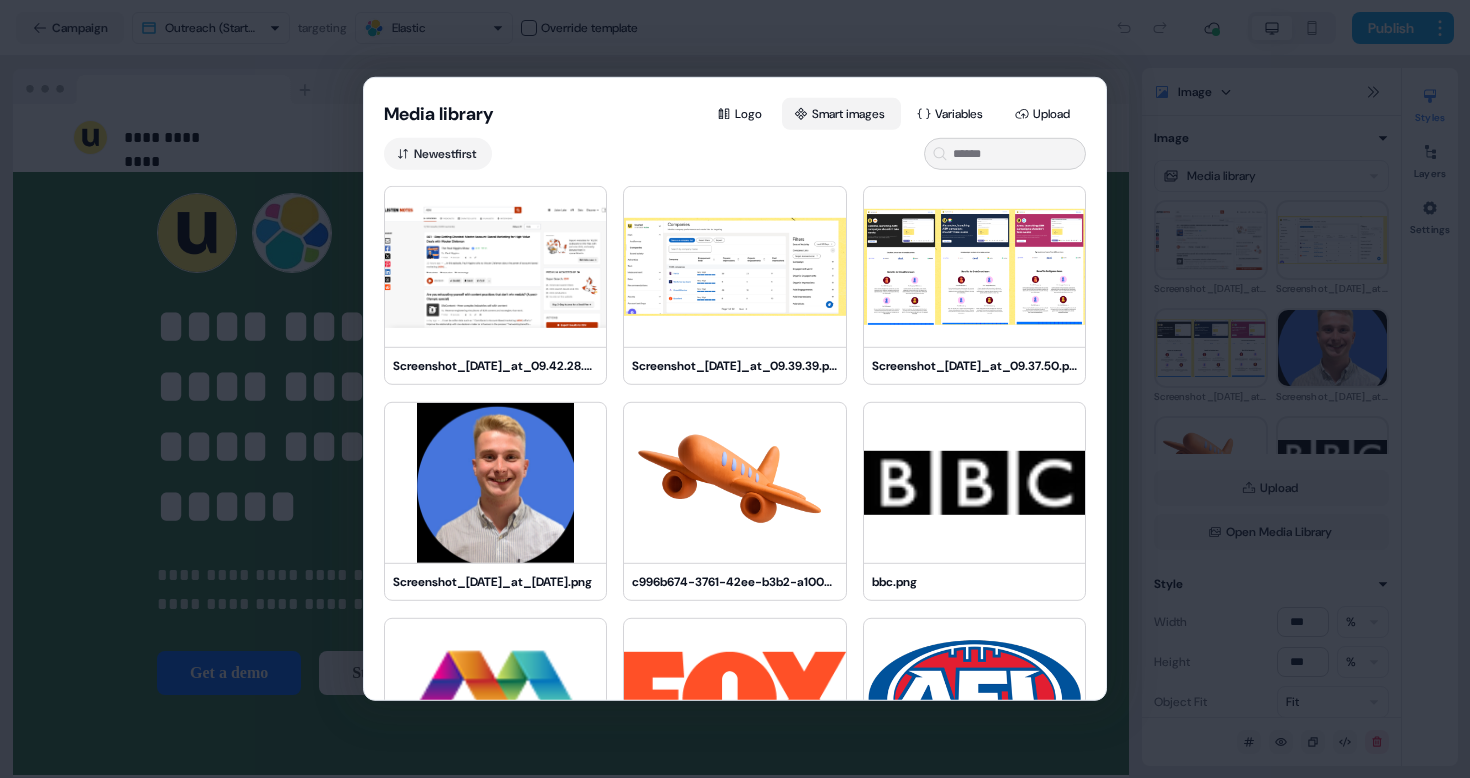 click on "Smart images" at bounding box center (841, 114) 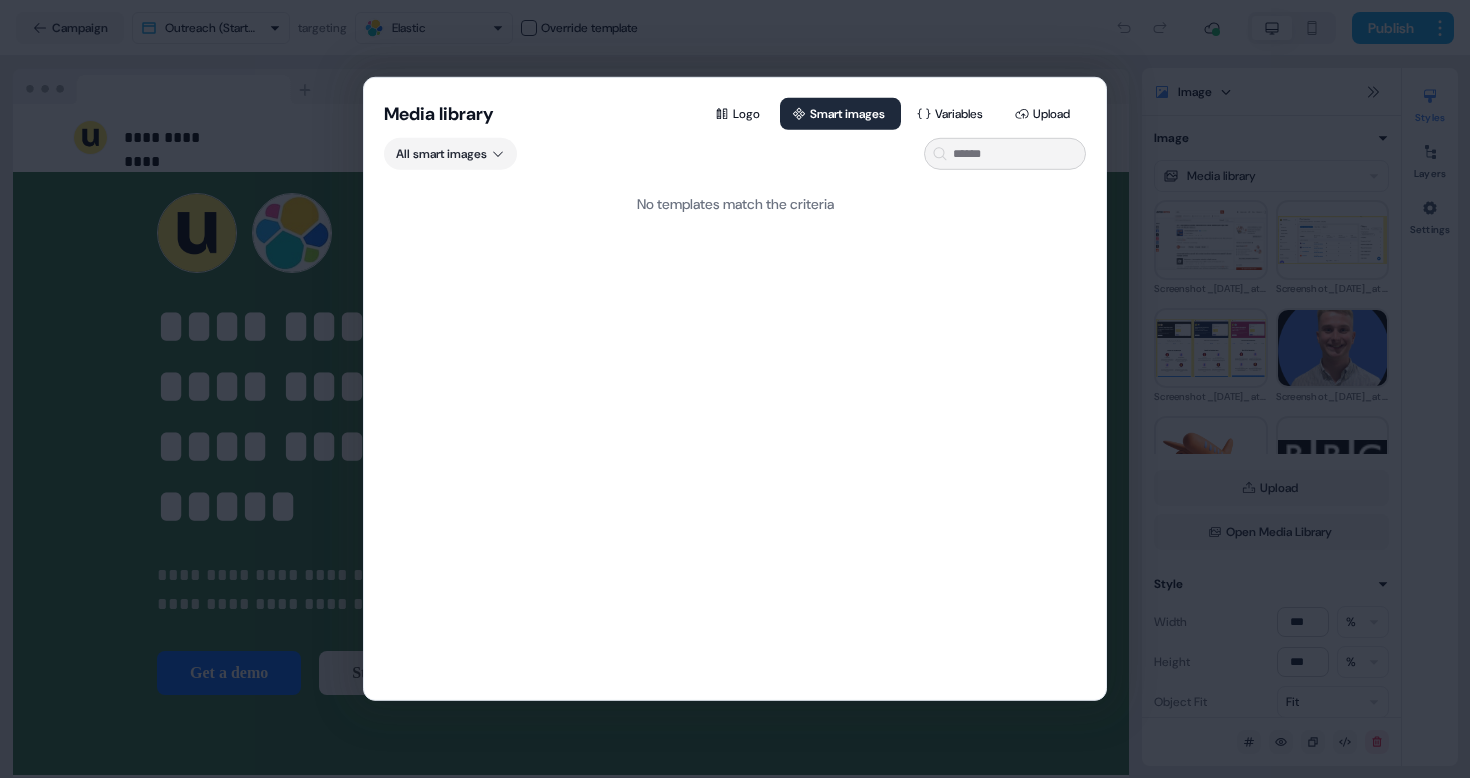 click 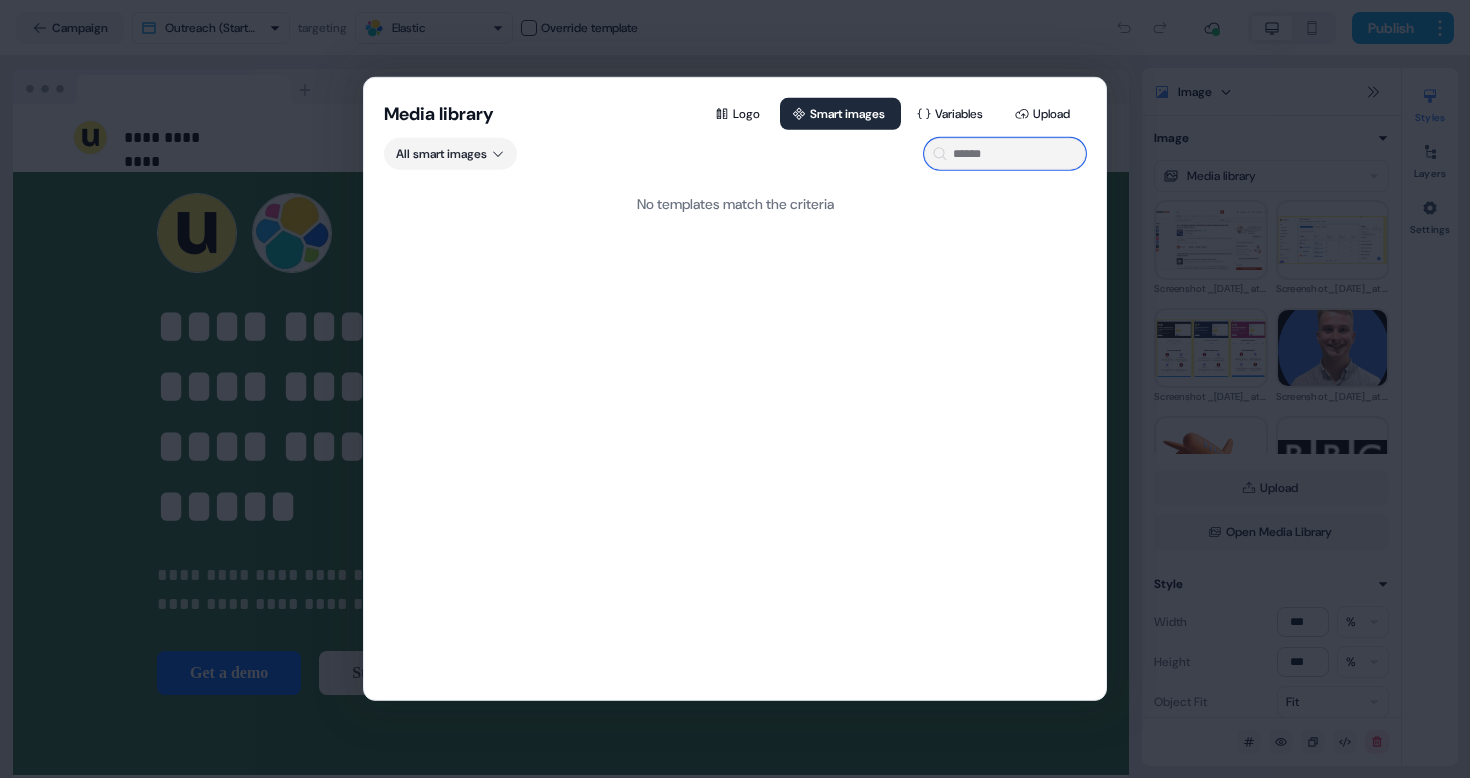 click at bounding box center [1005, 154] 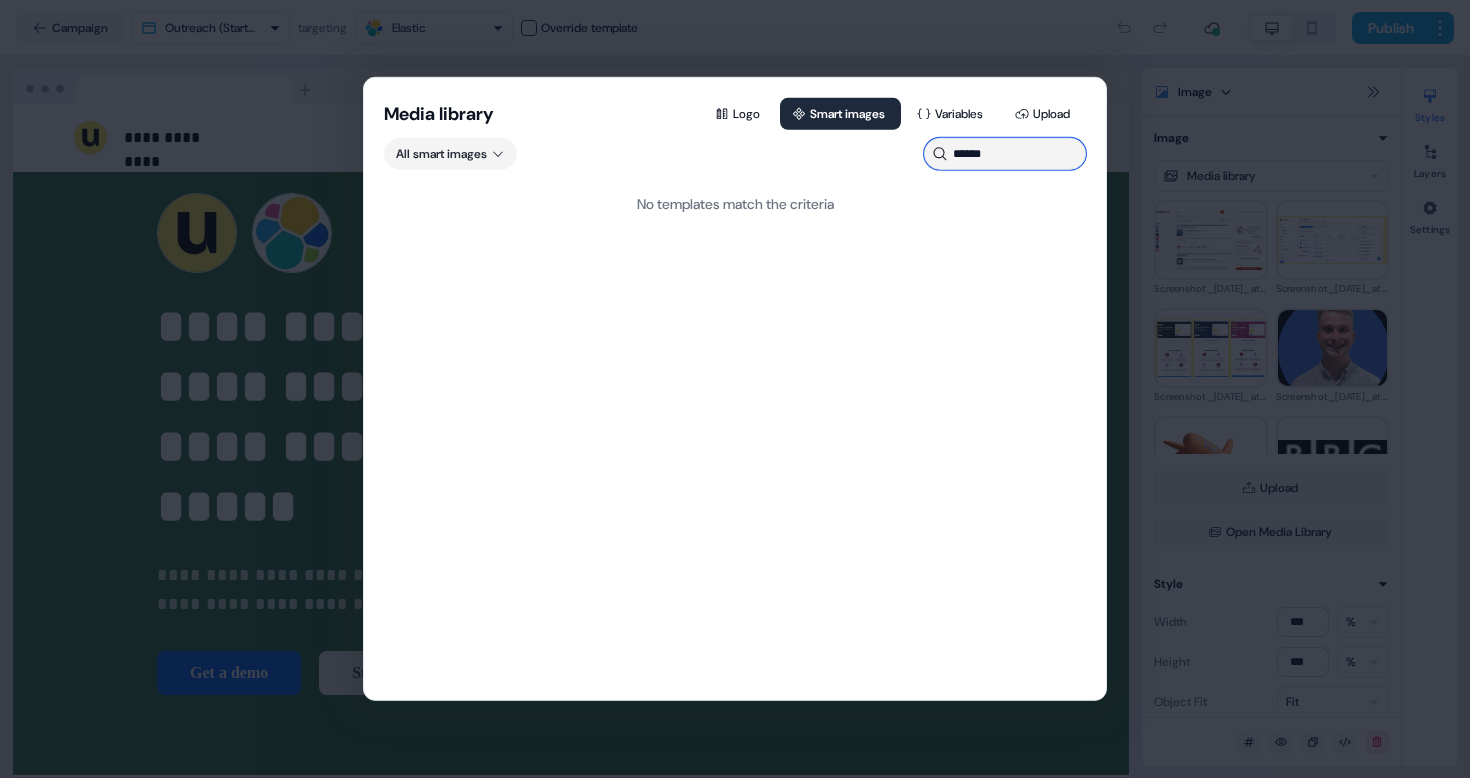 type on "******" 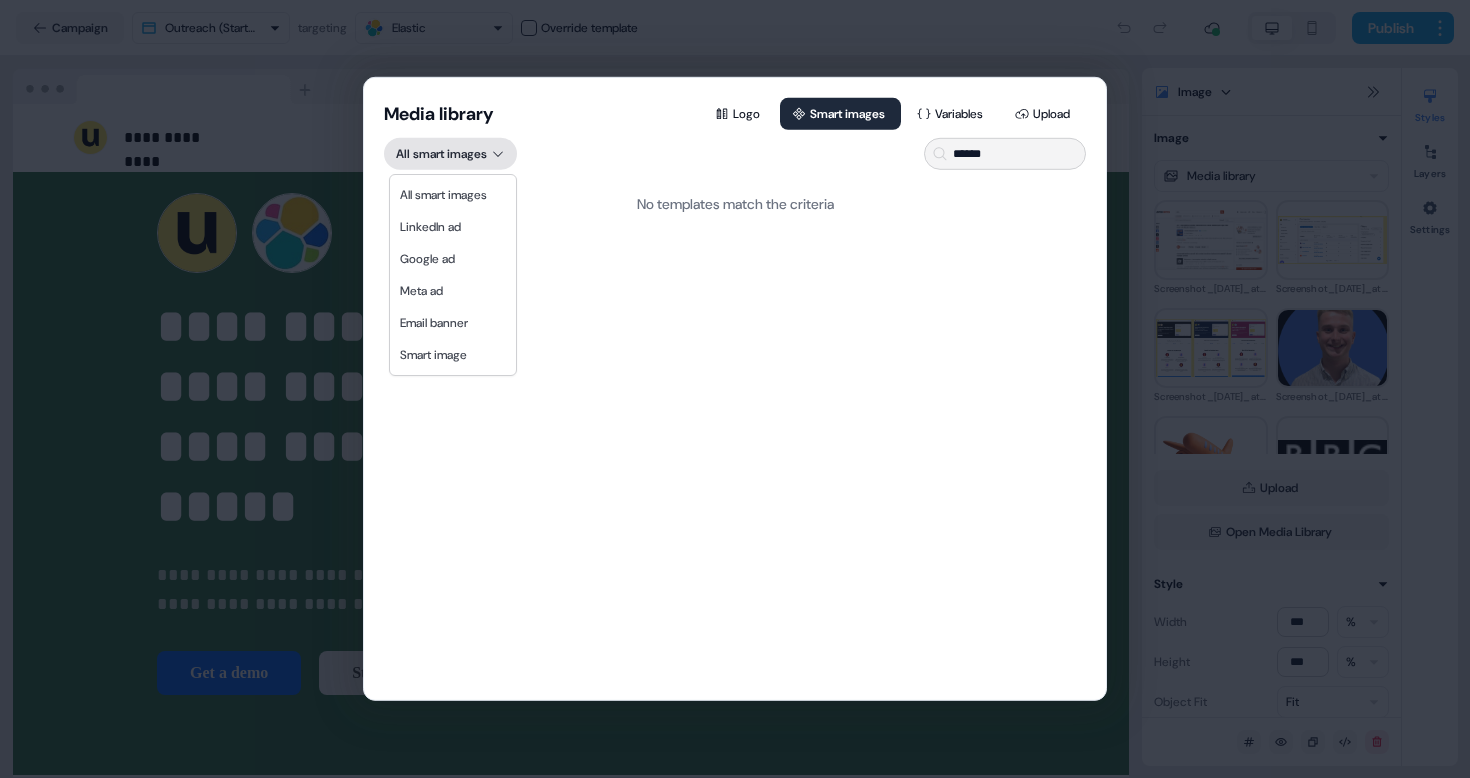 click on "Media library Logo Smart images Variables Upload All smart images ****** No templates match the criteria" at bounding box center (735, 389) 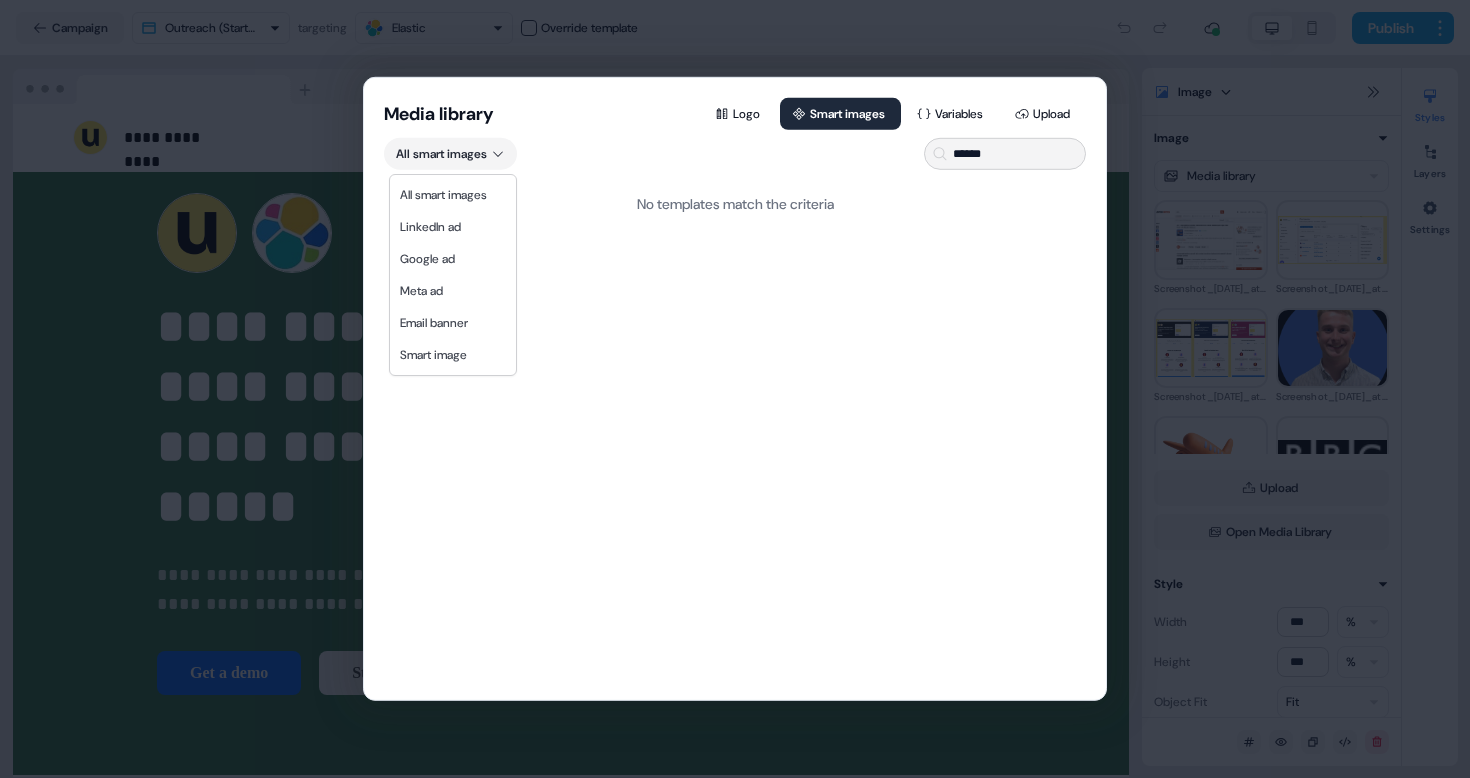 click on "Media library Logo Smart images Variables Upload All smart images ****** No templates match the criteria" at bounding box center [735, 389] 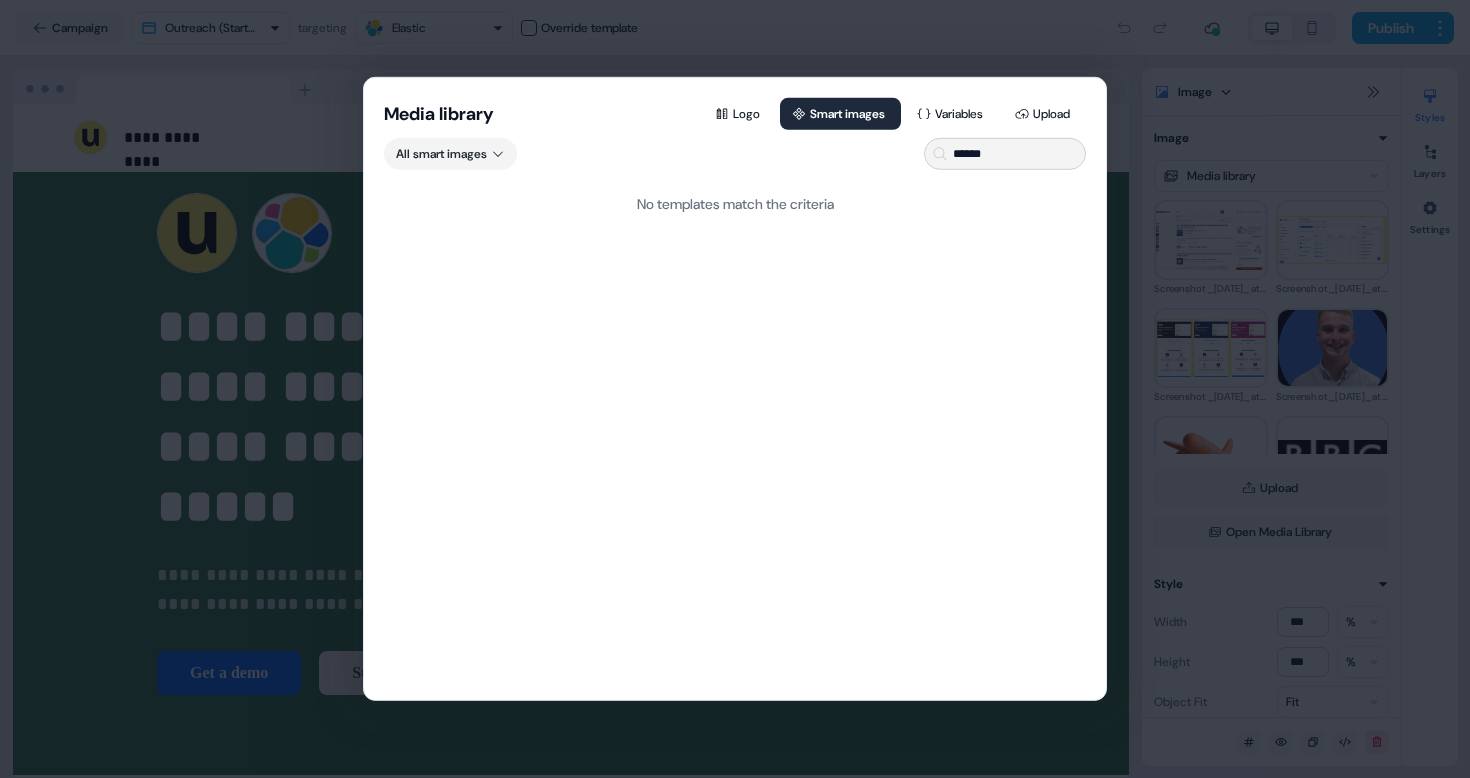 click on "Media library Logo Smart images Variables Upload All smart images ****** No templates match the criteria" at bounding box center (735, 389) 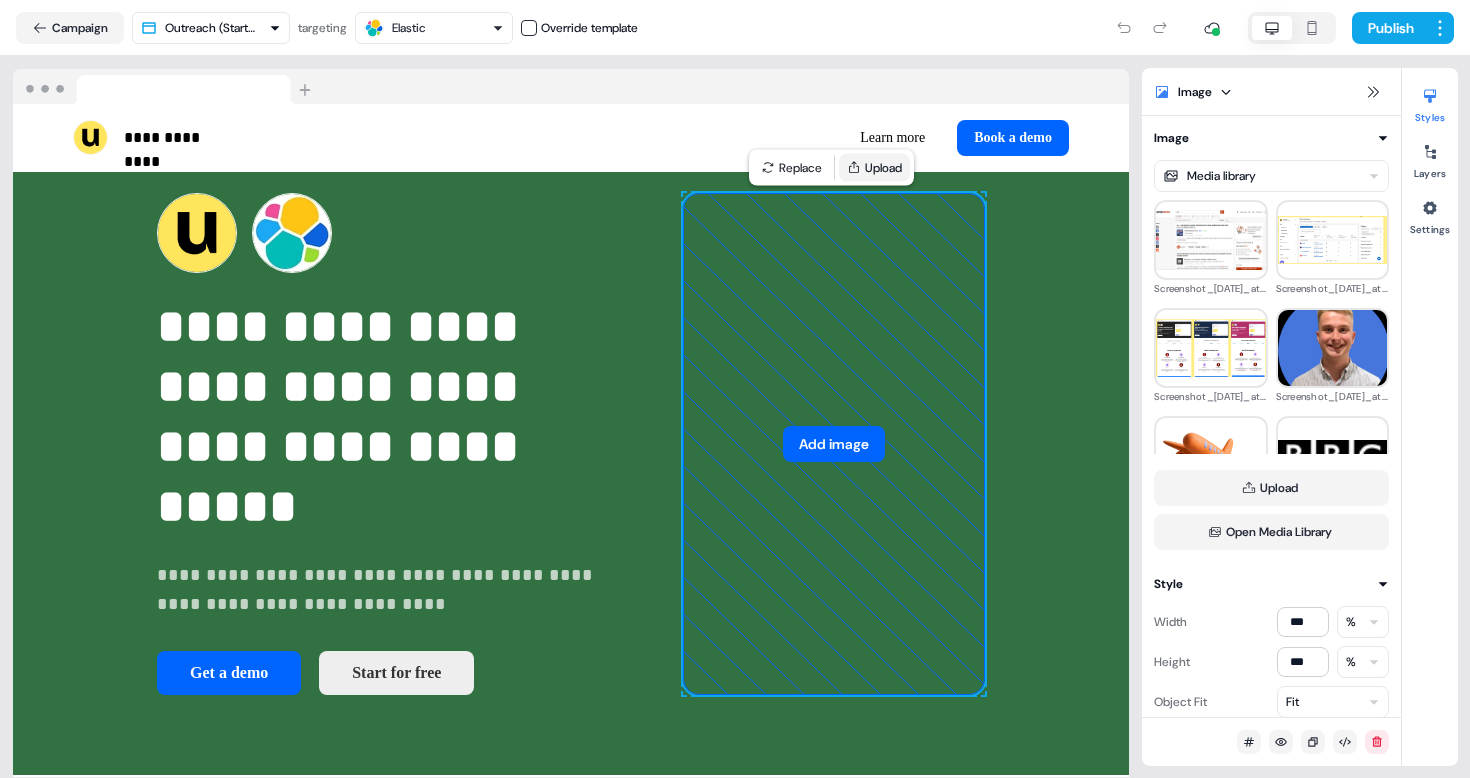 click on "Upload" at bounding box center [874, 168] 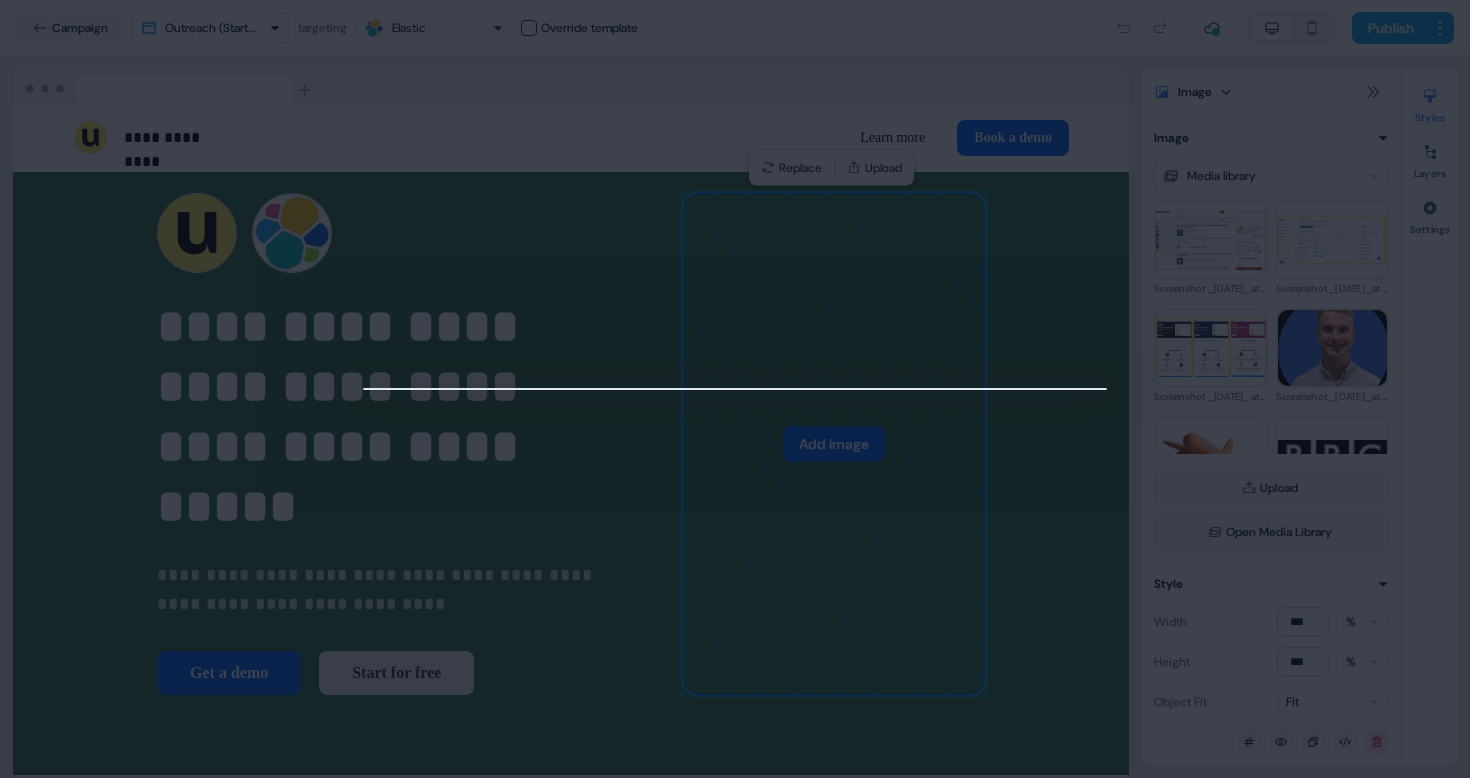 click at bounding box center [735, 389] 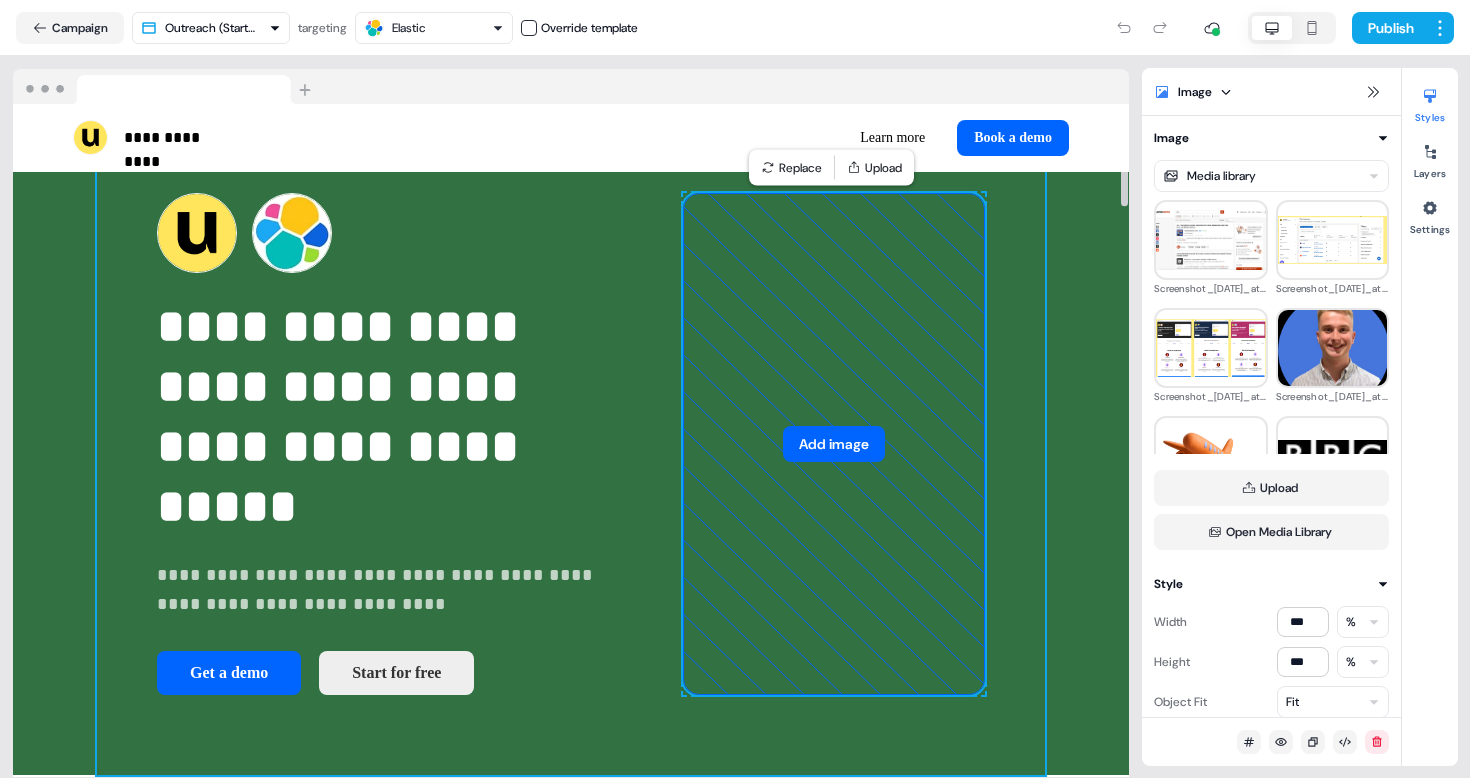 click on "**********" at bounding box center [571, 444] 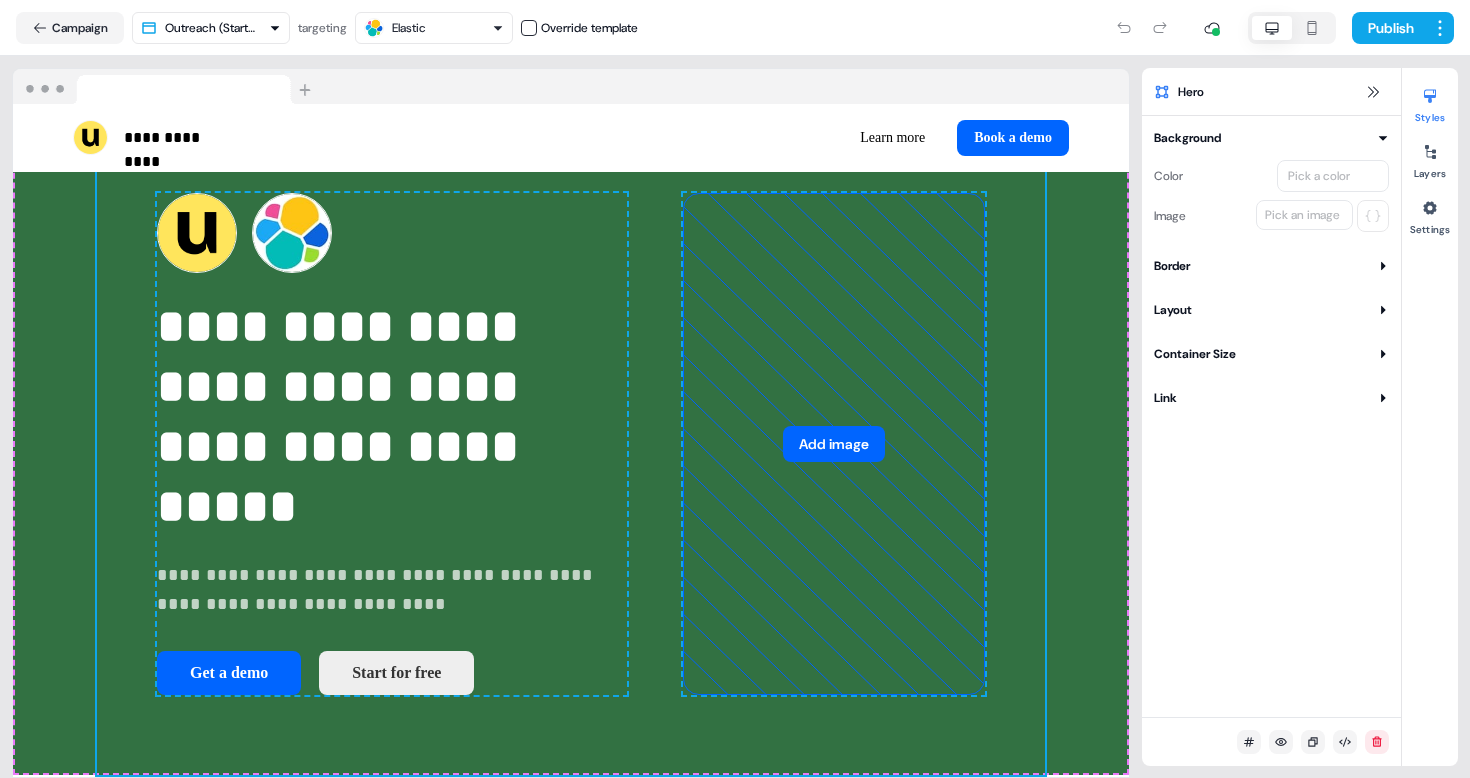 click on "Border" at bounding box center (1271, 266) 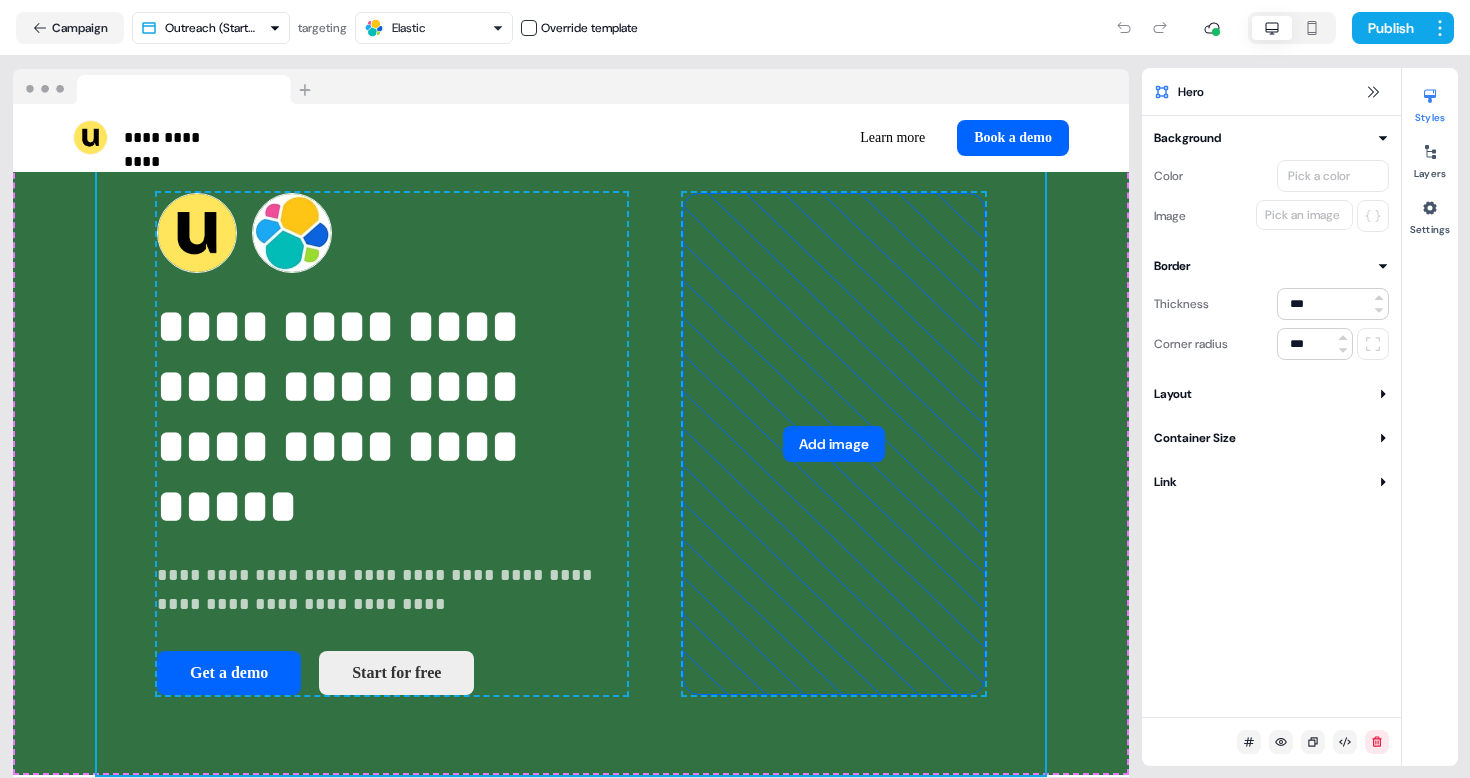 click on "Border" at bounding box center [1271, 266] 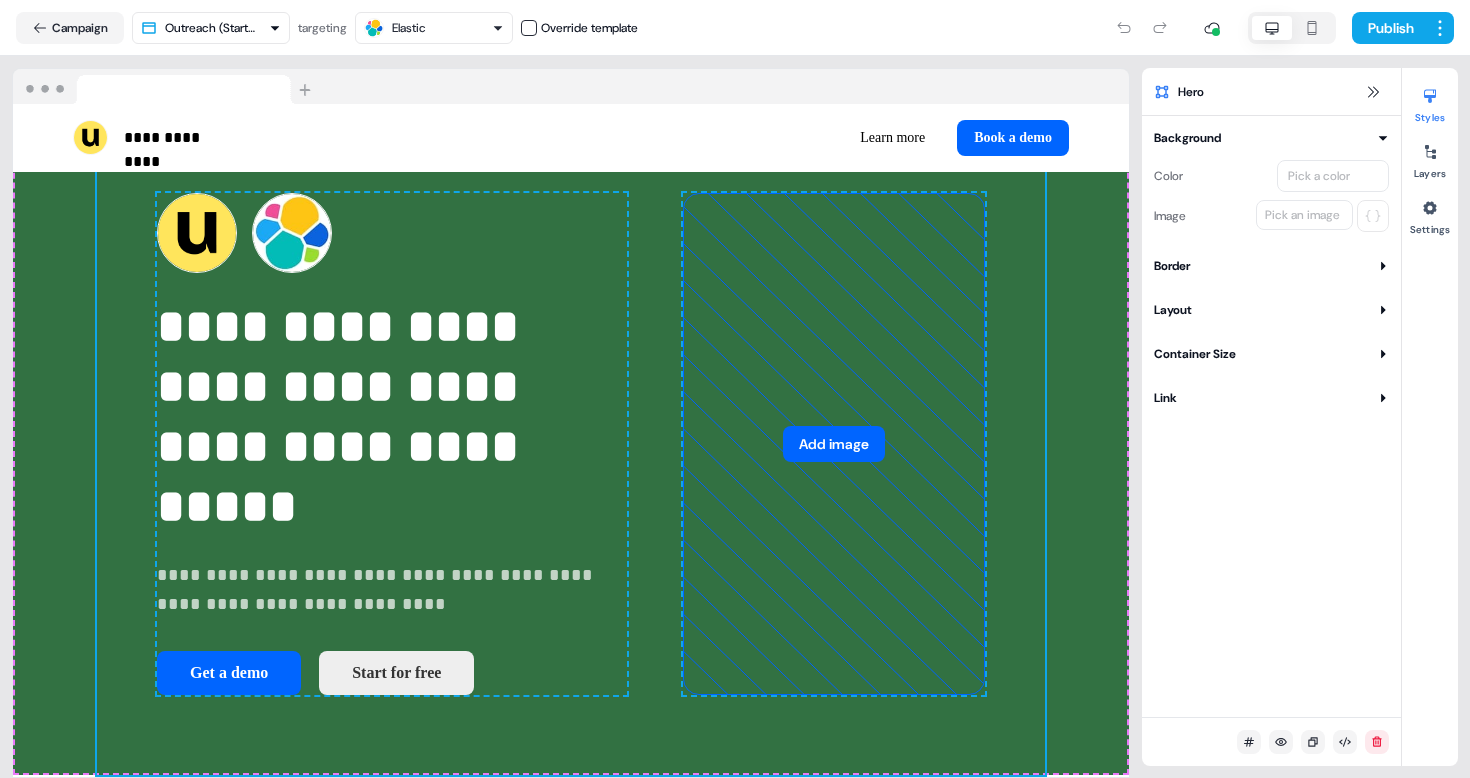 click on "Layout" at bounding box center (1271, 310) 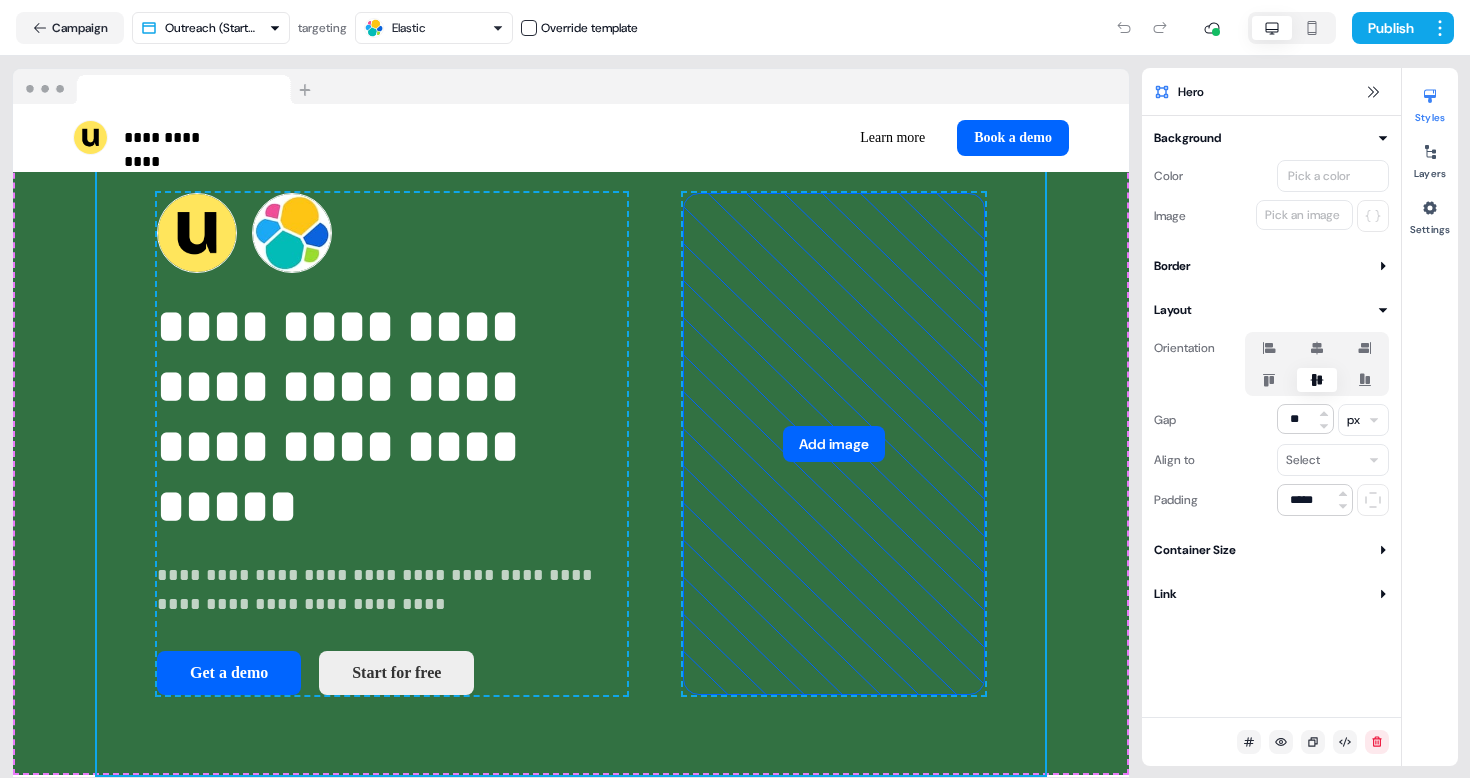 click on "Layout" at bounding box center [1271, 310] 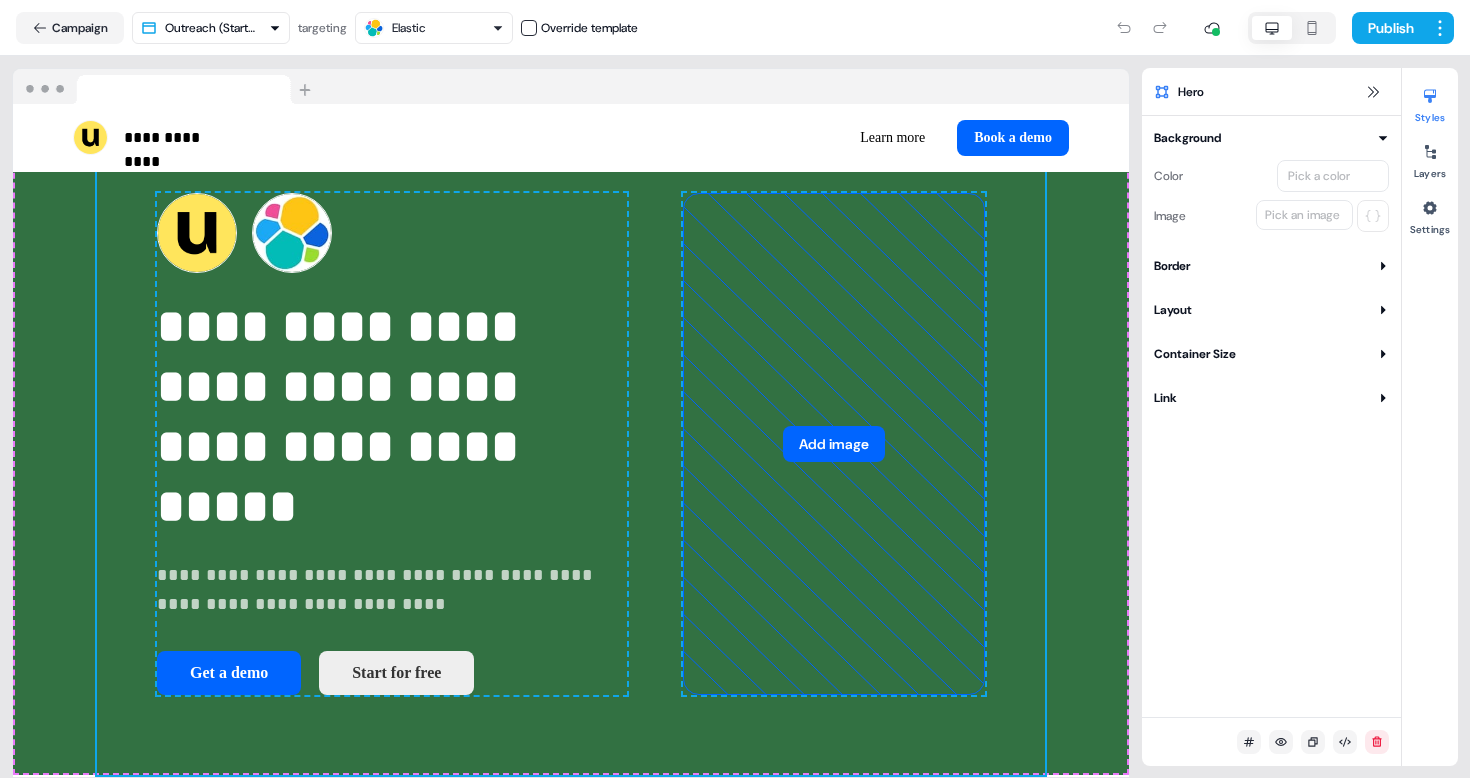 click on "Container Size" at bounding box center (1271, 354) 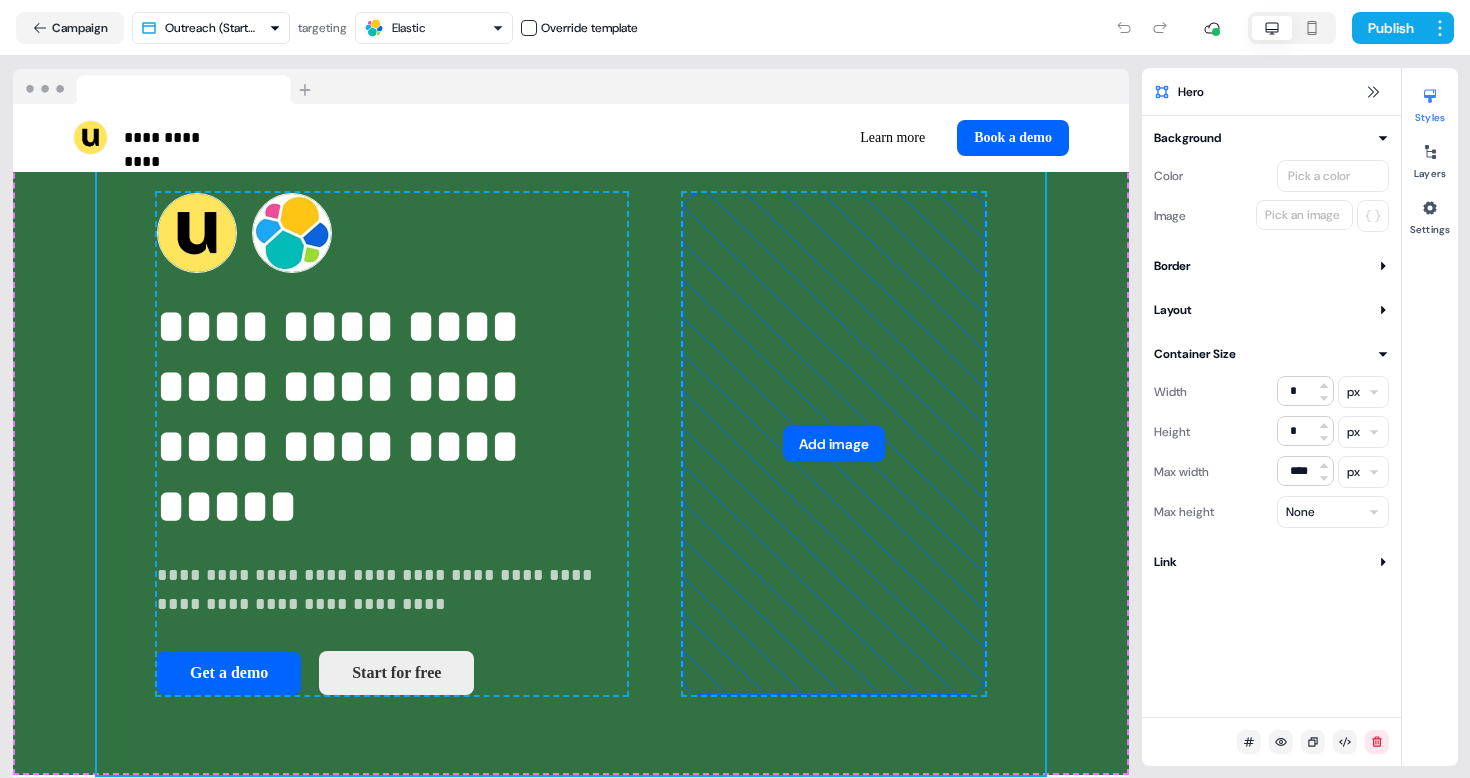 click on "Container Size" at bounding box center [1271, 354] 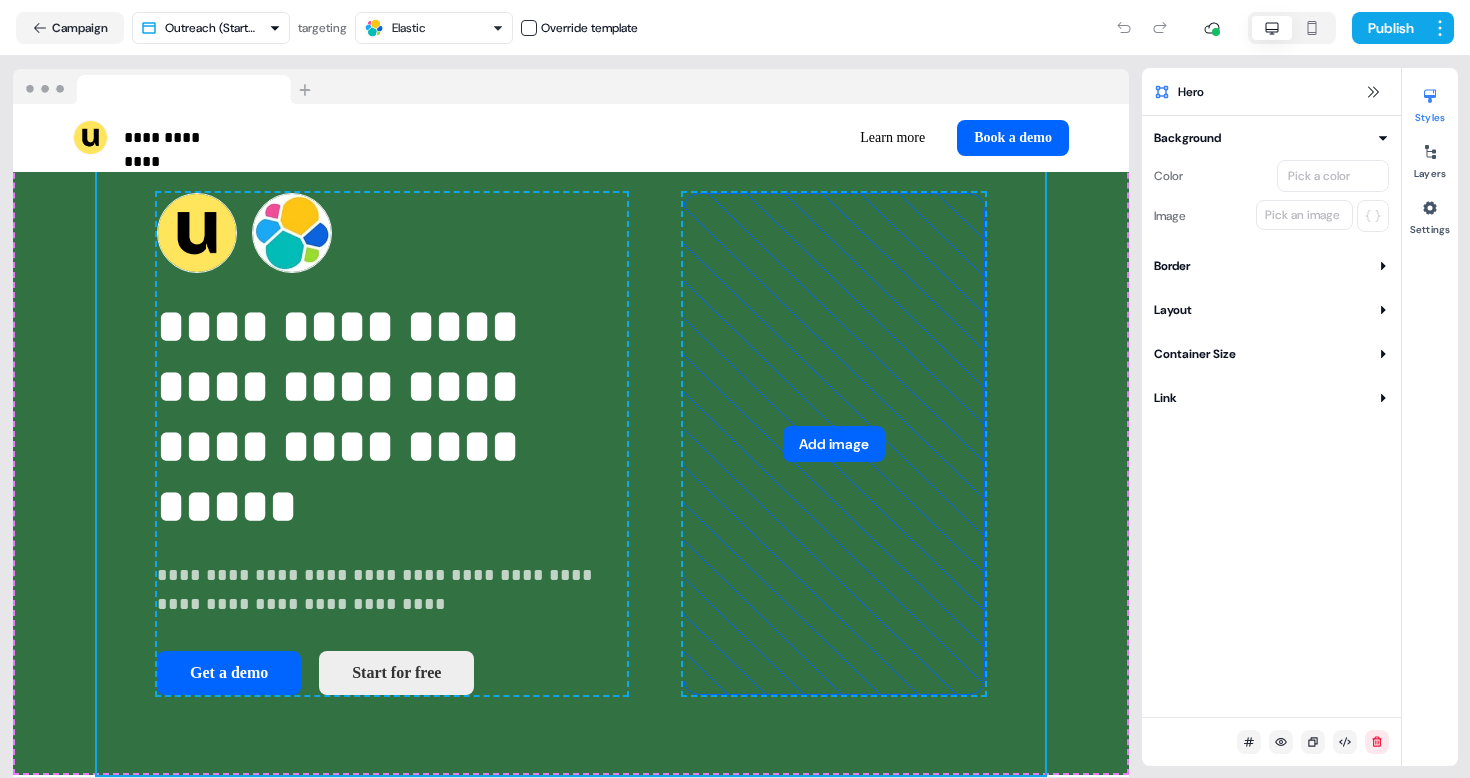 click on "Background" at bounding box center [1271, 138] 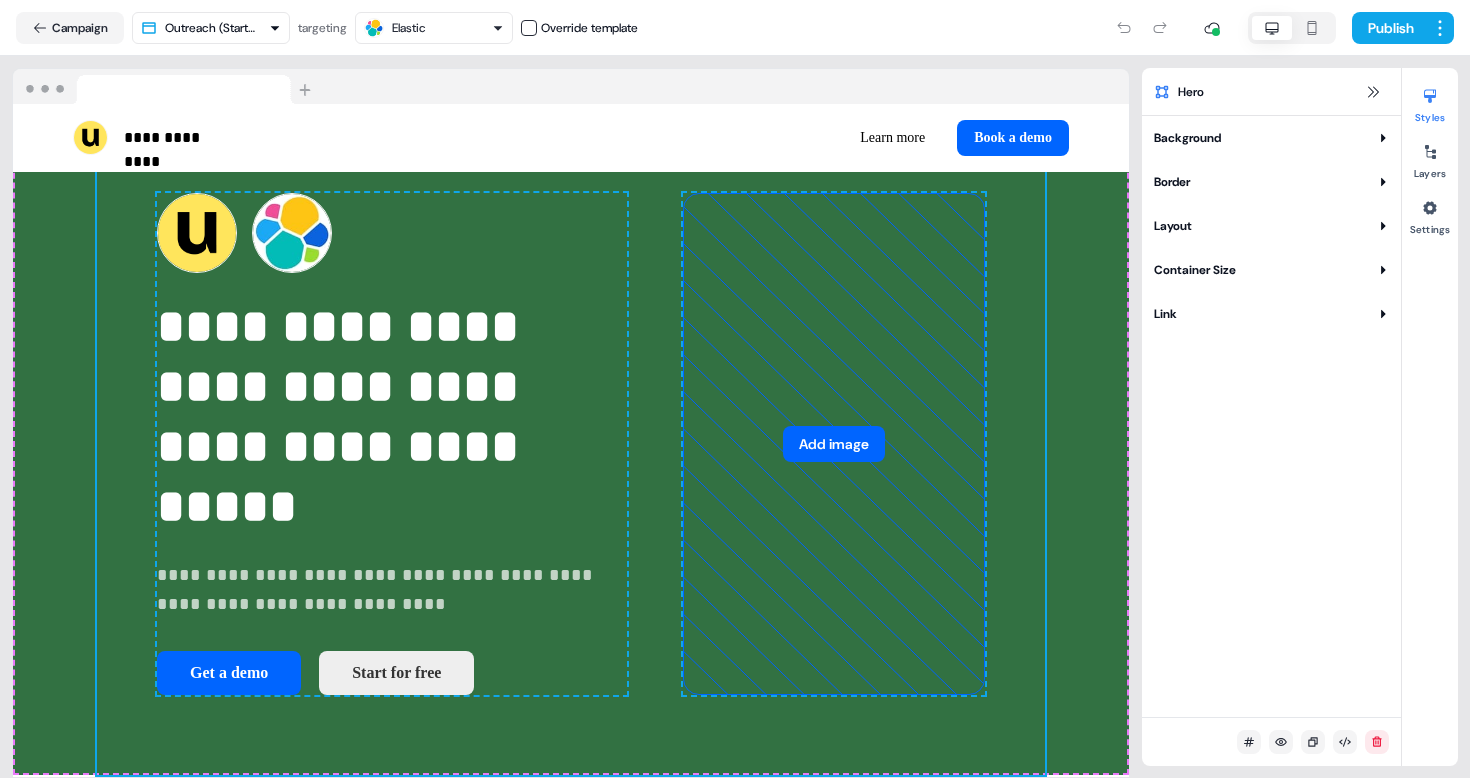click on "Background" at bounding box center [1271, 138] 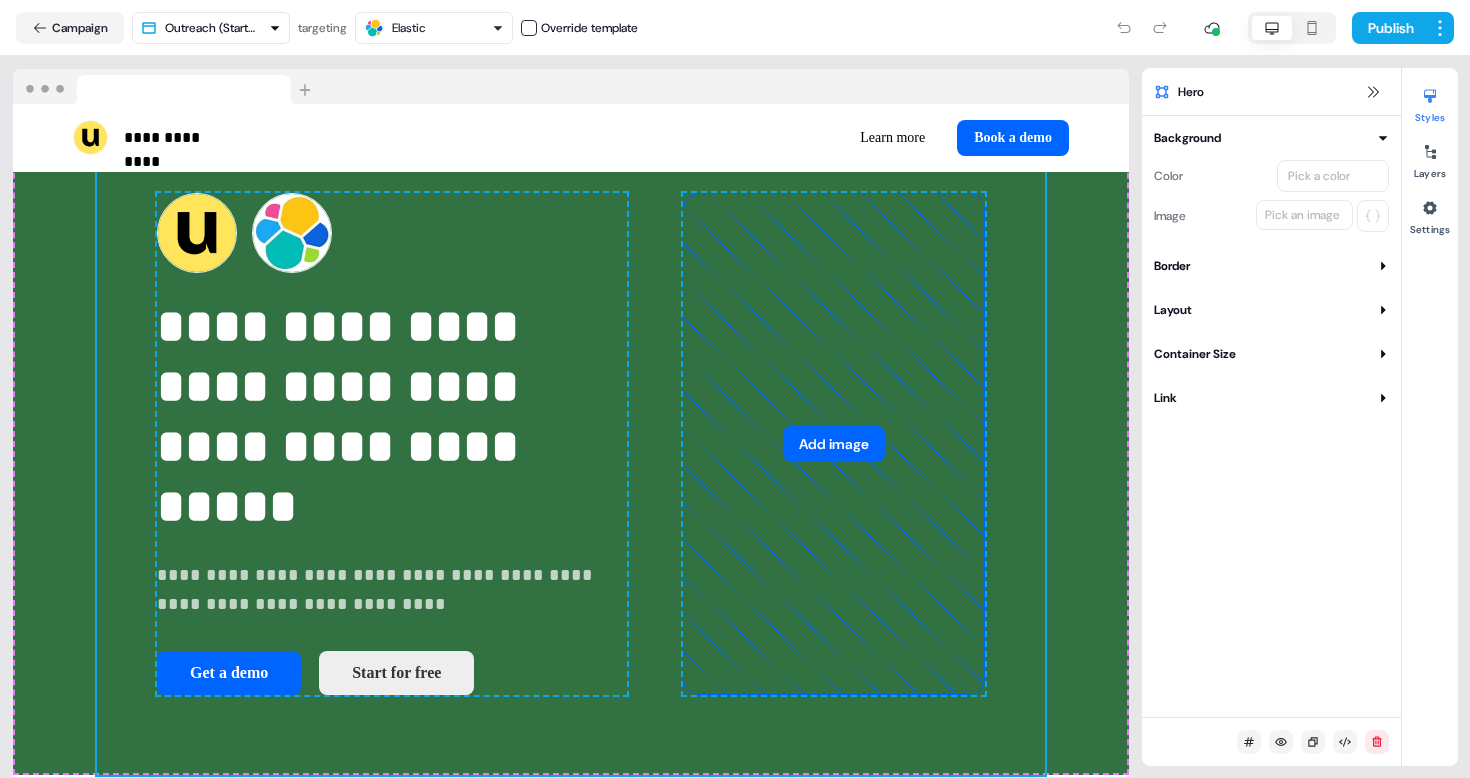 click on "Pick a color" at bounding box center (1319, 176) 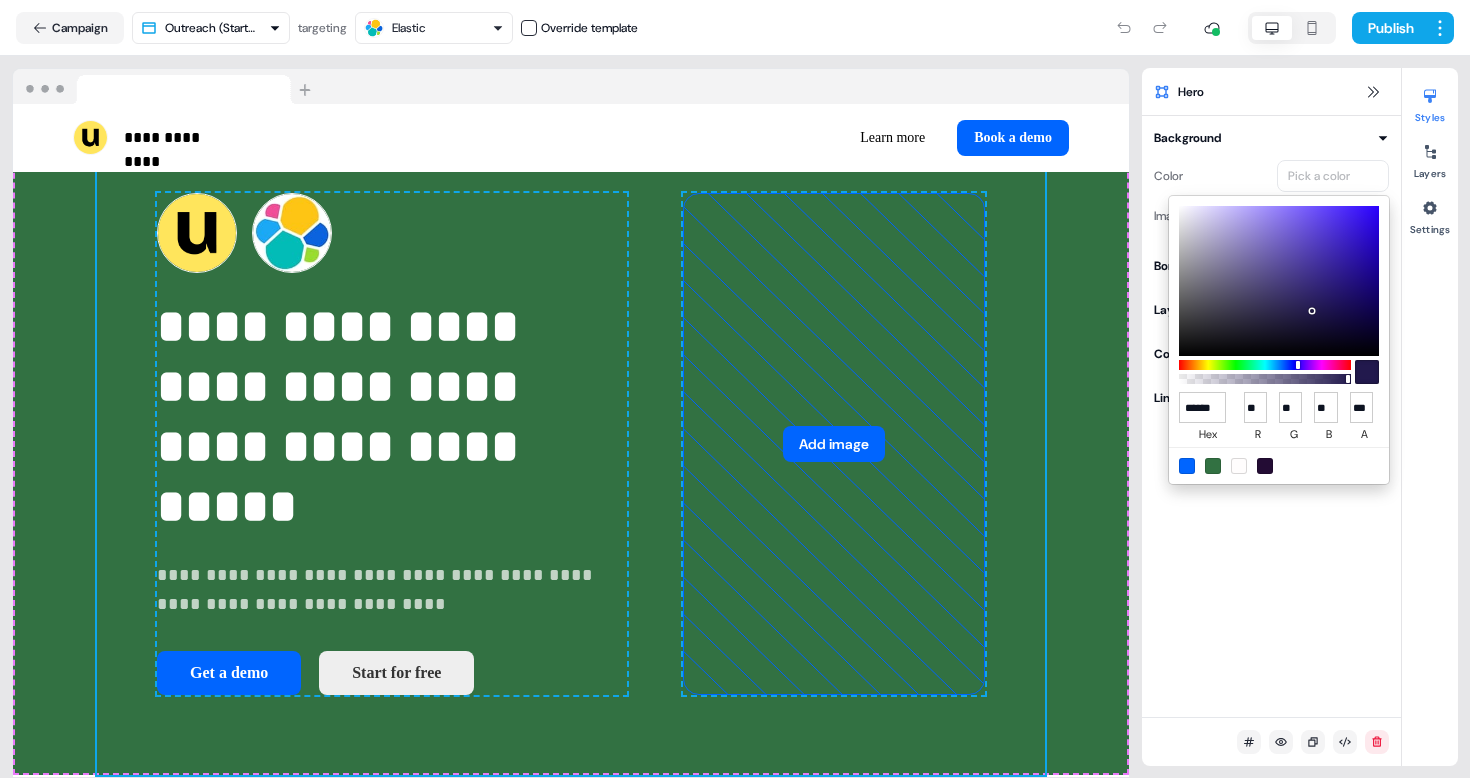 click at bounding box center [1279, 281] 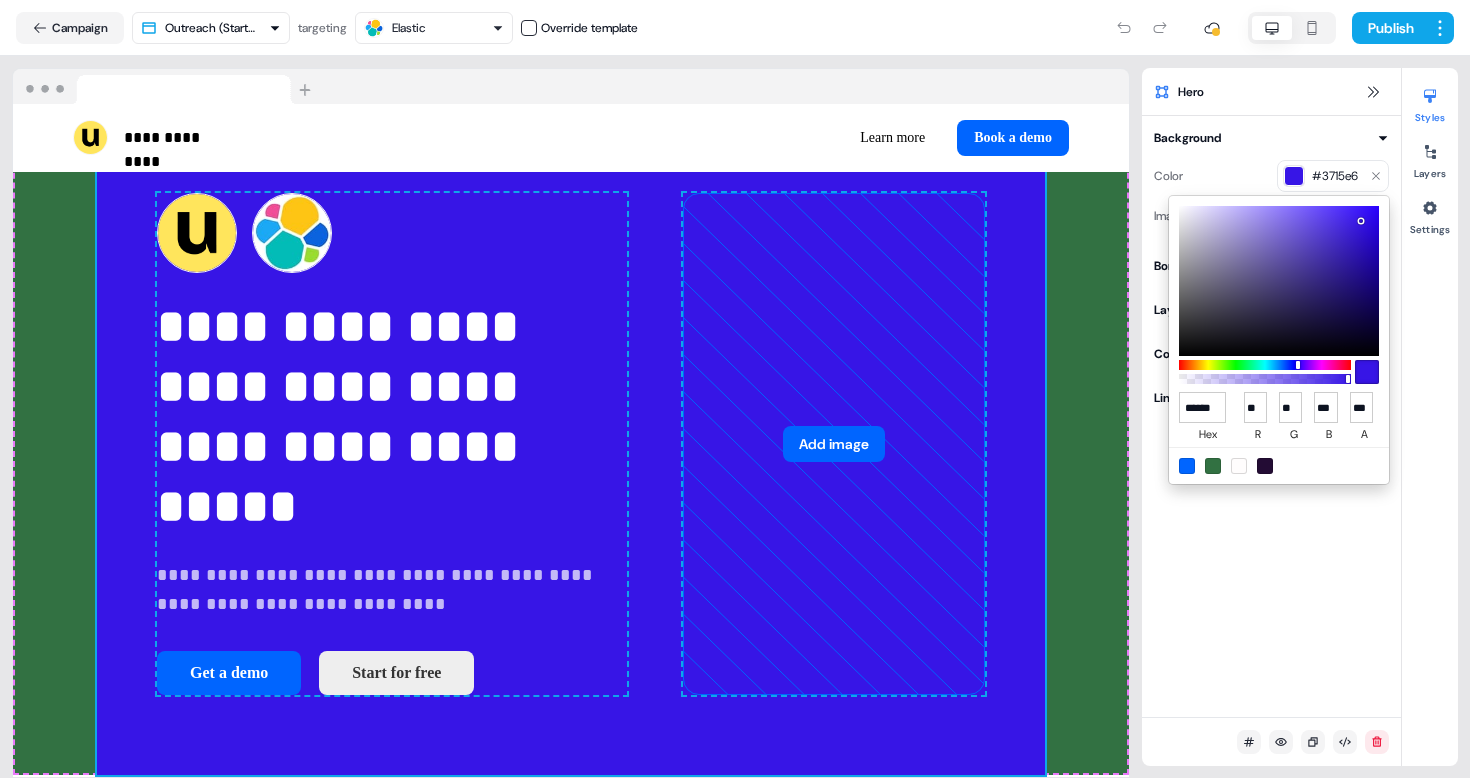 click at bounding box center (1279, 281) 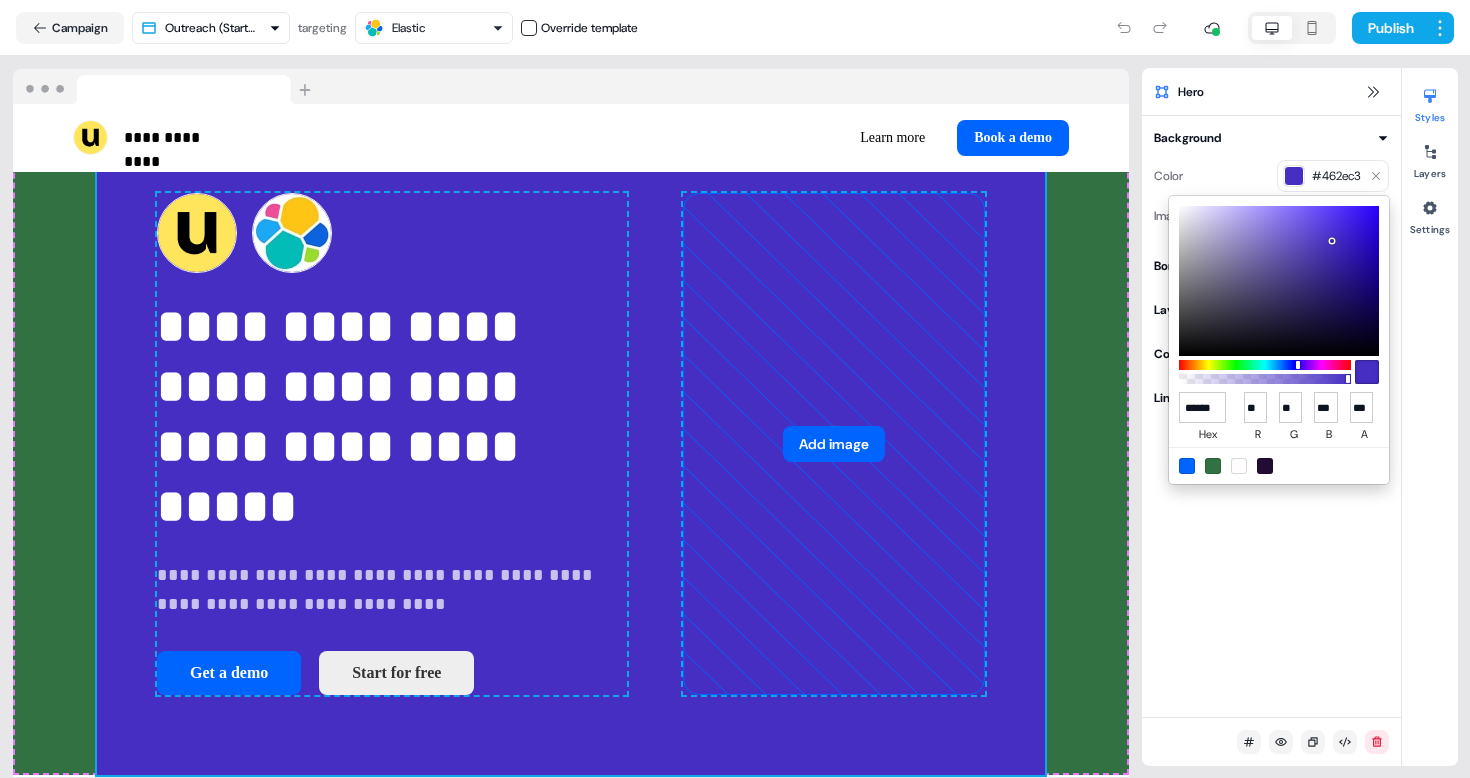 click at bounding box center (1279, 281) 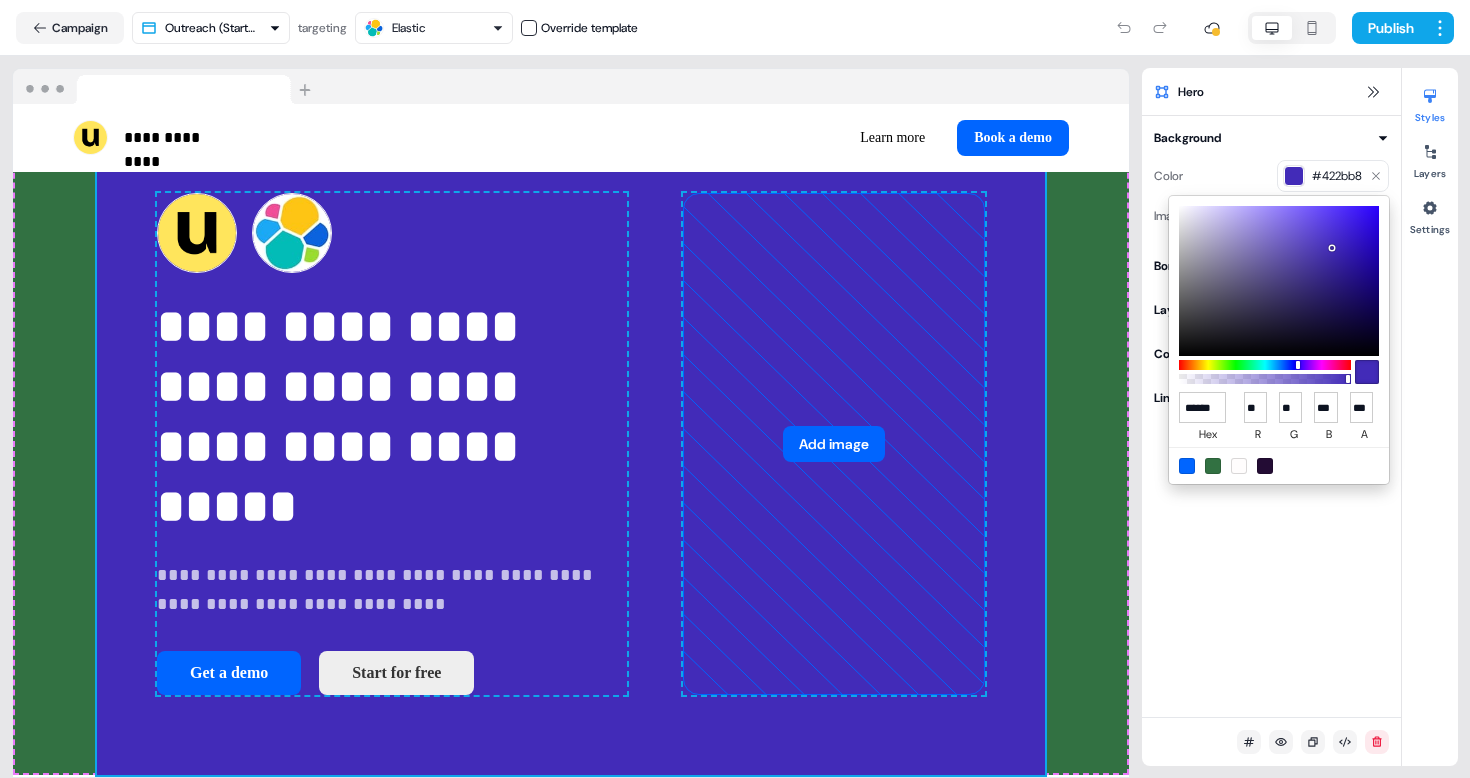 click on "**********" at bounding box center [735, 389] 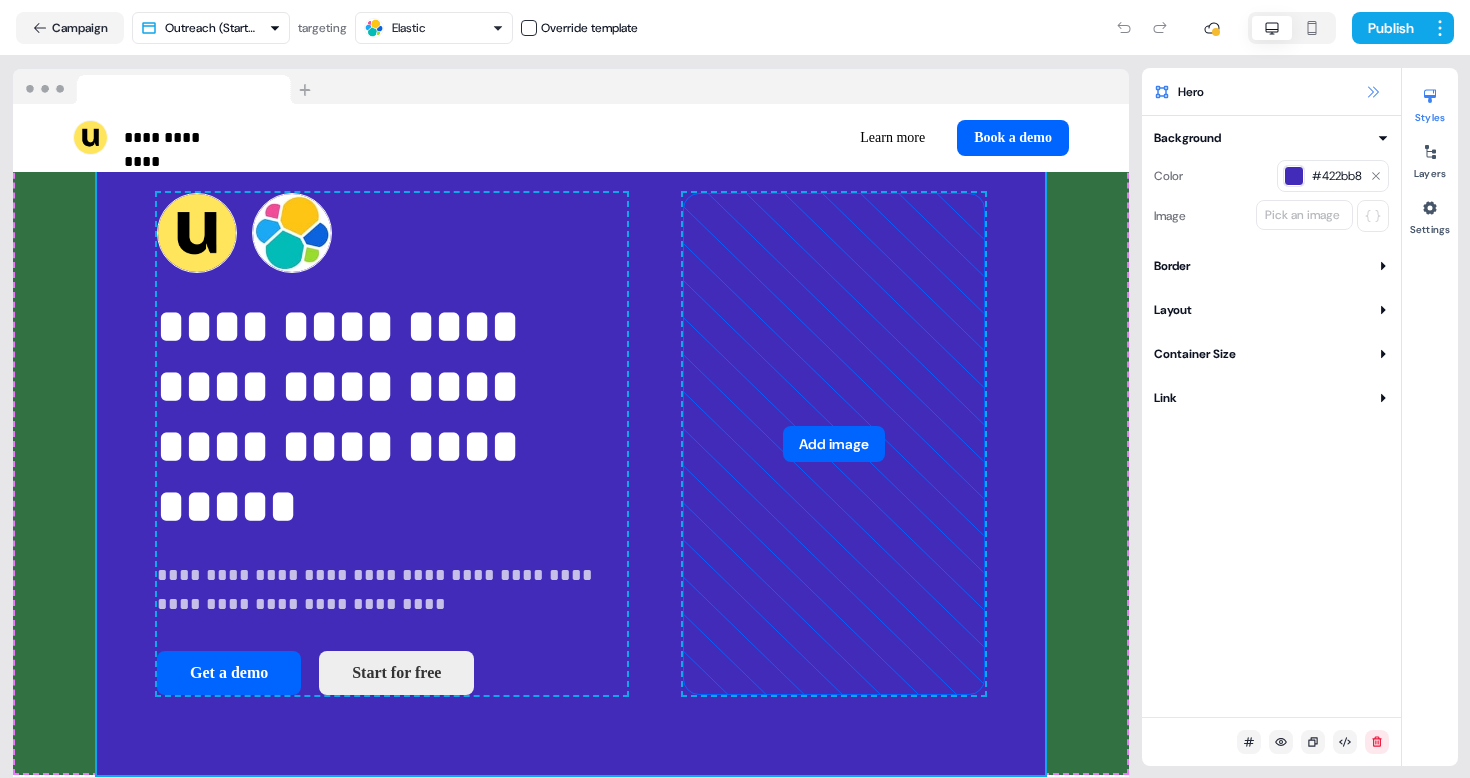 click 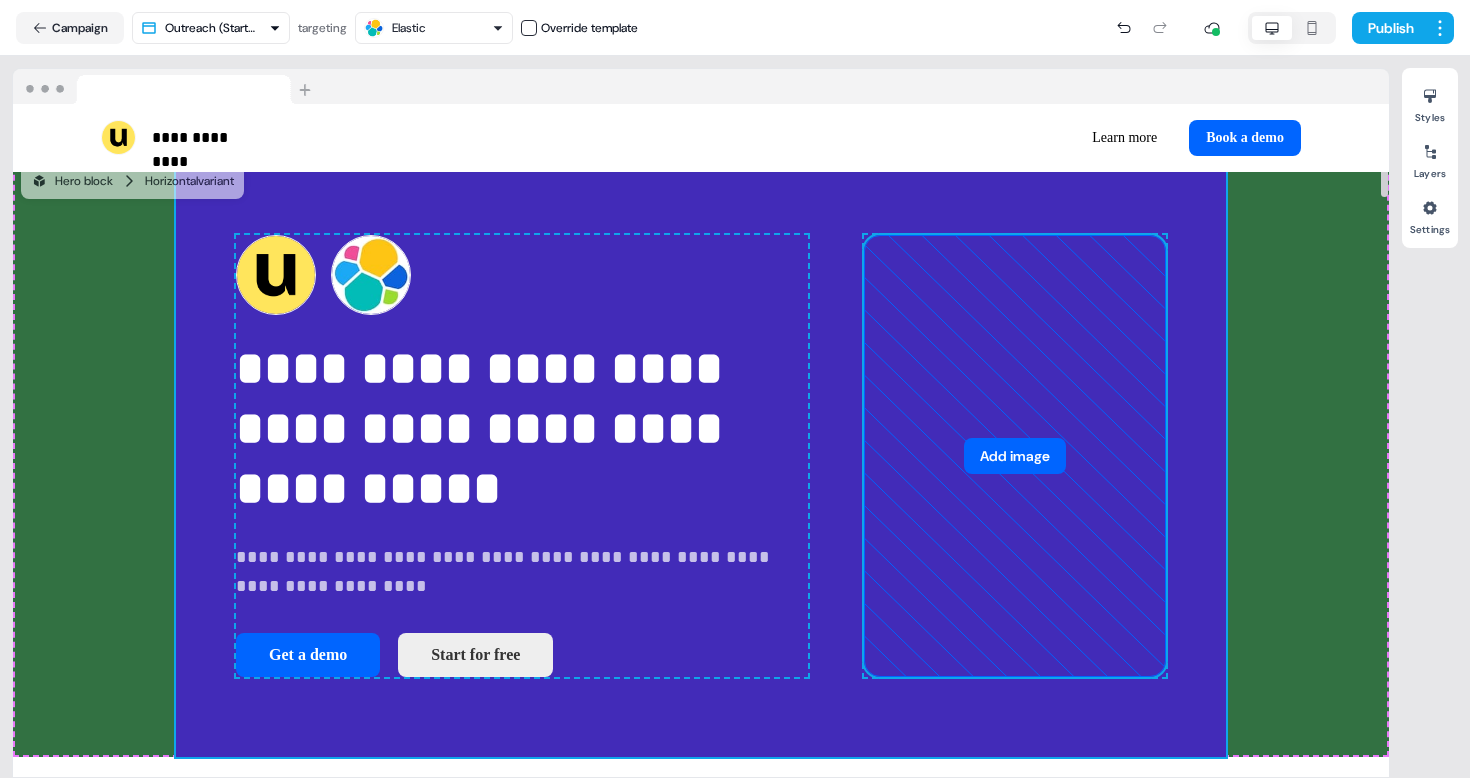 scroll, scrollTop: 0, scrollLeft: 0, axis: both 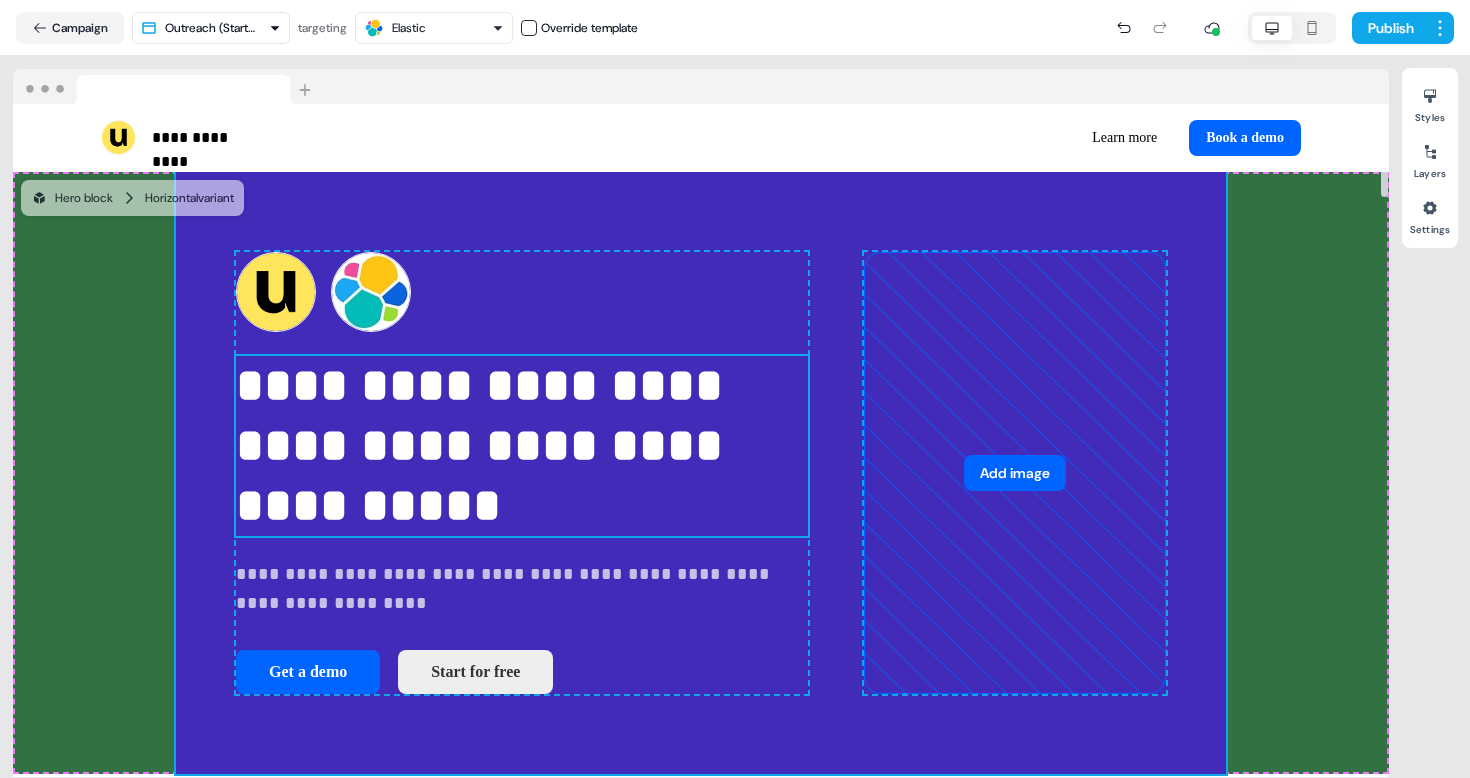 click on "**********" at bounding box center (522, 446) 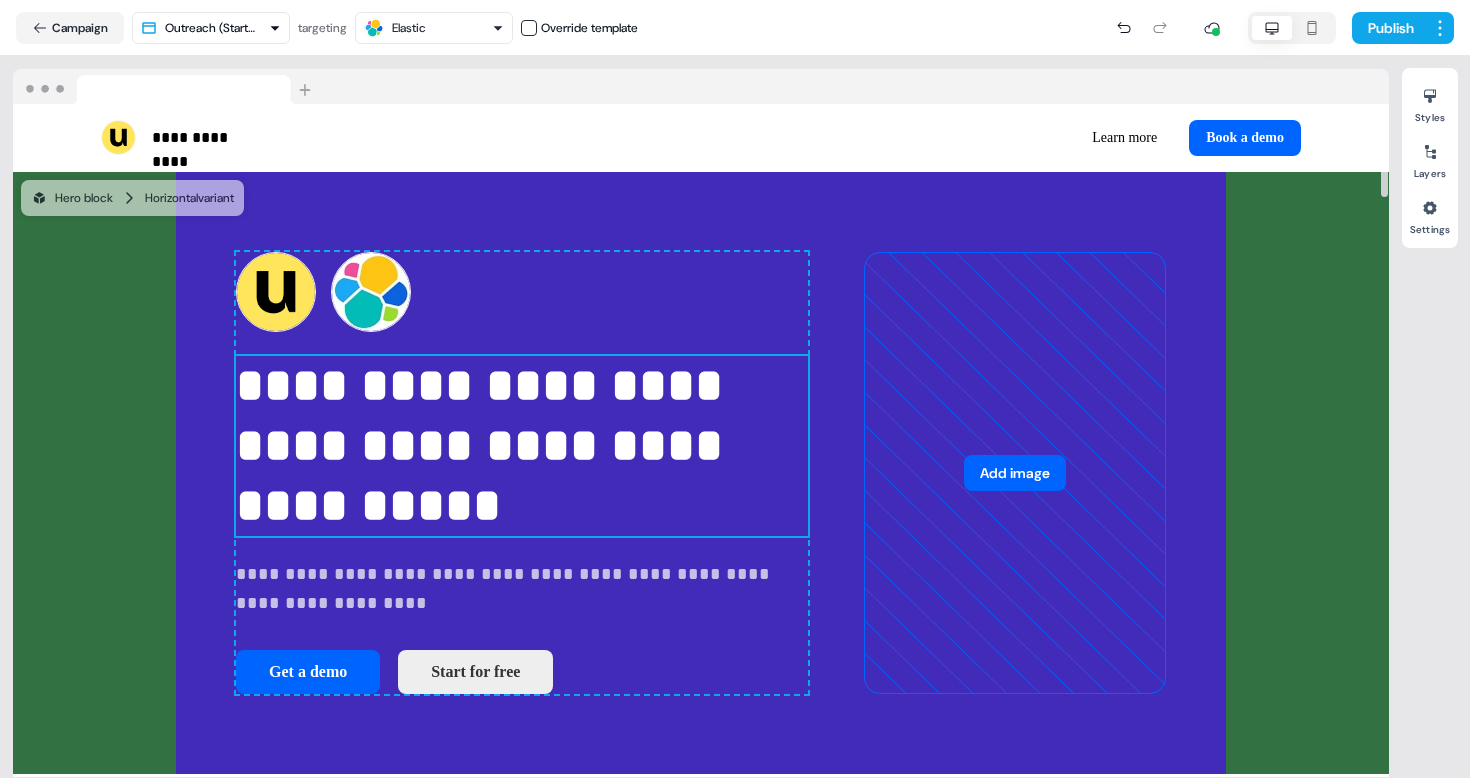 click on "**********" at bounding box center [522, 446] 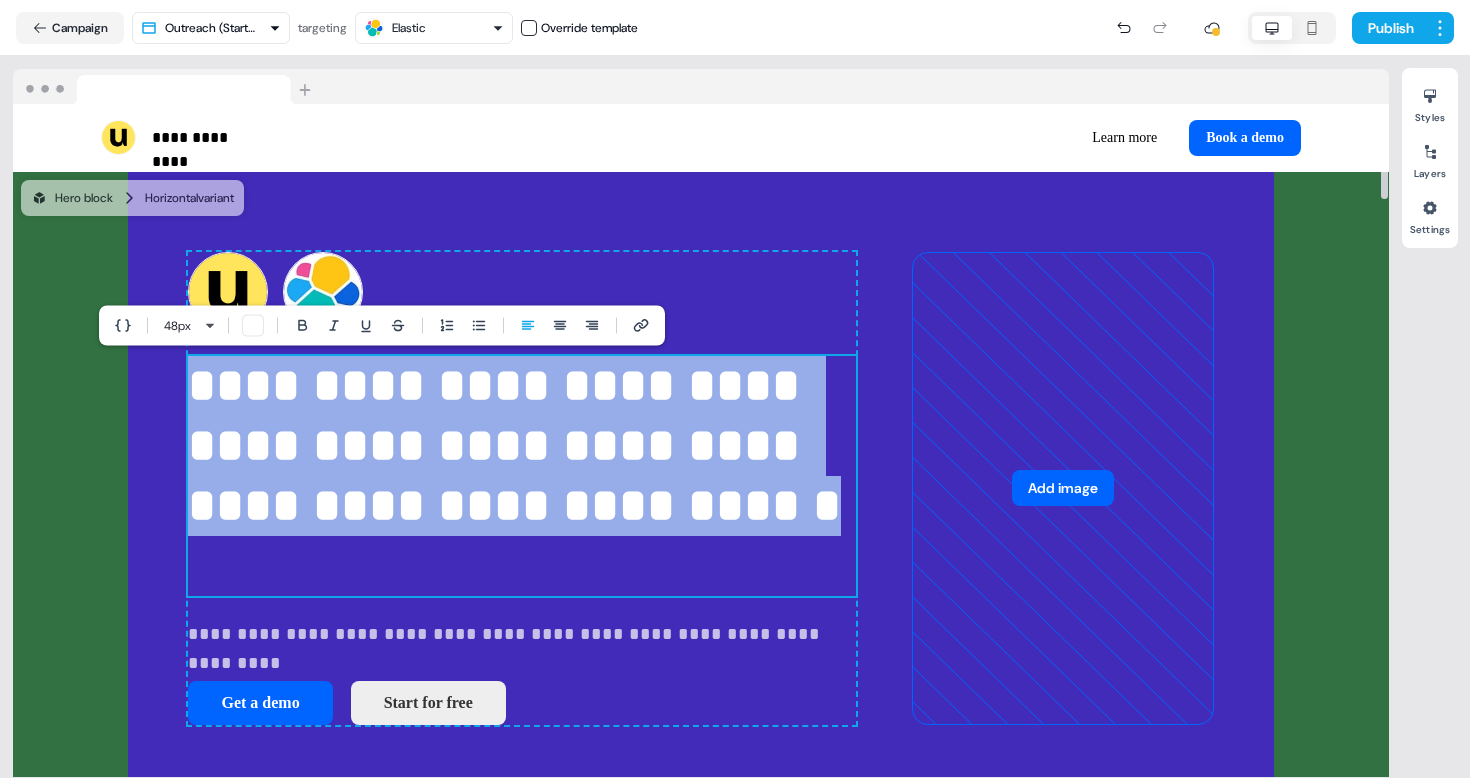 click on "**********" at bounding box center [521, 476] 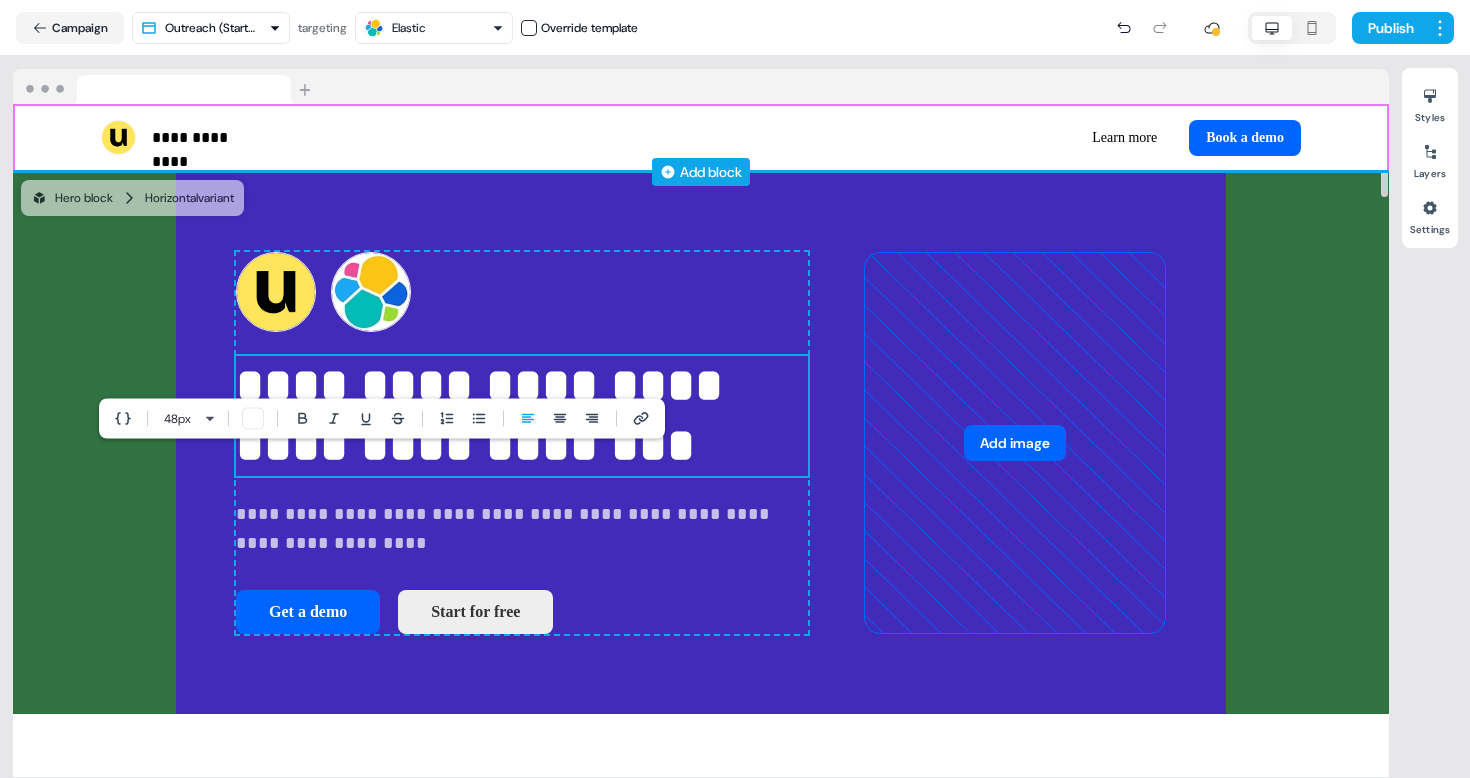 click on "Add block" at bounding box center [701, 171] 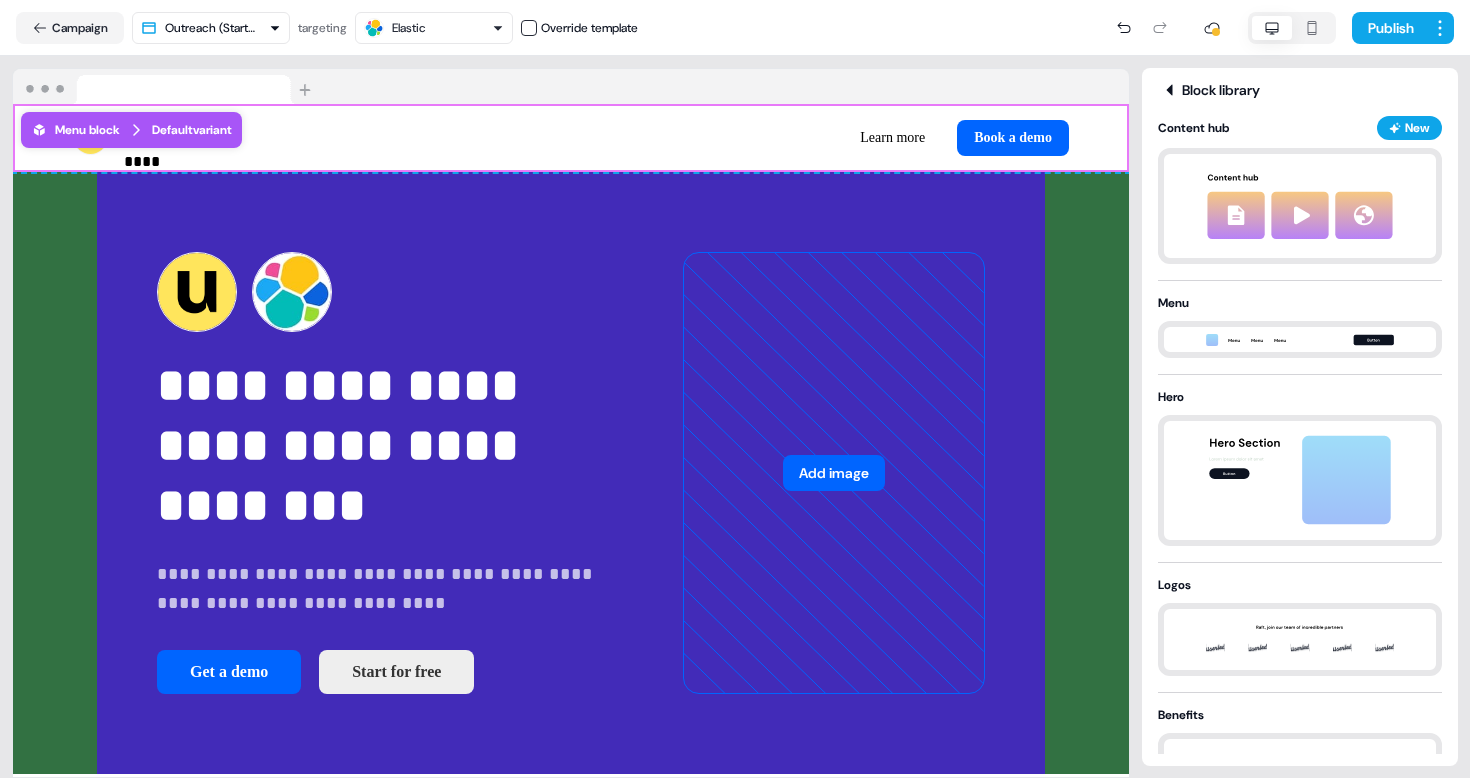 click at bounding box center (571, 87) 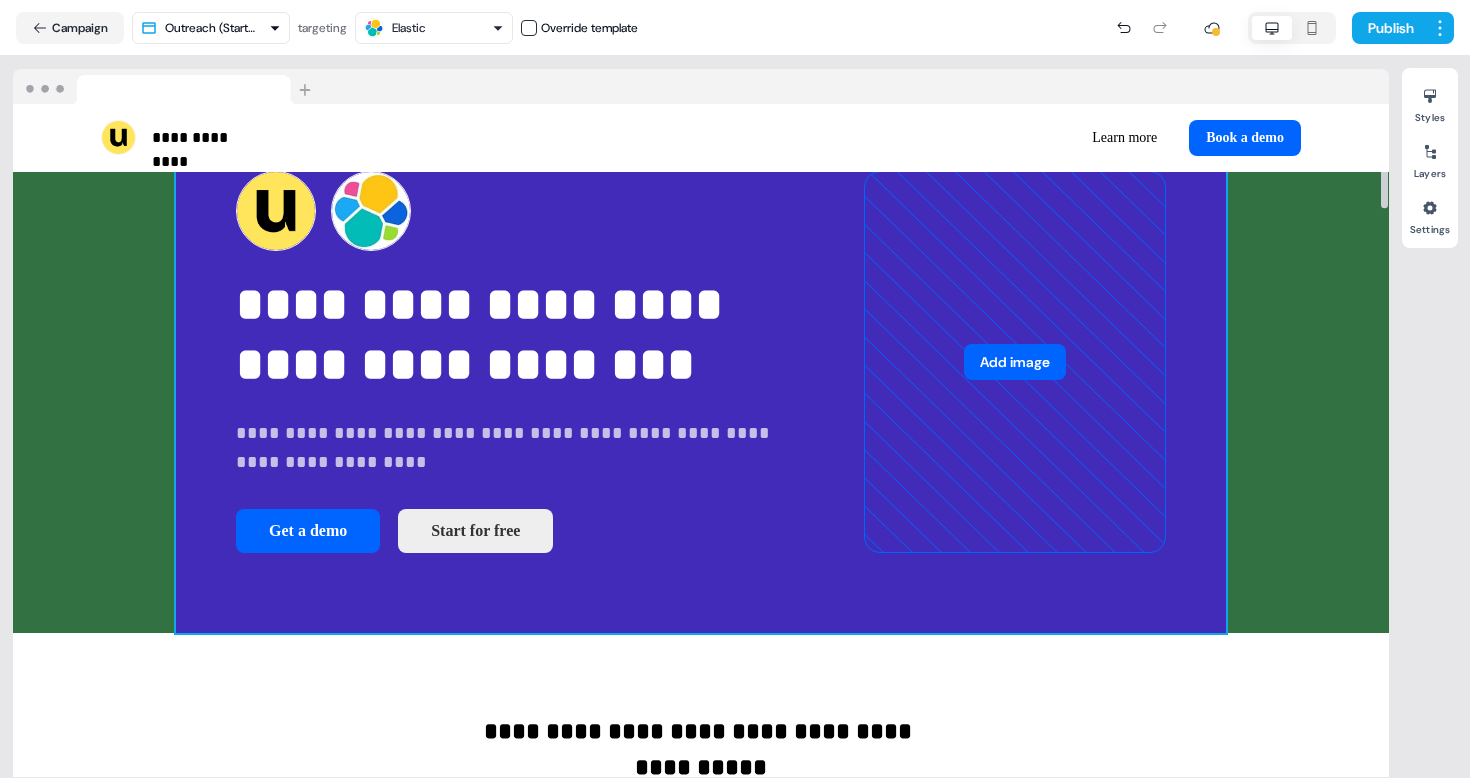 scroll, scrollTop: 87, scrollLeft: 0, axis: vertical 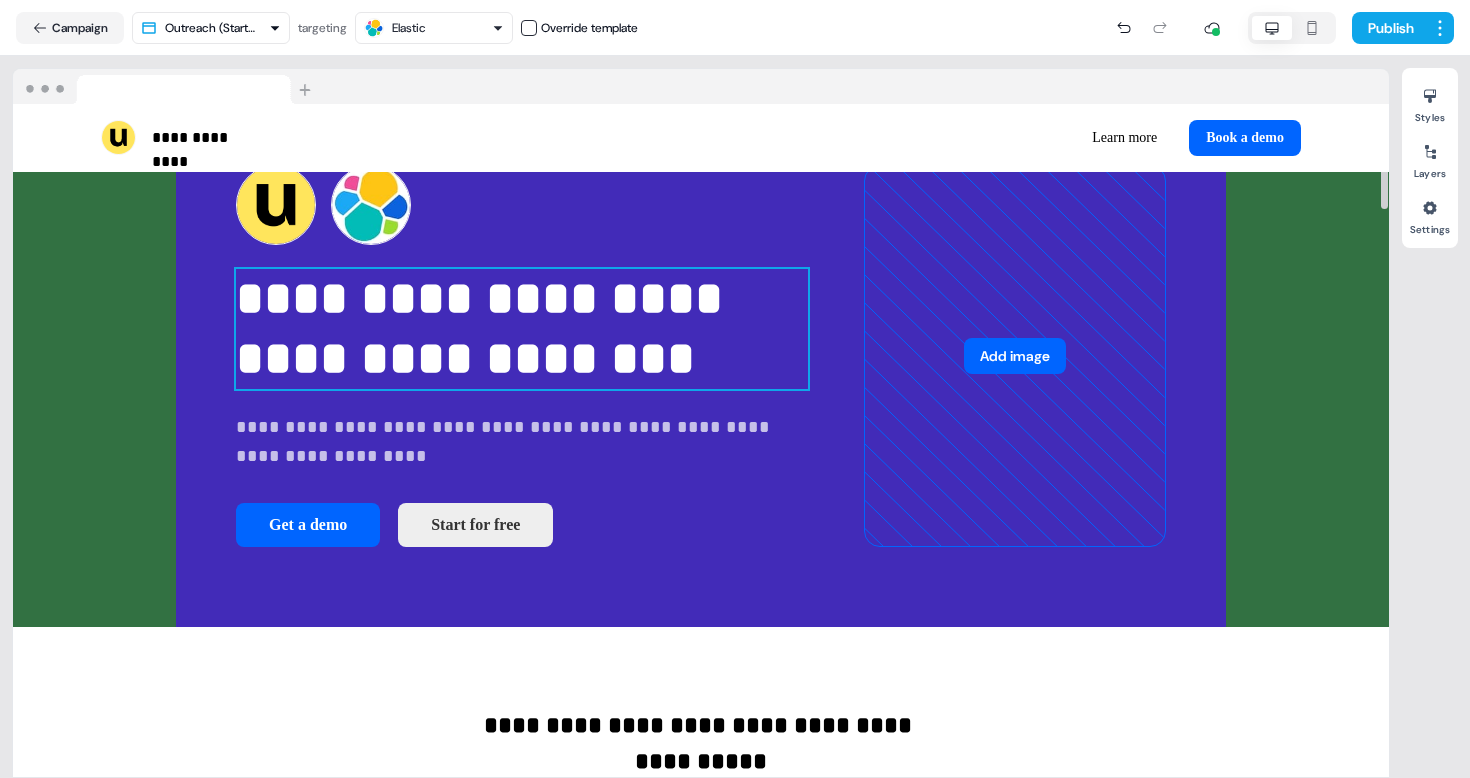 click on "**********" at bounding box center [522, 329] 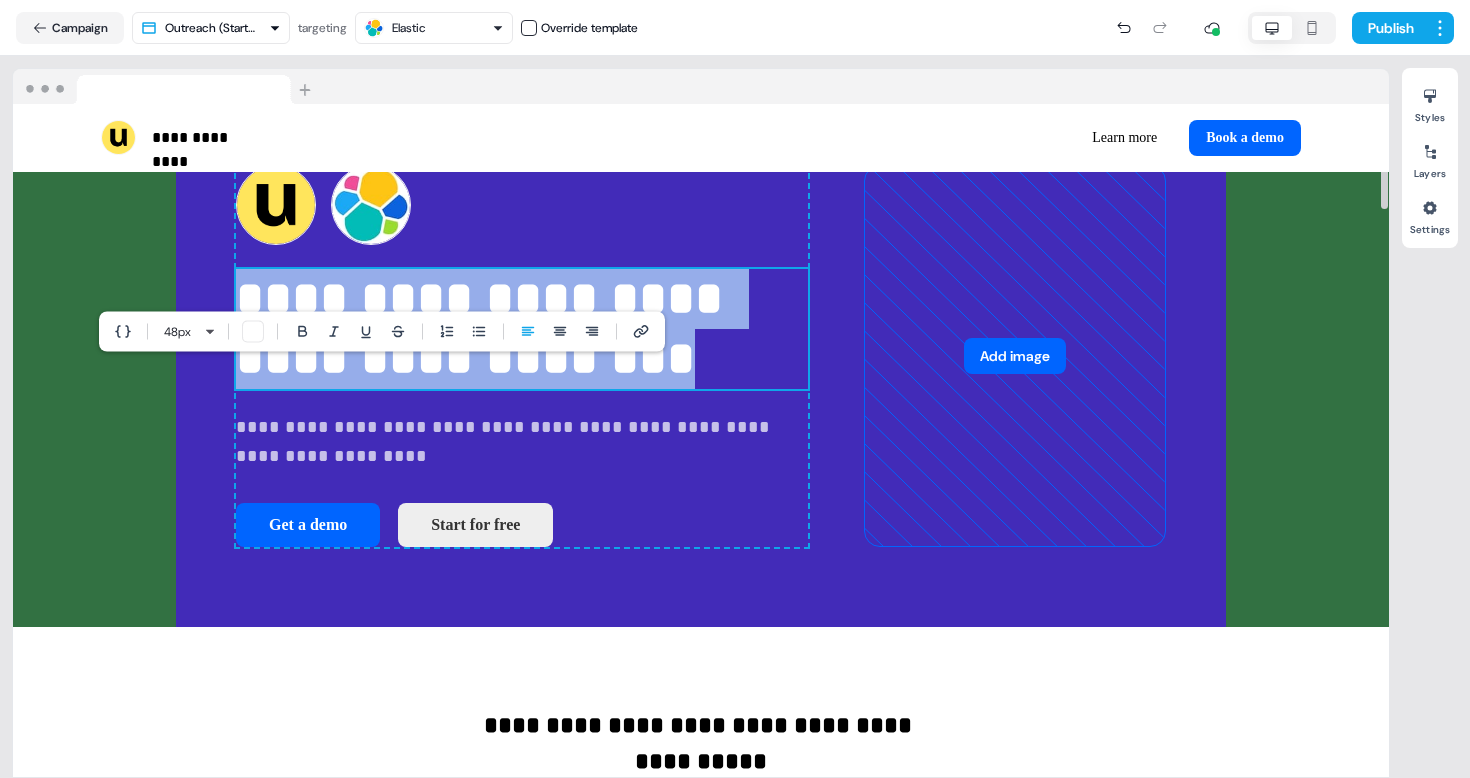 click on "**********" at bounding box center [522, 329] 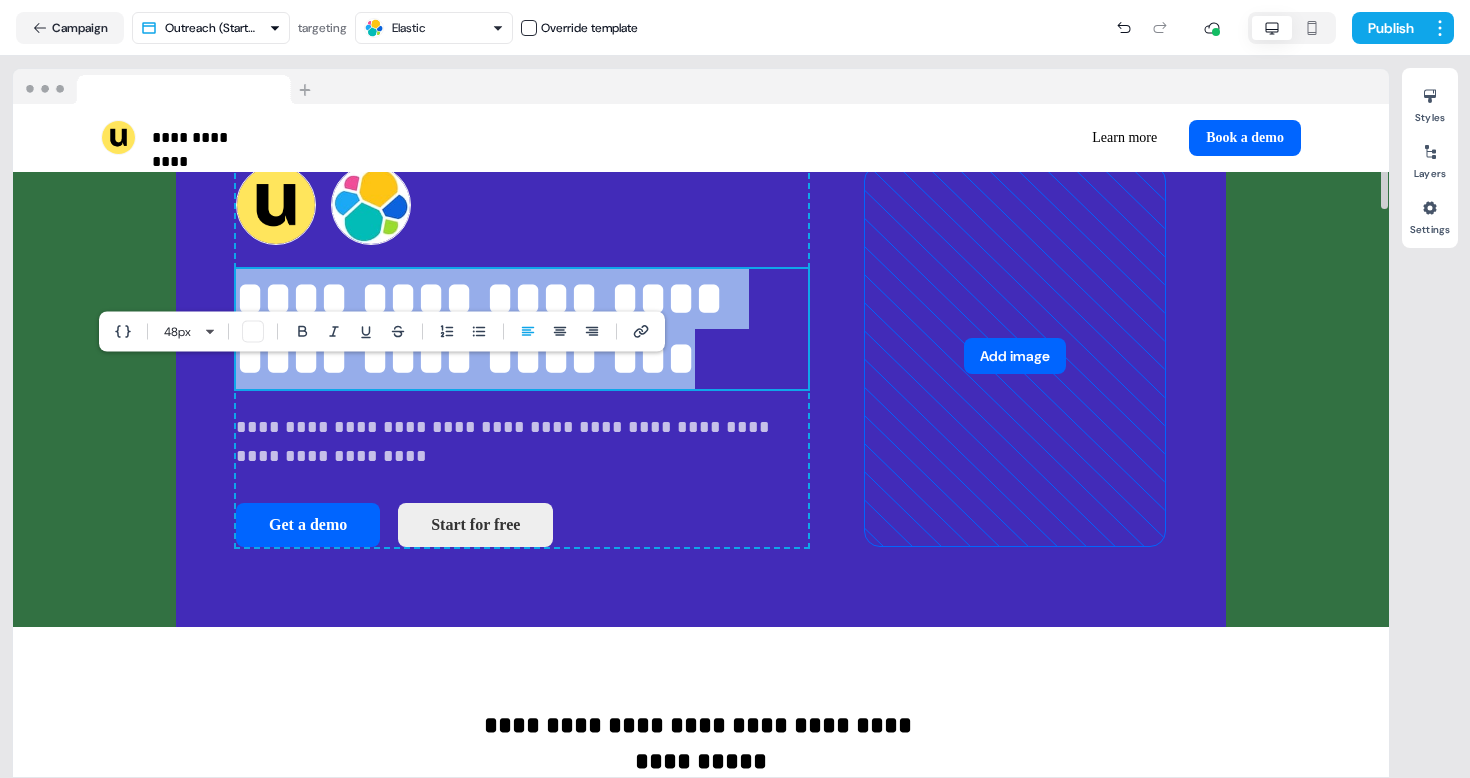 click on "**********" at bounding box center (522, 329) 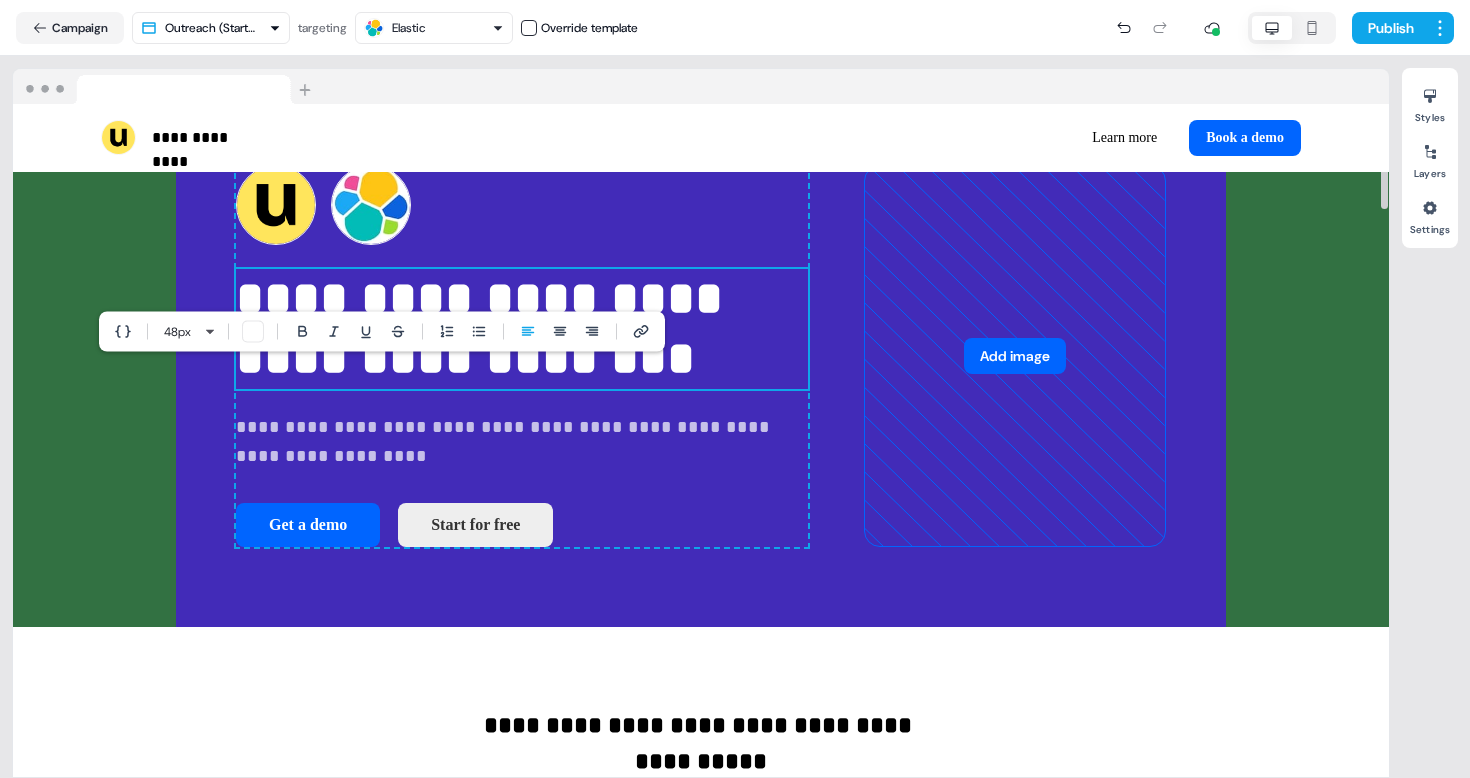 paste 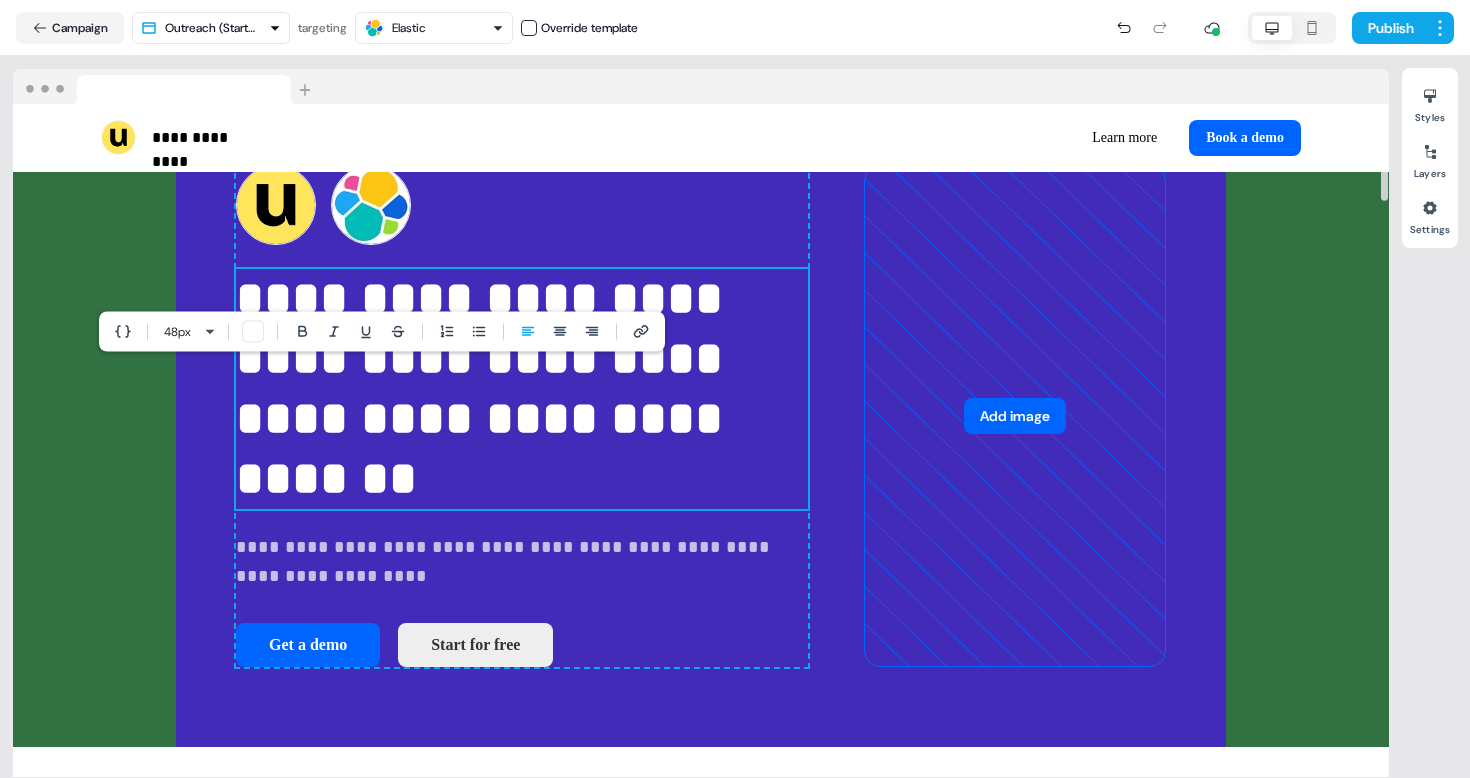scroll, scrollTop: 27, scrollLeft: 0, axis: vertical 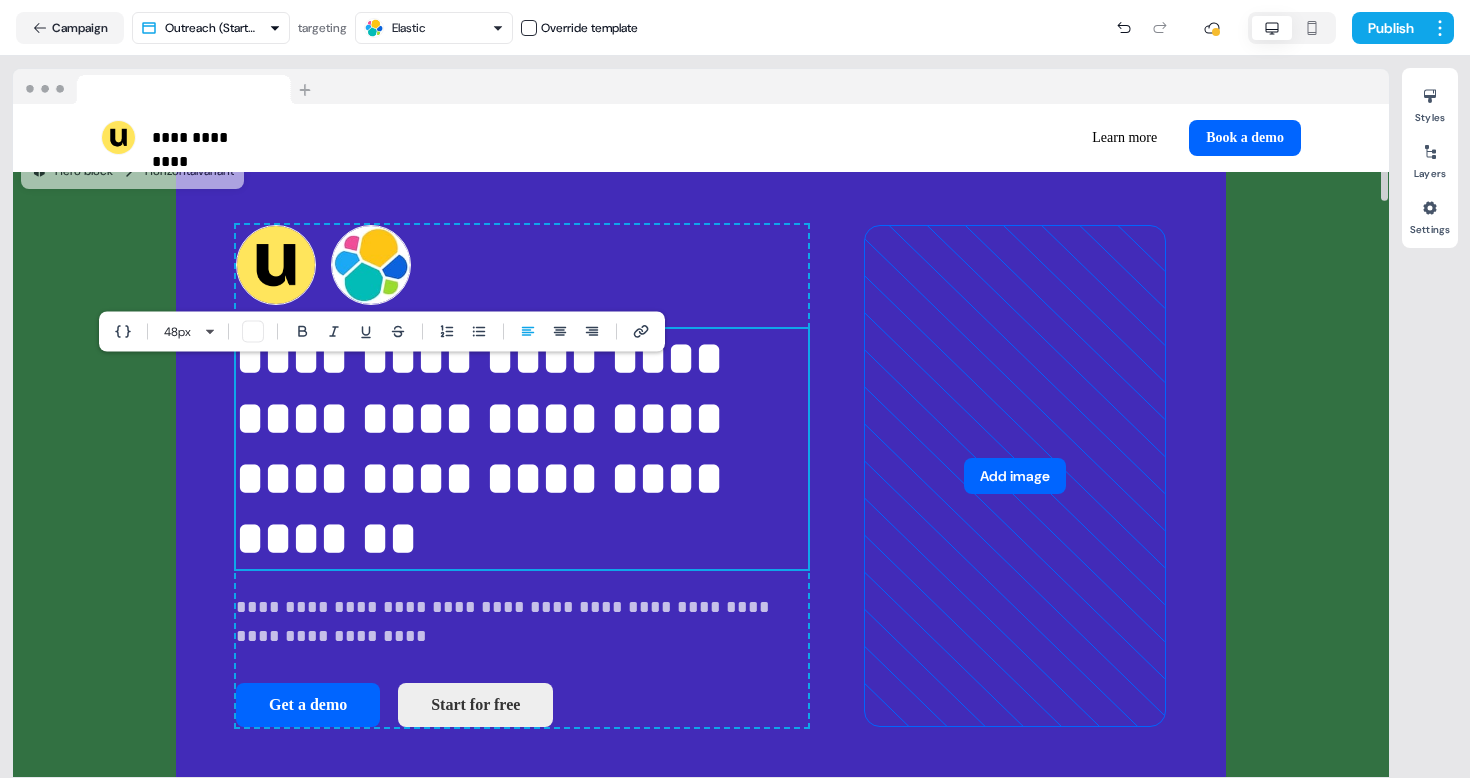 type 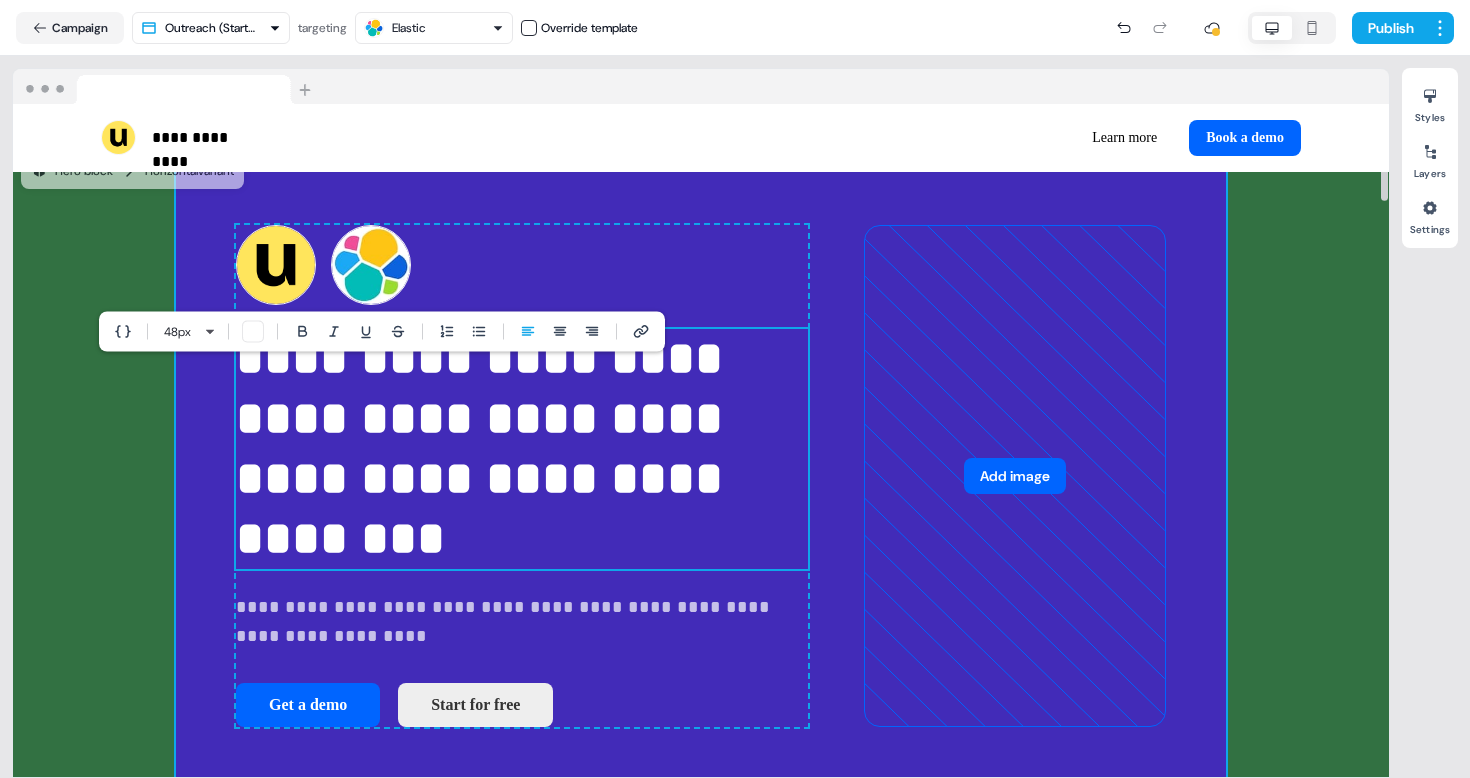 click on "**********" at bounding box center [701, 476] 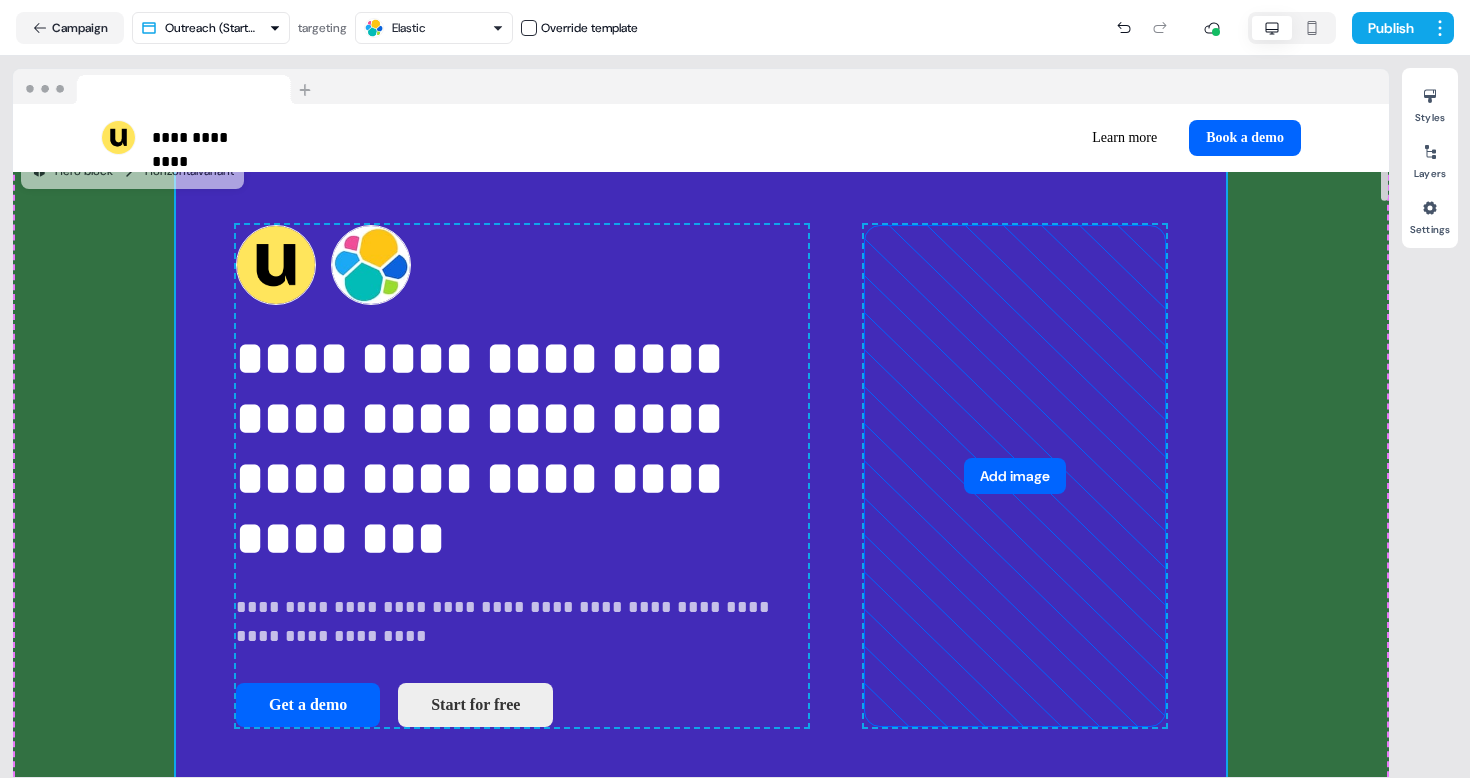 click on "**********" at bounding box center [701, 476] 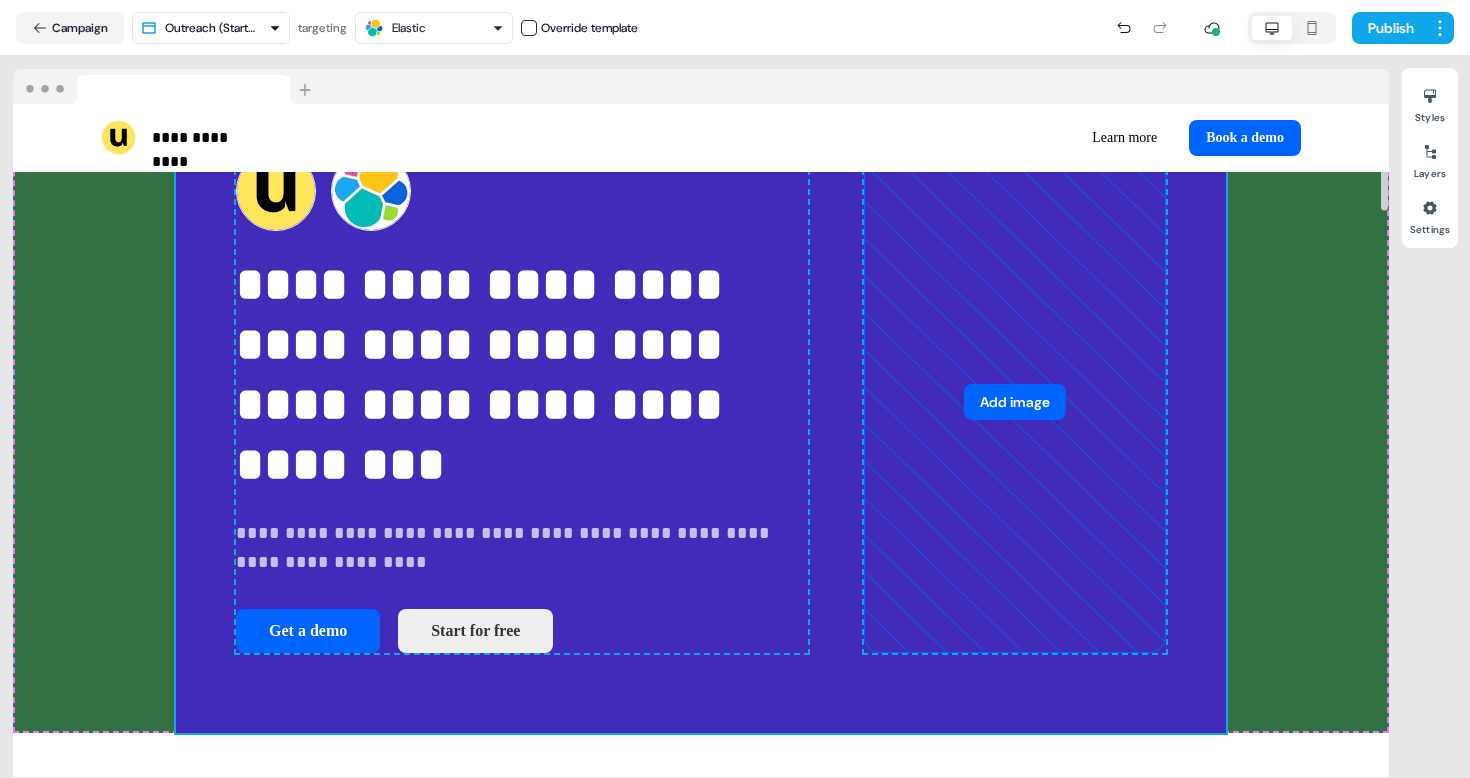 scroll, scrollTop: 105, scrollLeft: 0, axis: vertical 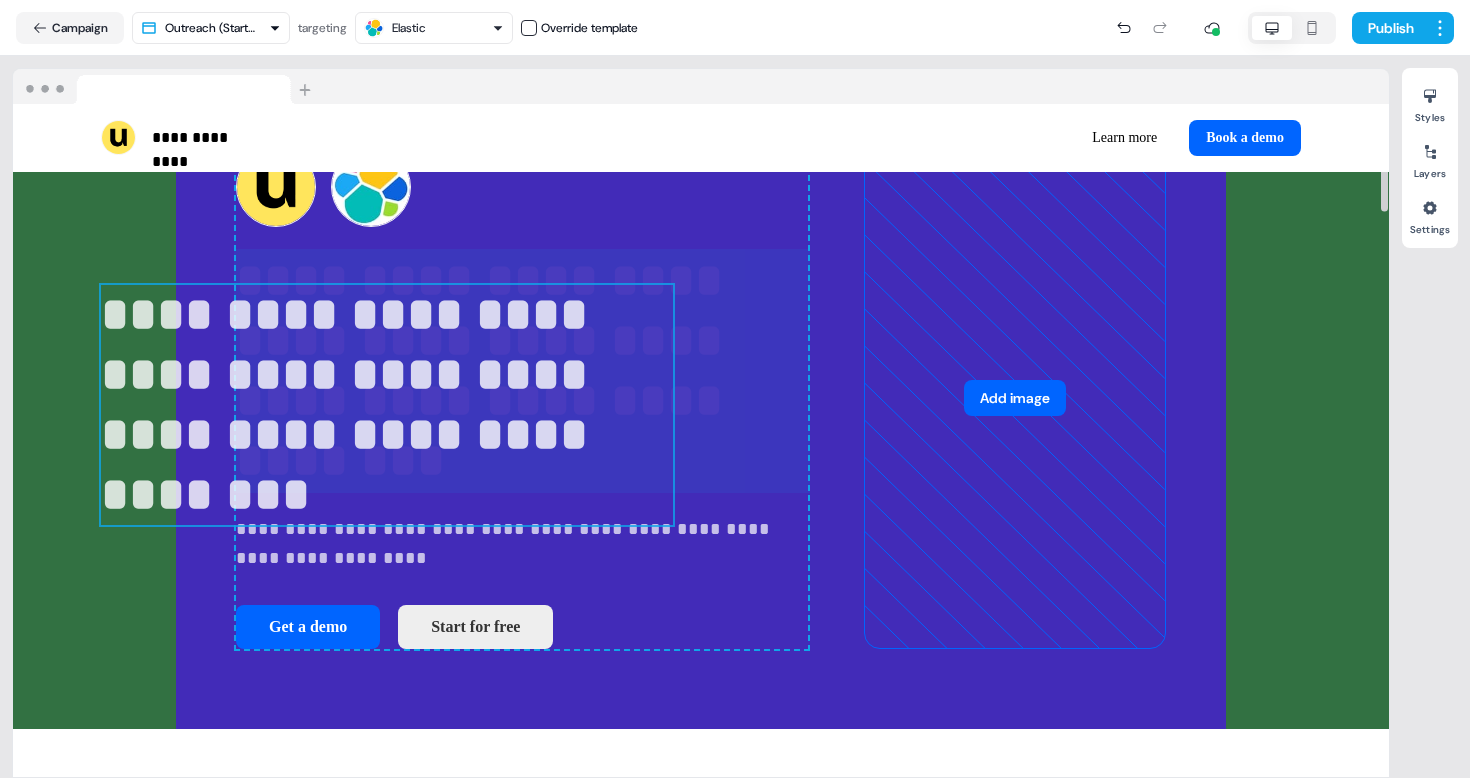 drag, startPoint x: 284, startPoint y: 504, endPoint x: 317, endPoint y: 486, distance: 37.589893 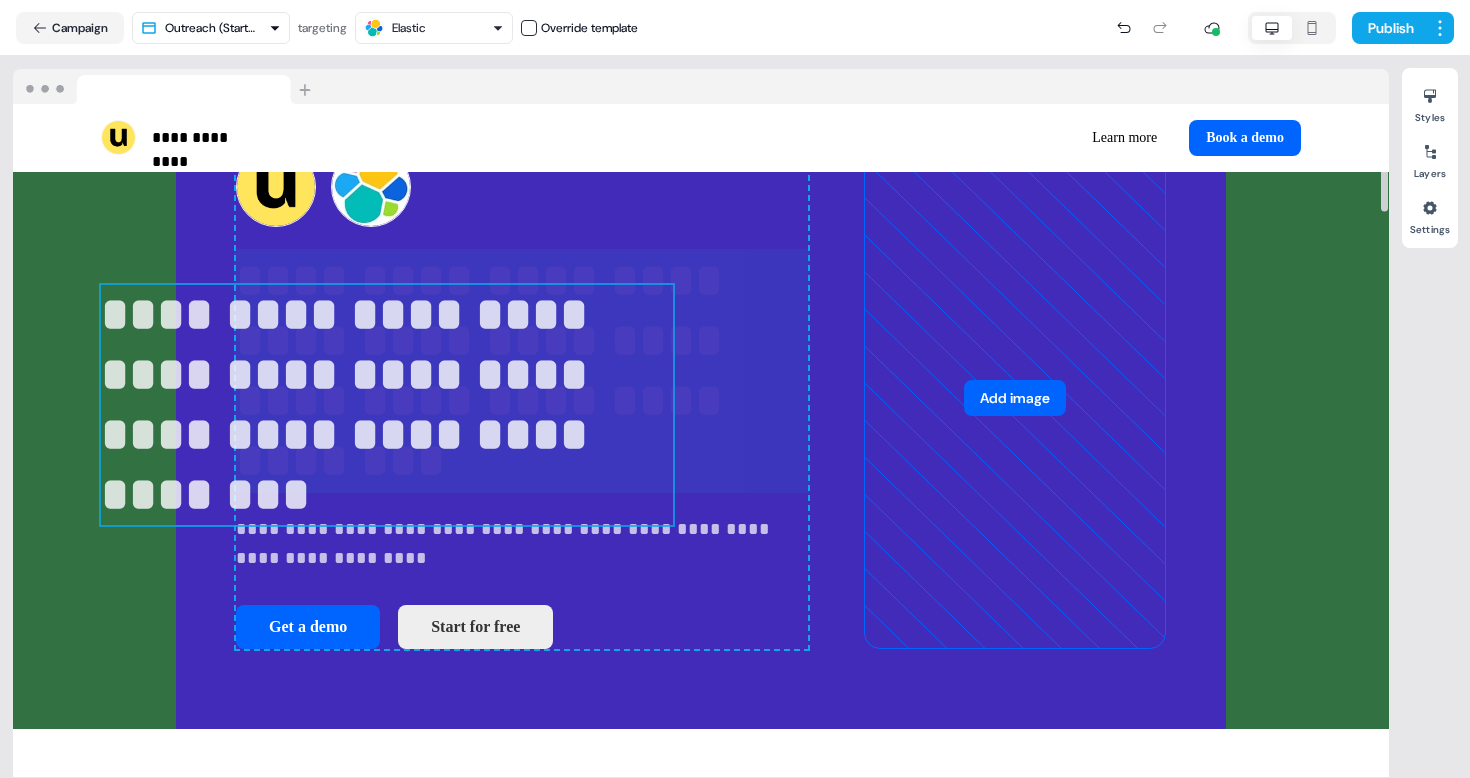 click on "**********" at bounding box center [522, 398] 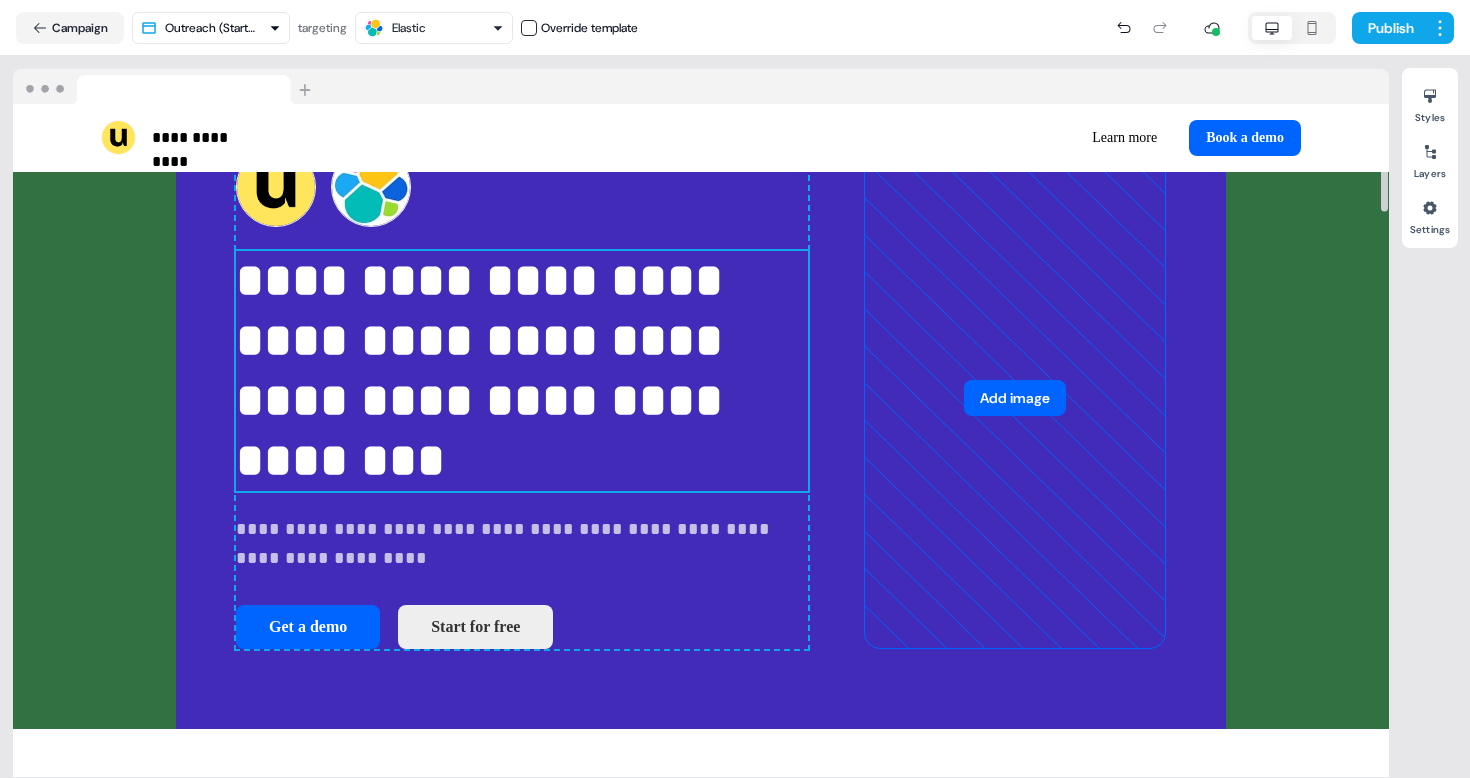click on "**********" at bounding box center (522, 371) 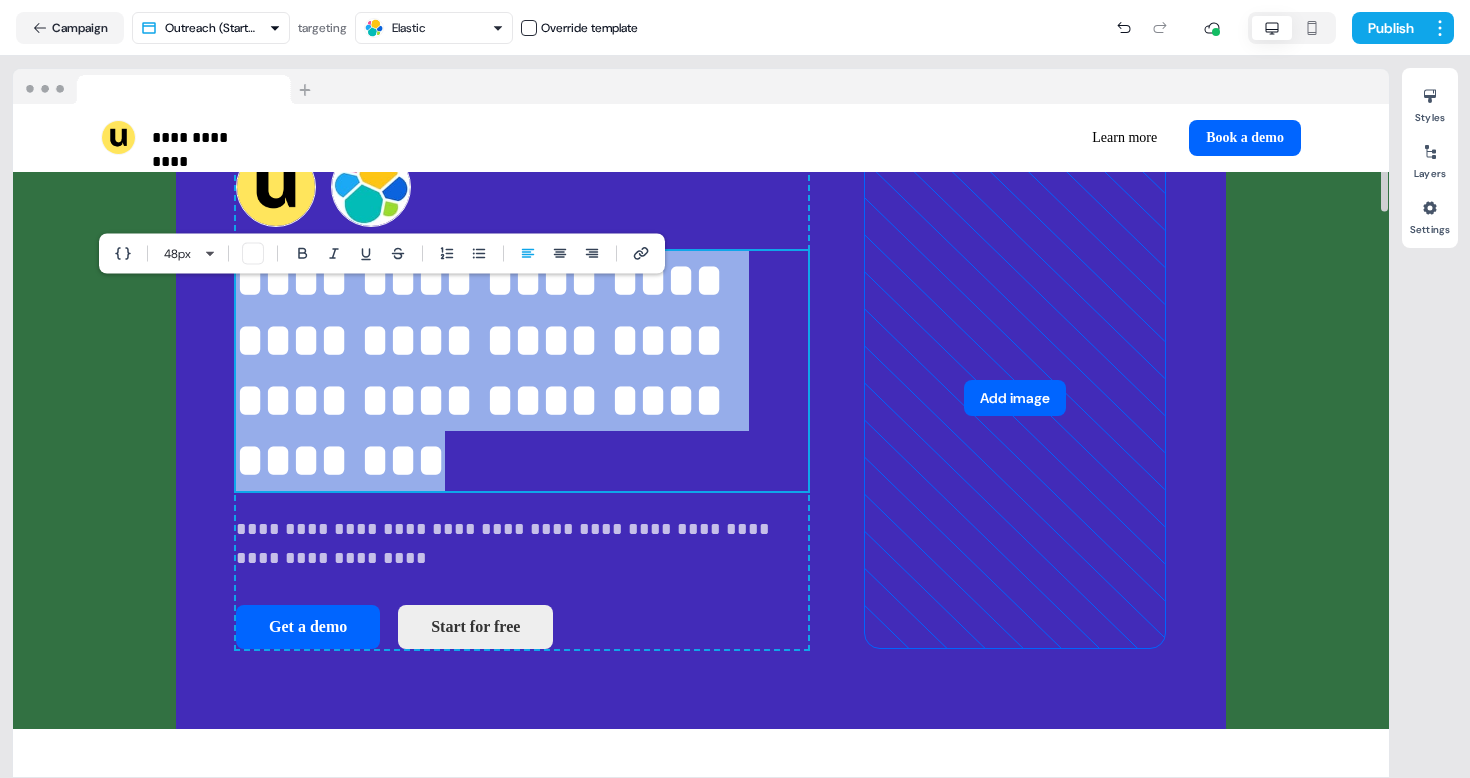 click on "**********" at bounding box center (522, 371) 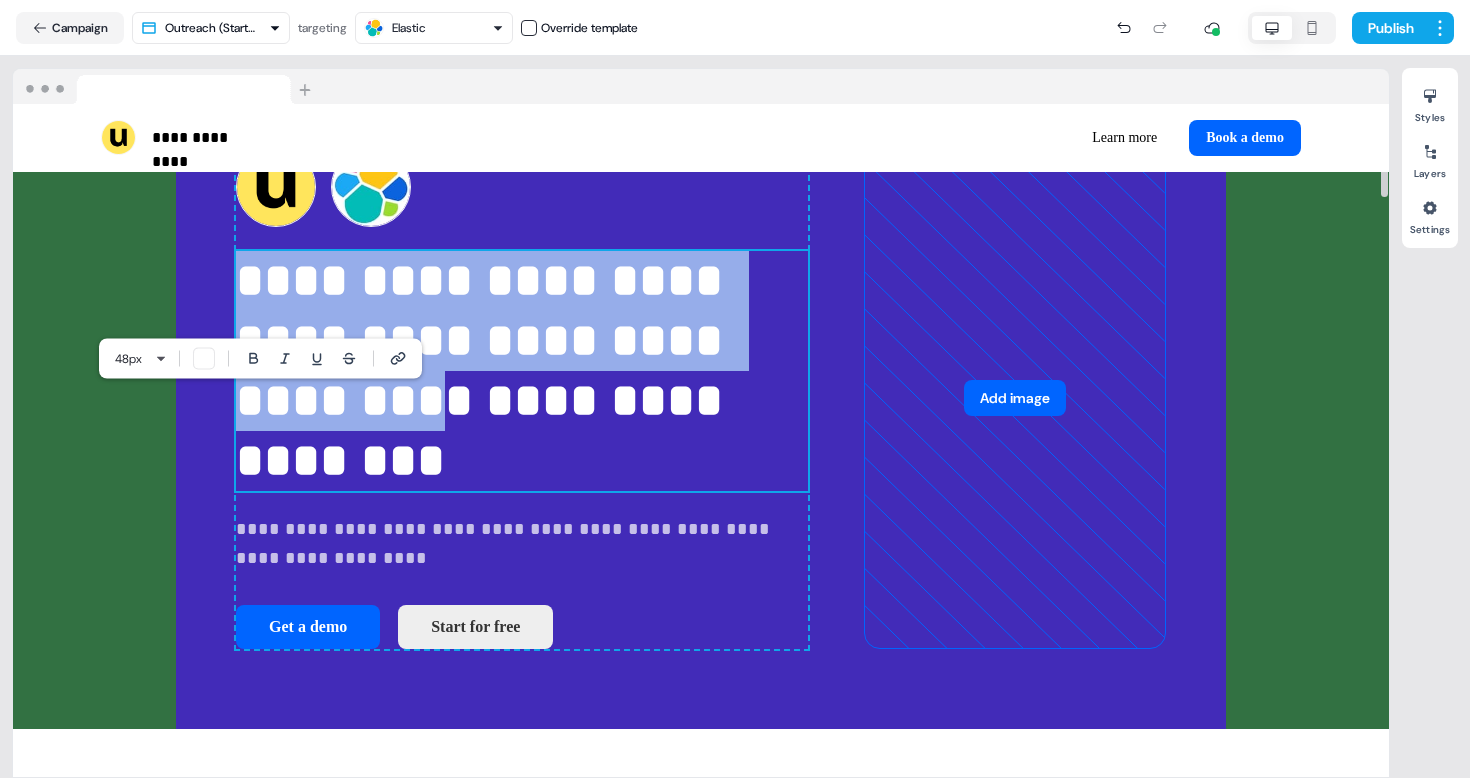 drag, startPoint x: 252, startPoint y: 432, endPoint x: 252, endPoint y: -74, distance: 506 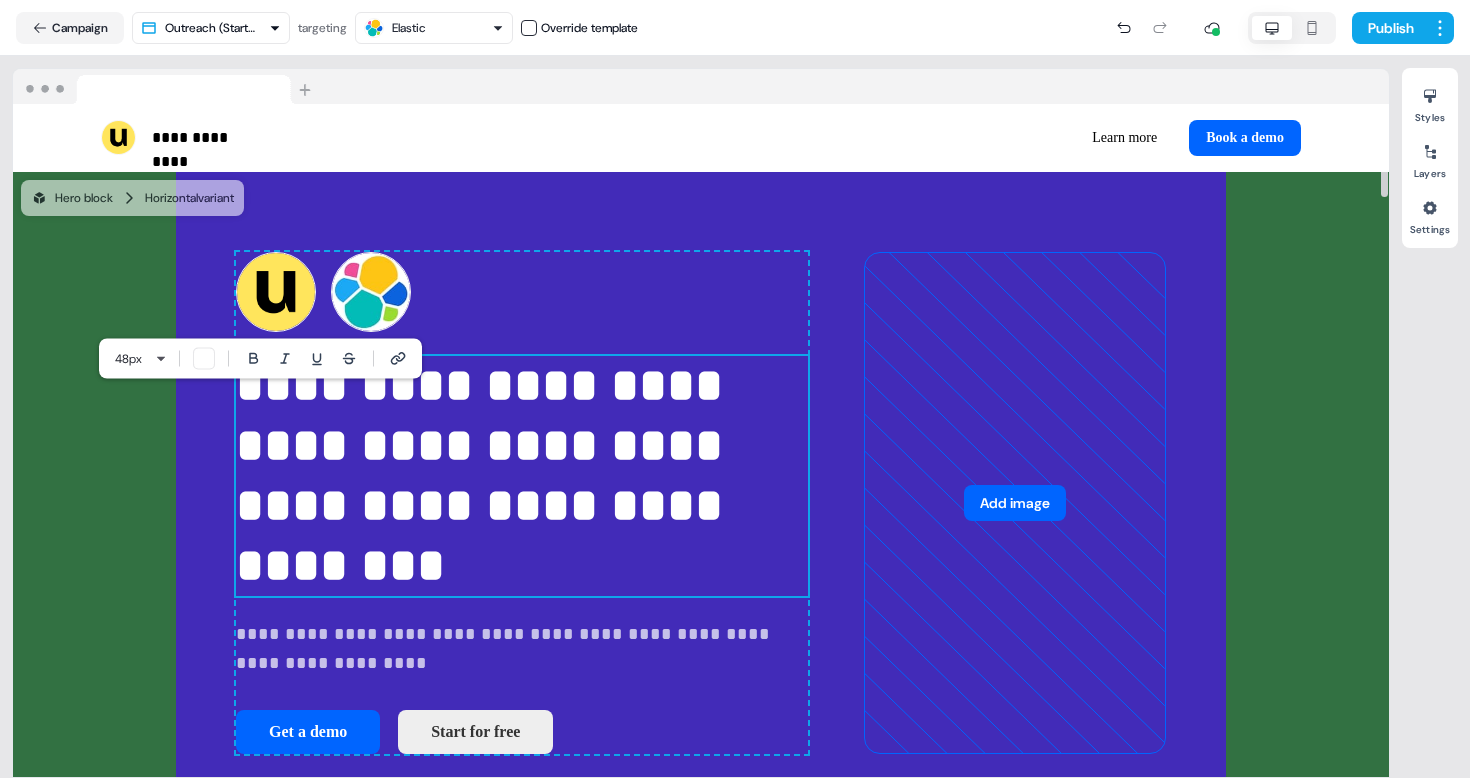 click on "**********" at bounding box center [522, 476] 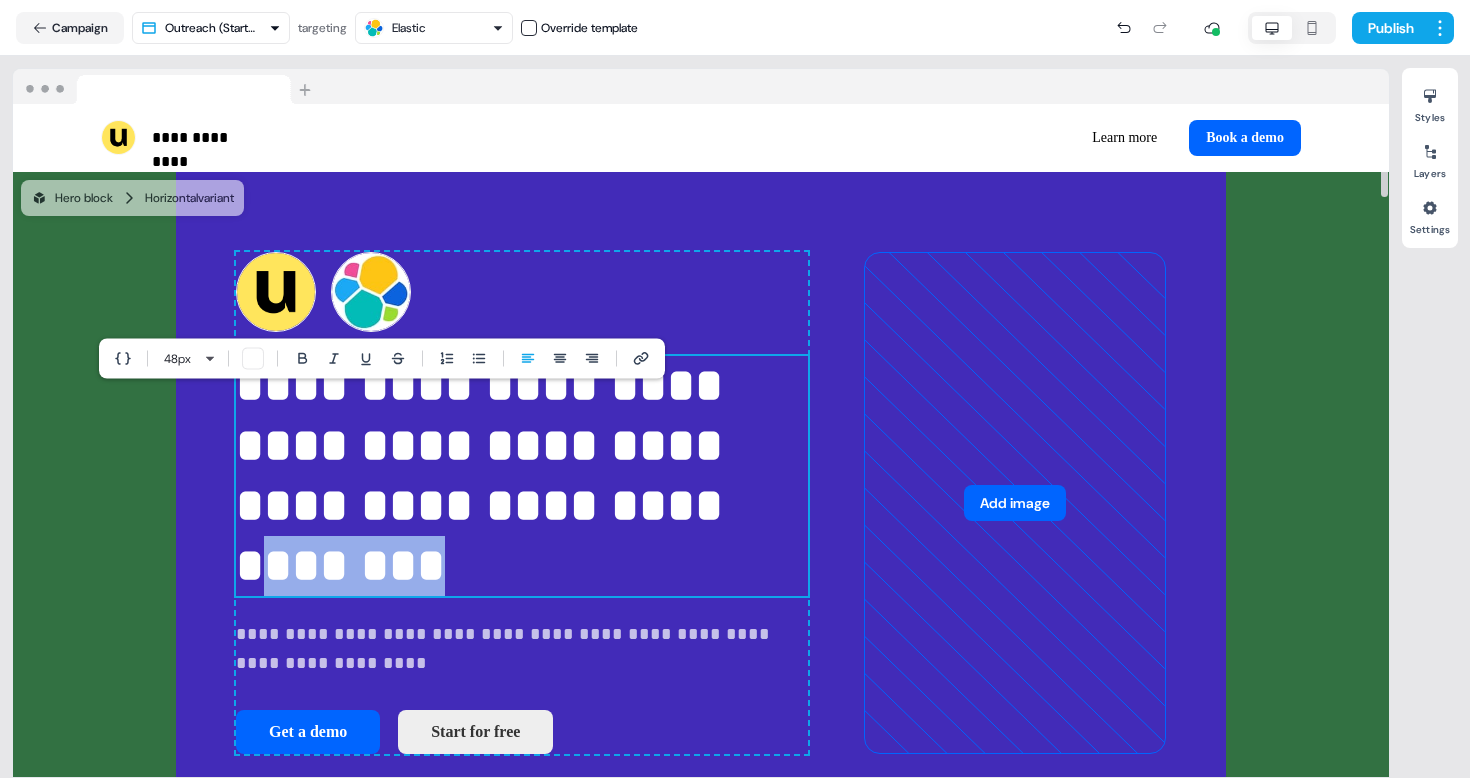 click on "**********" at bounding box center (522, 476) 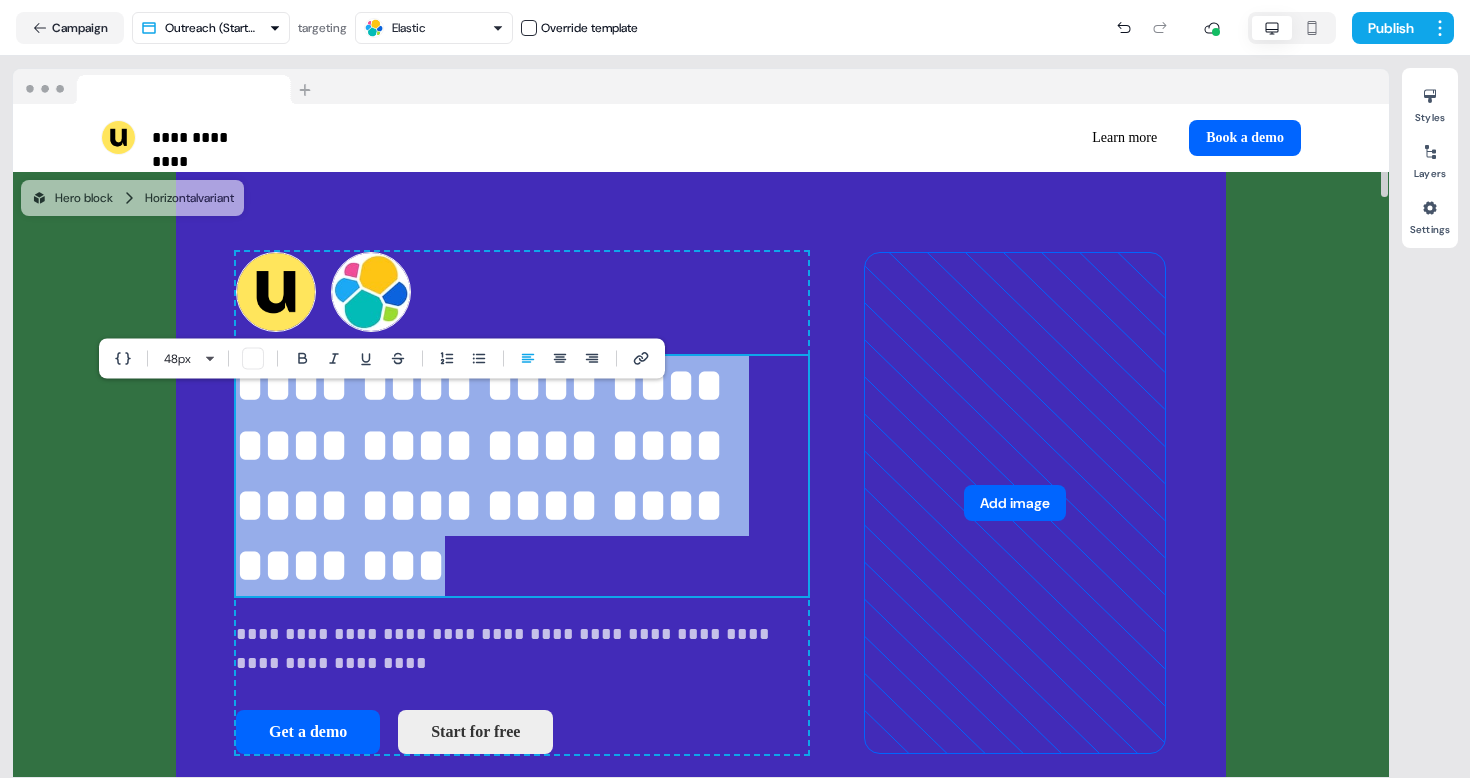 click on "**********" at bounding box center [522, 476] 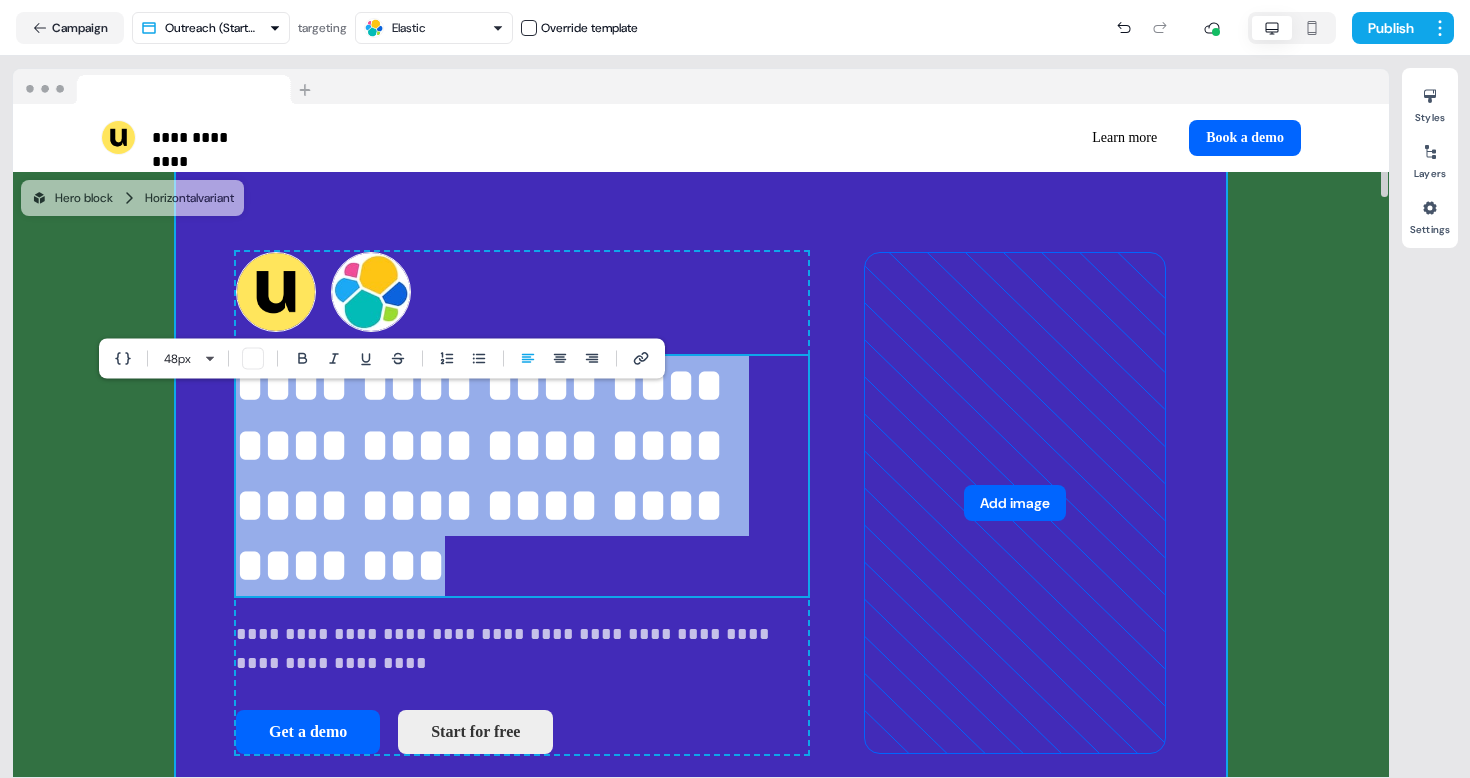 click on "**********" at bounding box center (701, 503) 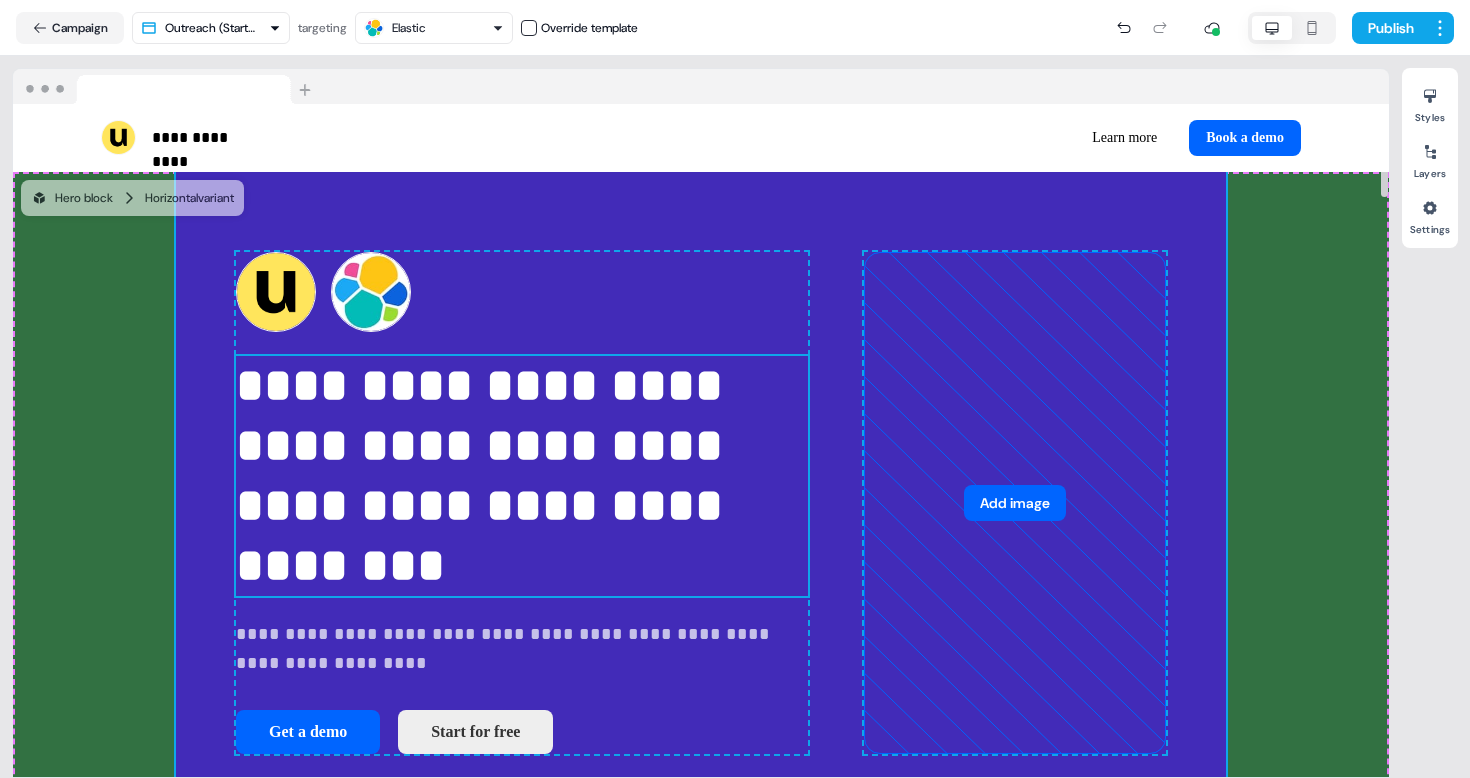 click on "**********" at bounding box center [522, 476] 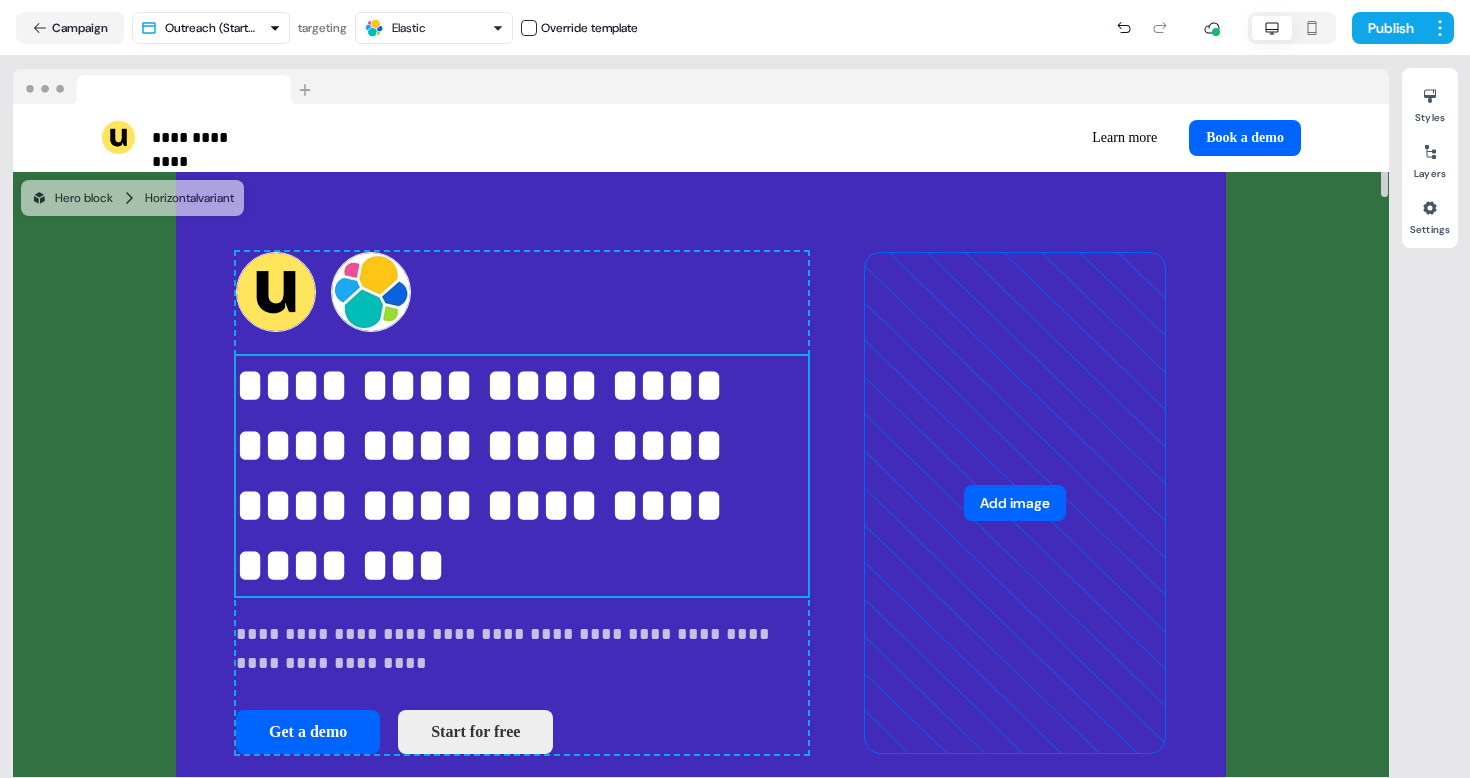 click on "**********" at bounding box center (522, 476) 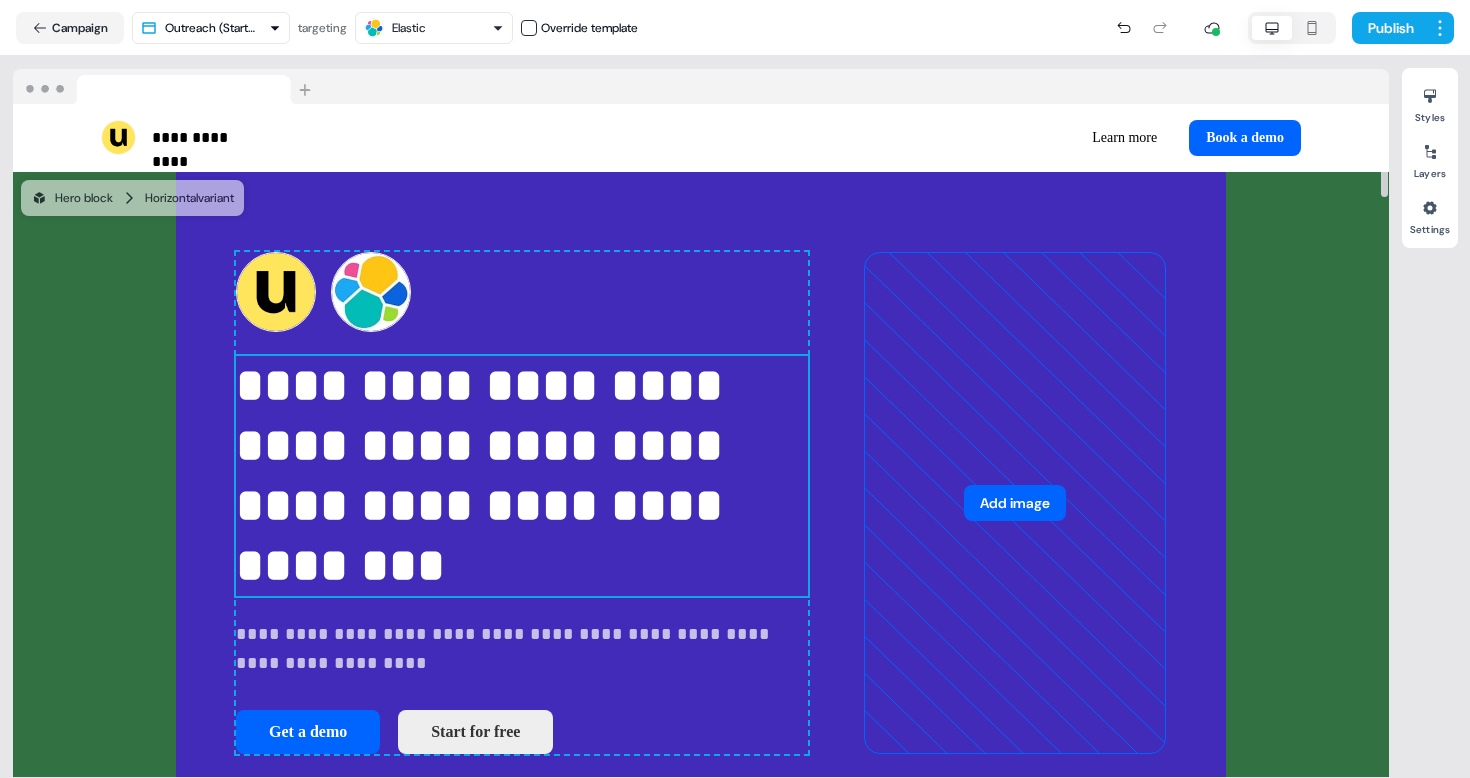 click on "**********" at bounding box center [522, 476] 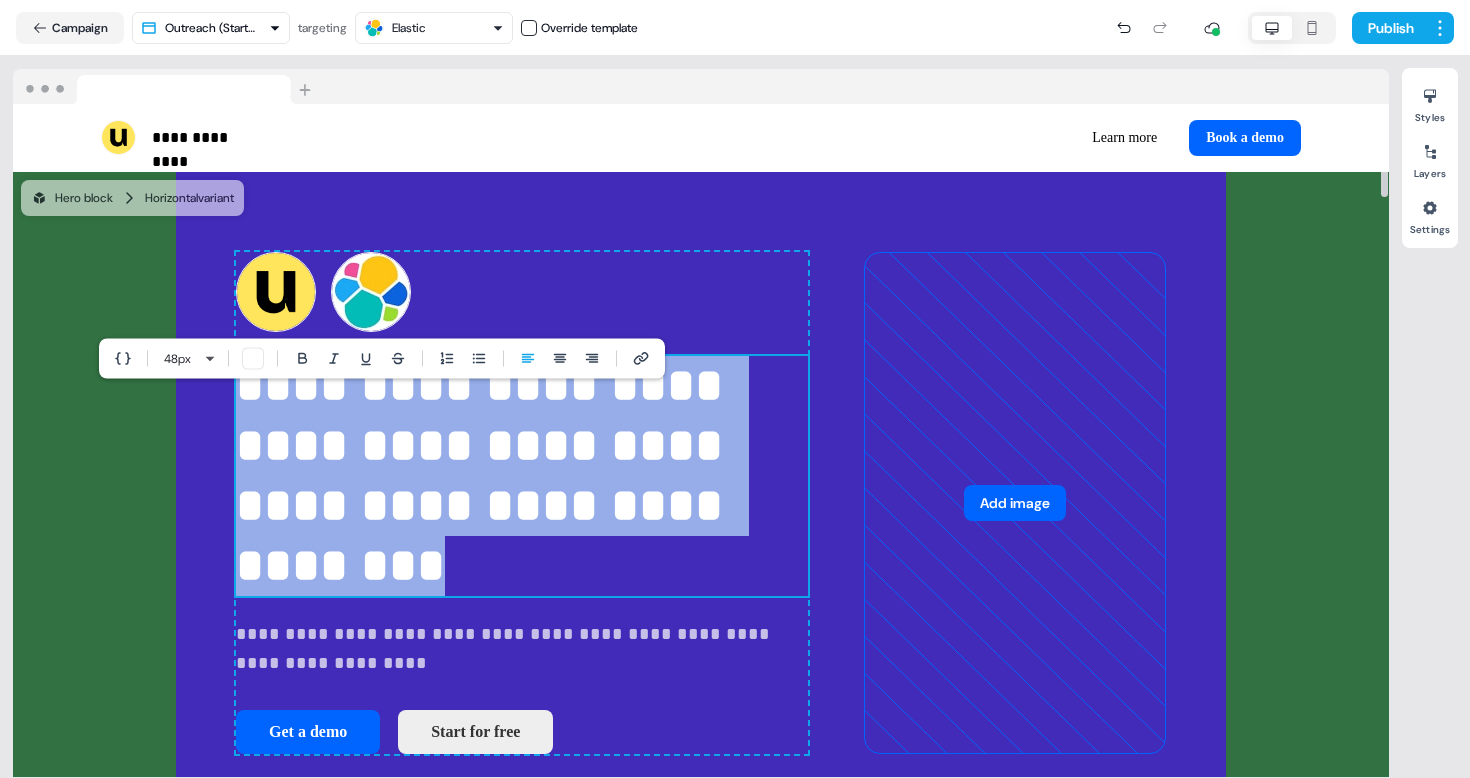 click on "**********" at bounding box center (522, 476) 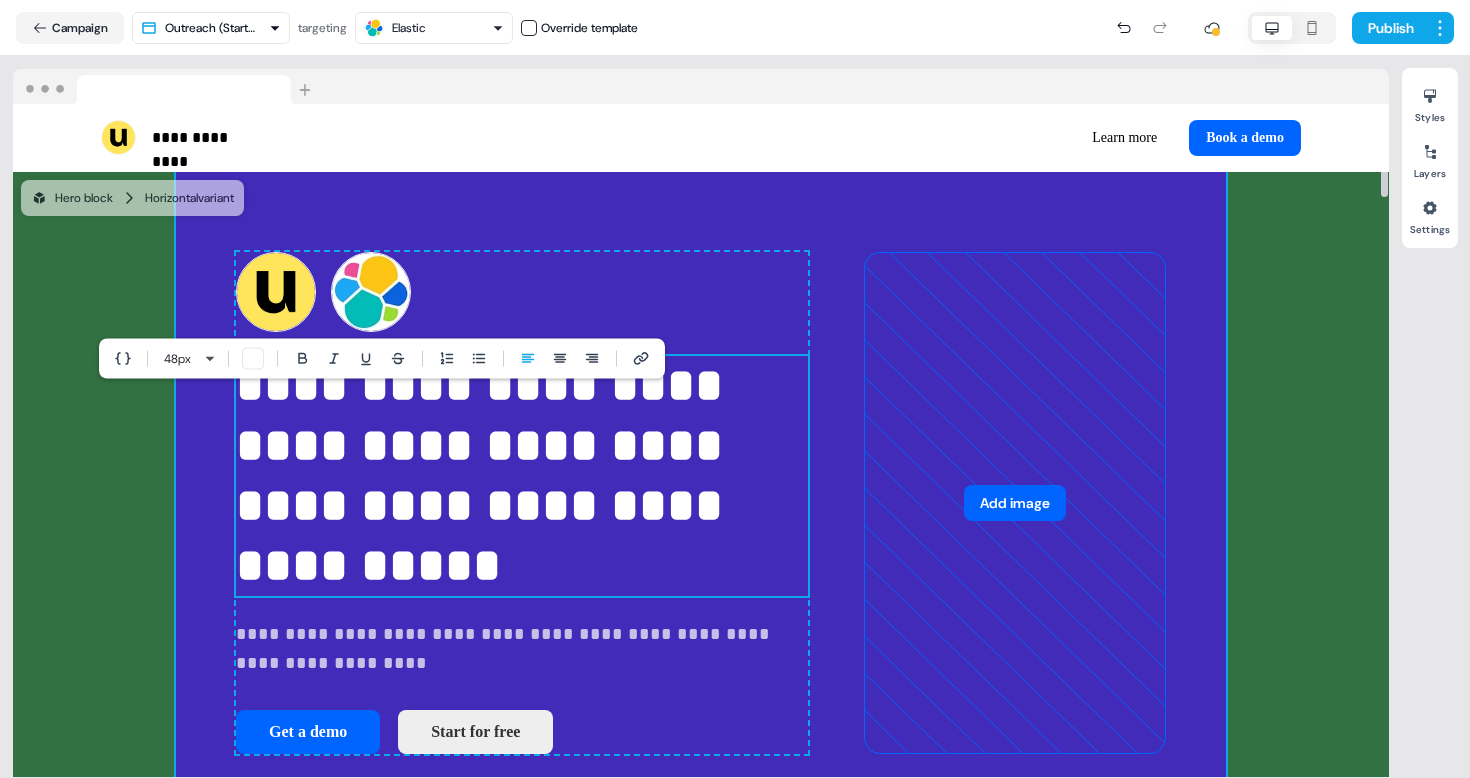 click on "**********" at bounding box center [701, 503] 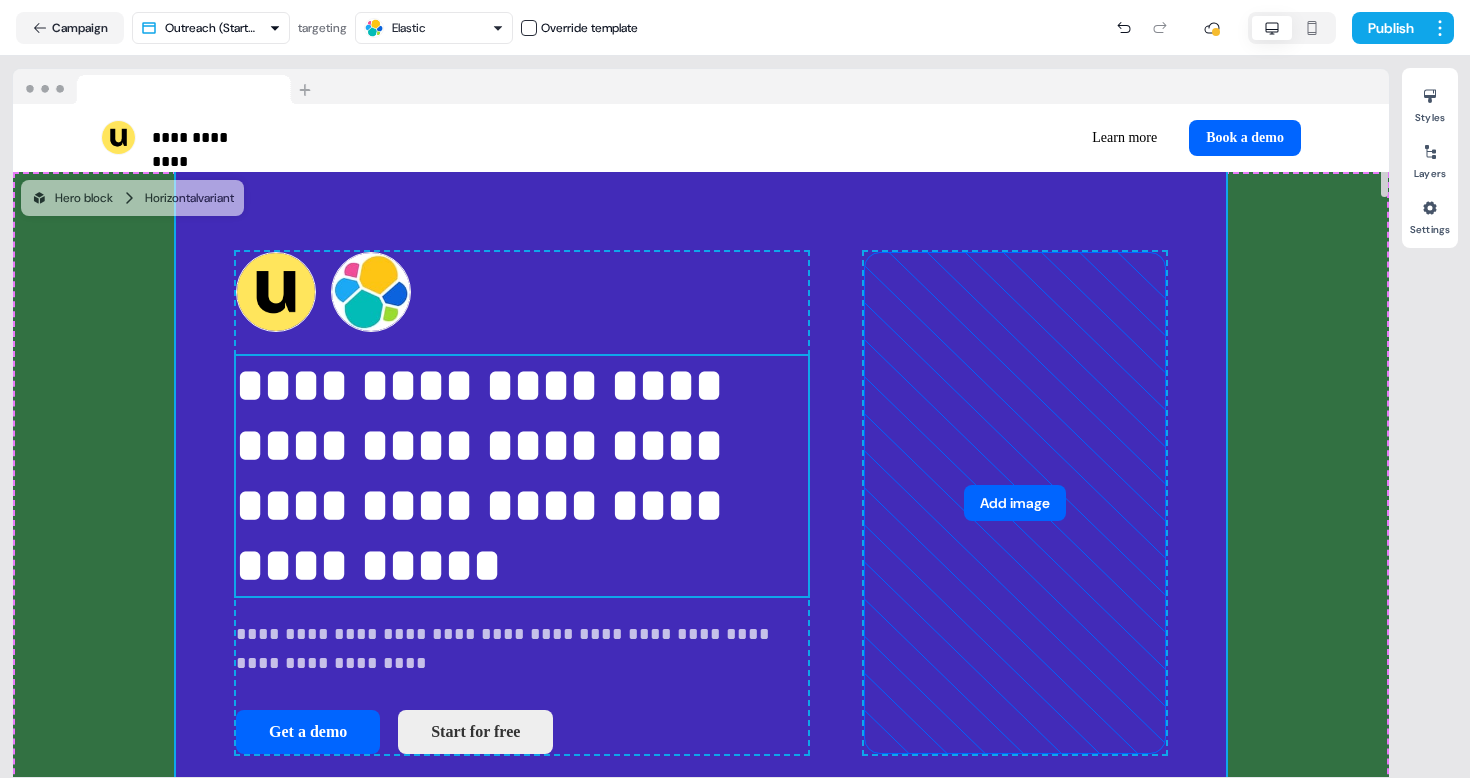 click on "**********" at bounding box center [522, 476] 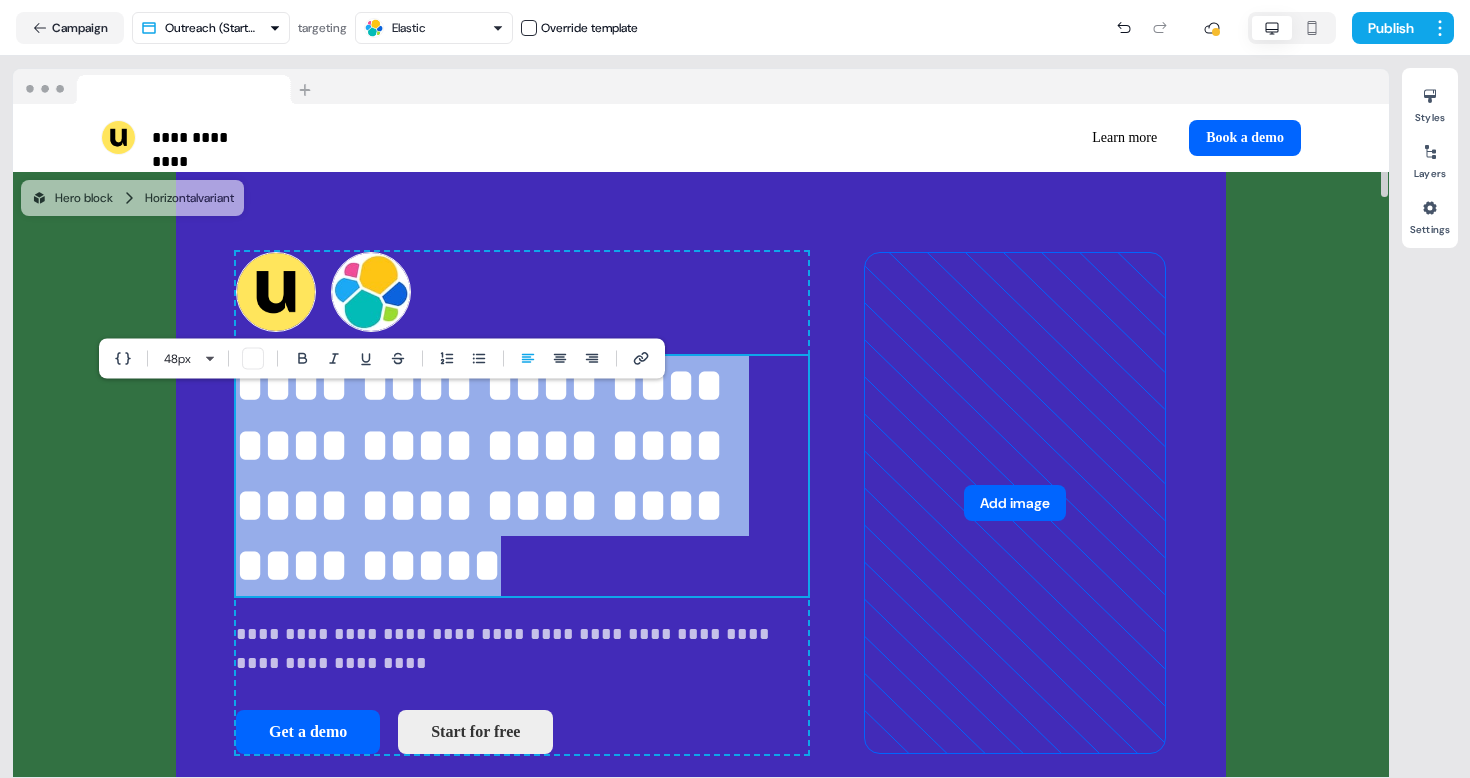 click on "**********" at bounding box center [522, 476] 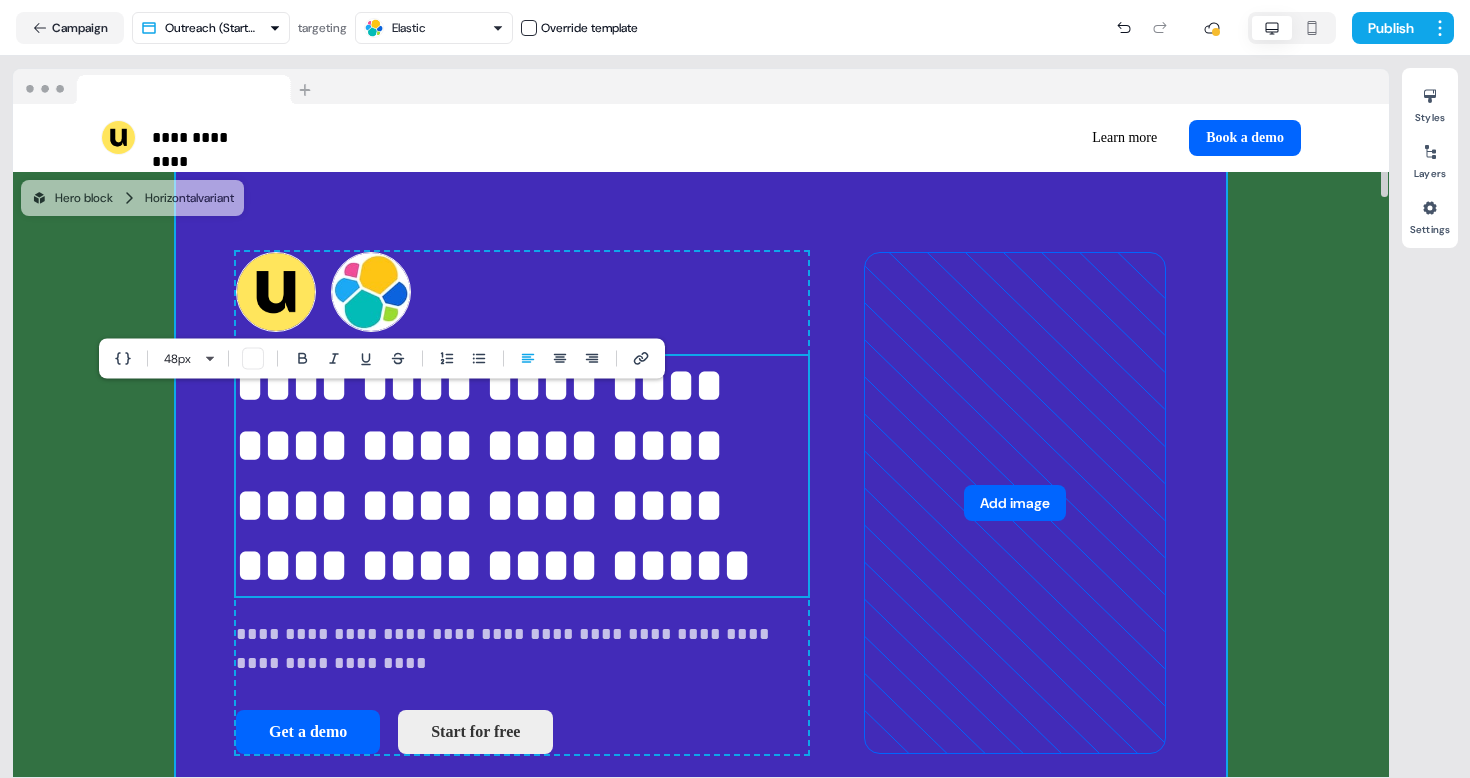 click on "**********" at bounding box center (701, 503) 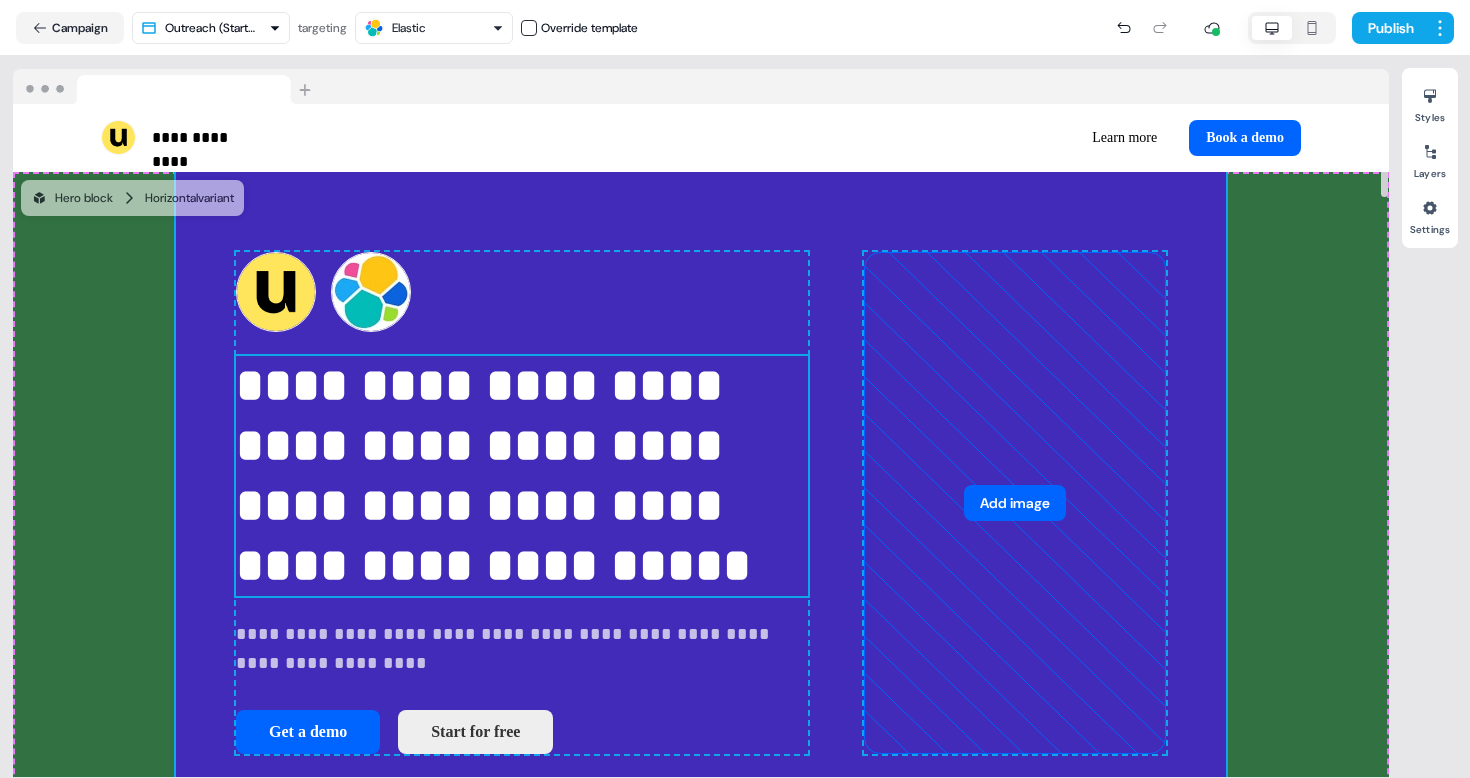 click on "**********" at bounding box center (522, 476) 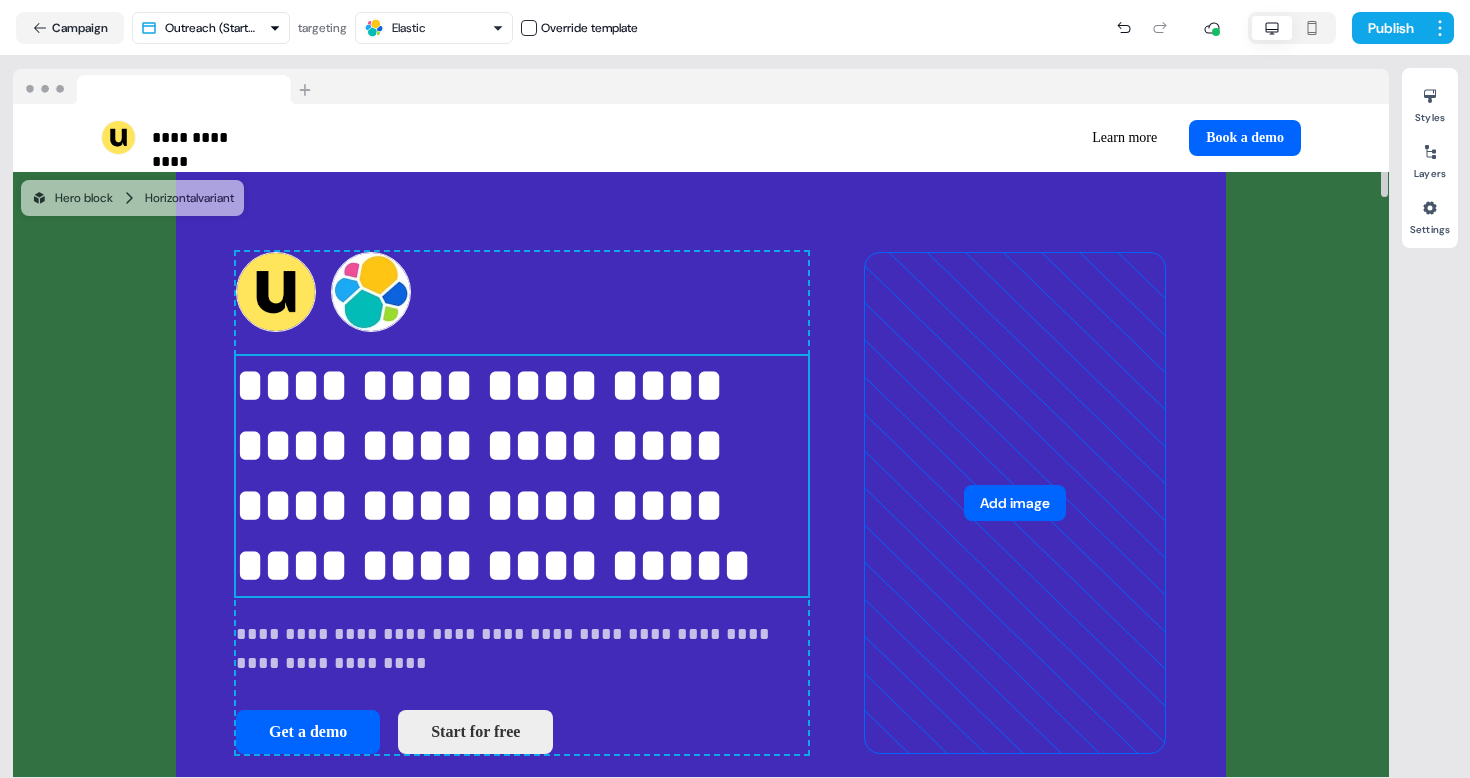 click on "**********" at bounding box center [522, 476] 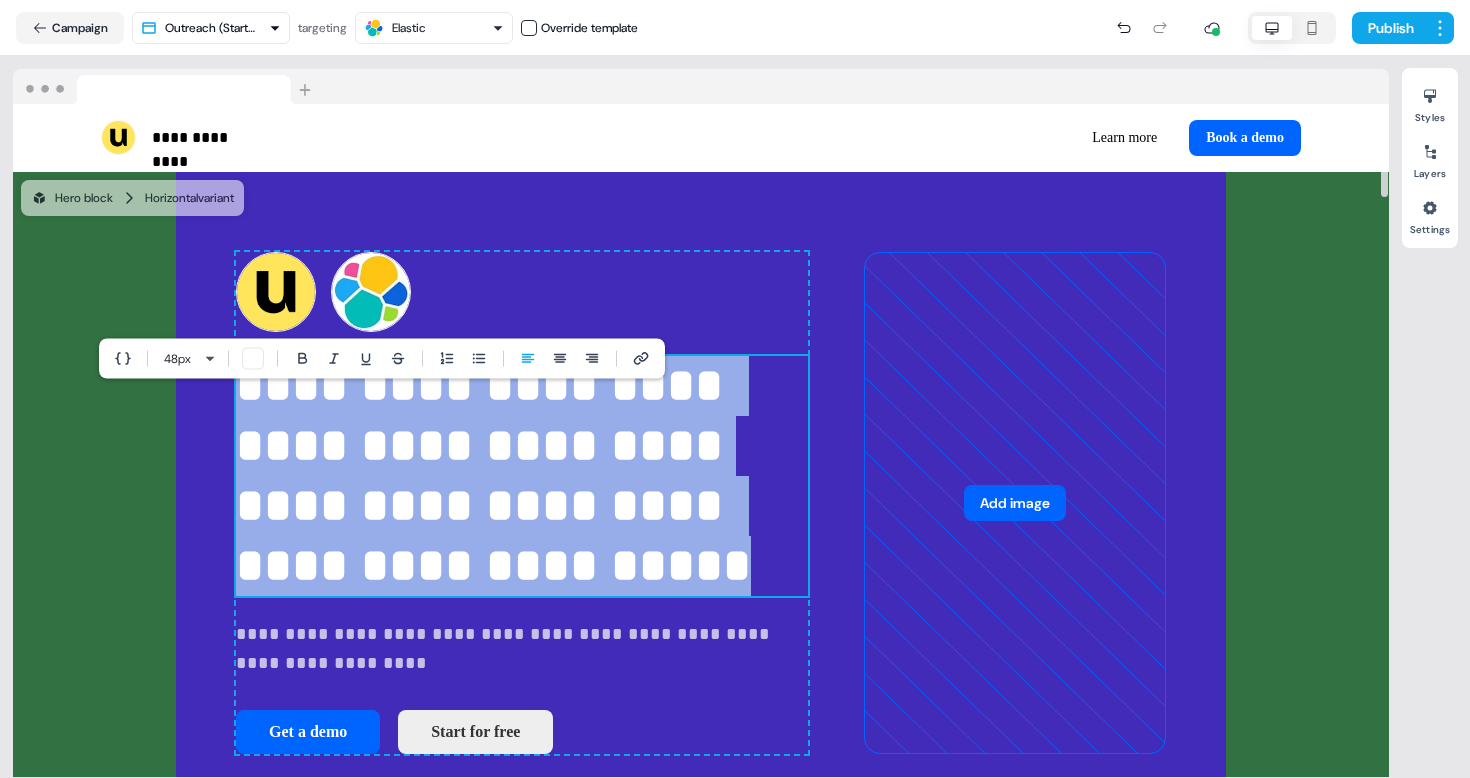 click on "**********" at bounding box center (522, 476) 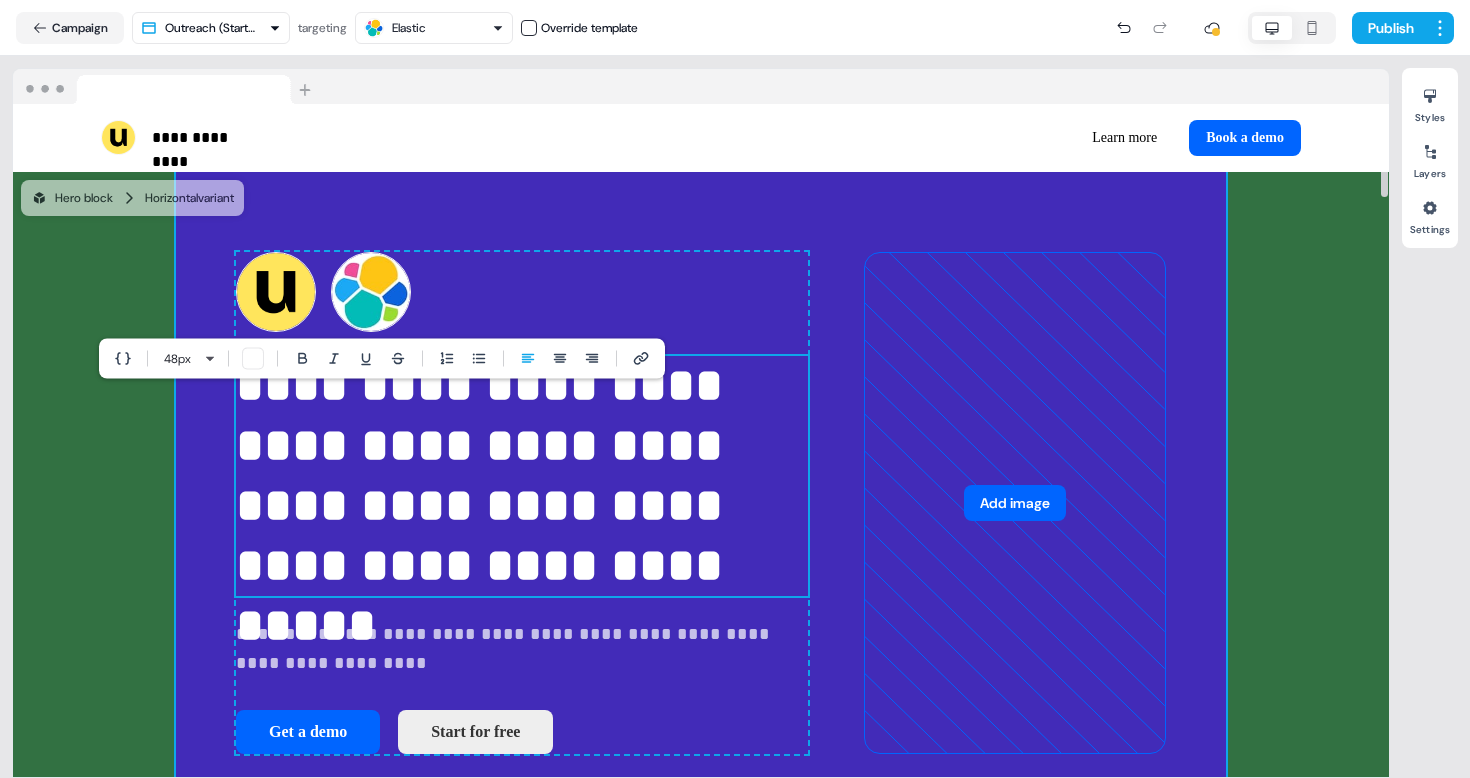 click on "**********" at bounding box center [701, 503] 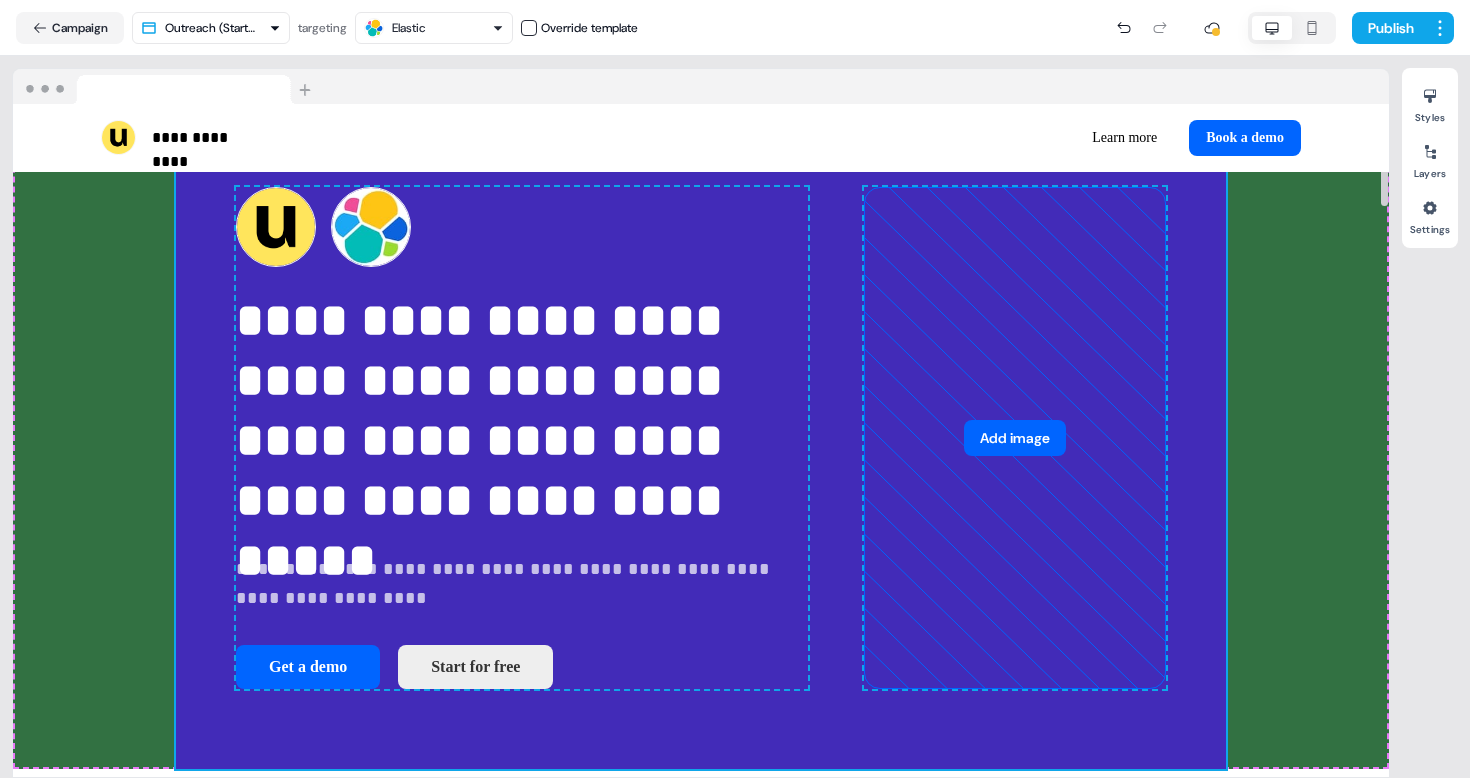 scroll, scrollTop: 64, scrollLeft: 0, axis: vertical 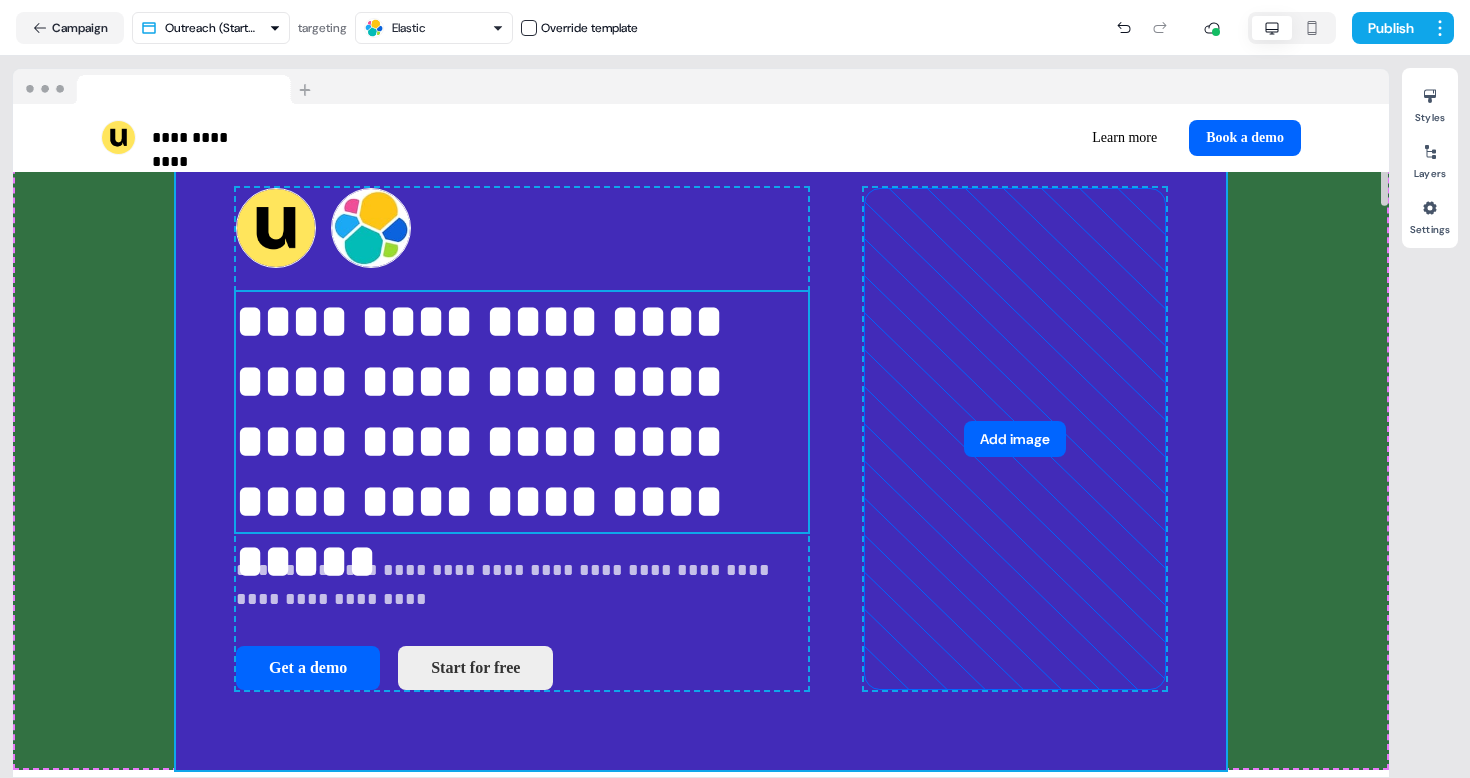 click on "**********" at bounding box center [522, 412] 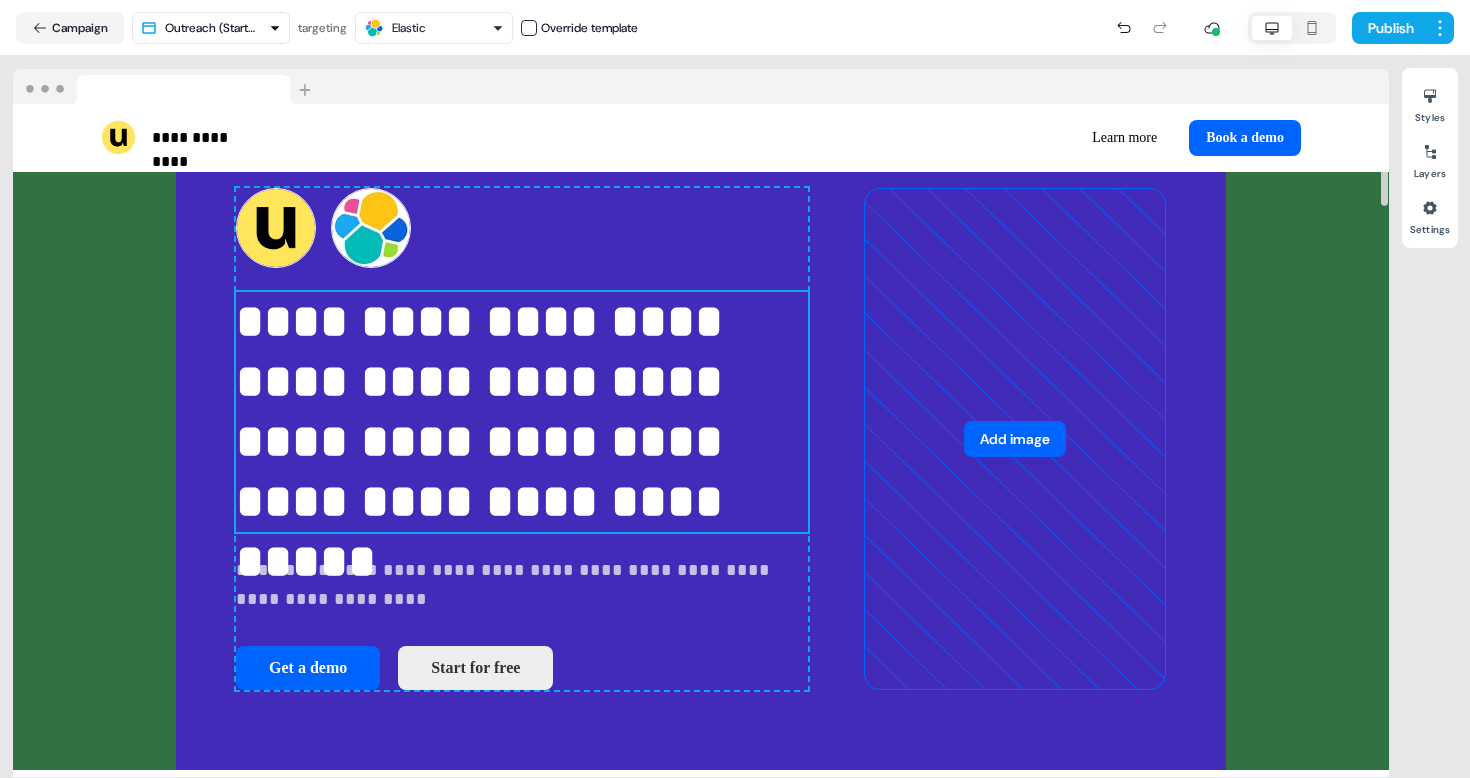 click on "**********" at bounding box center [522, 412] 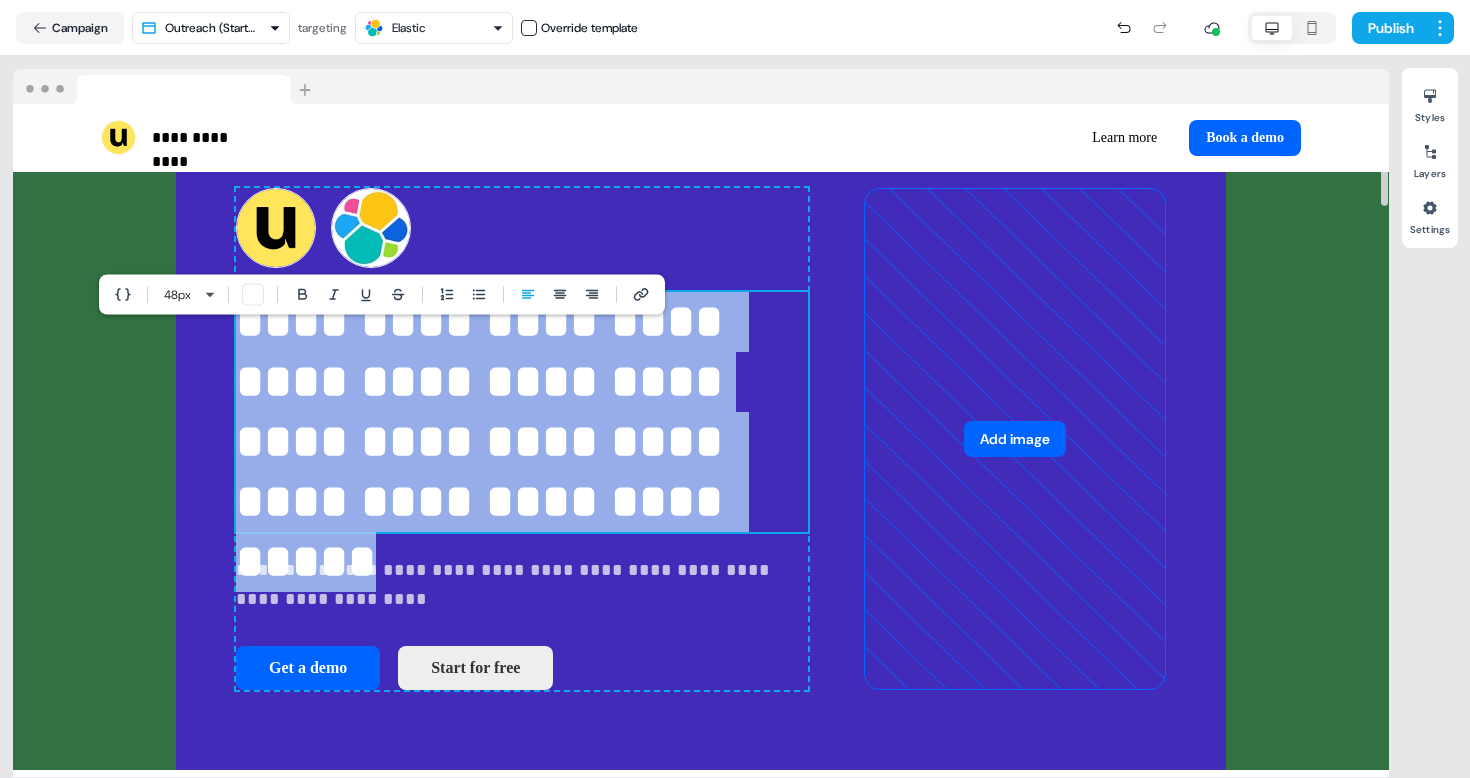 click on "**********" at bounding box center [522, 412] 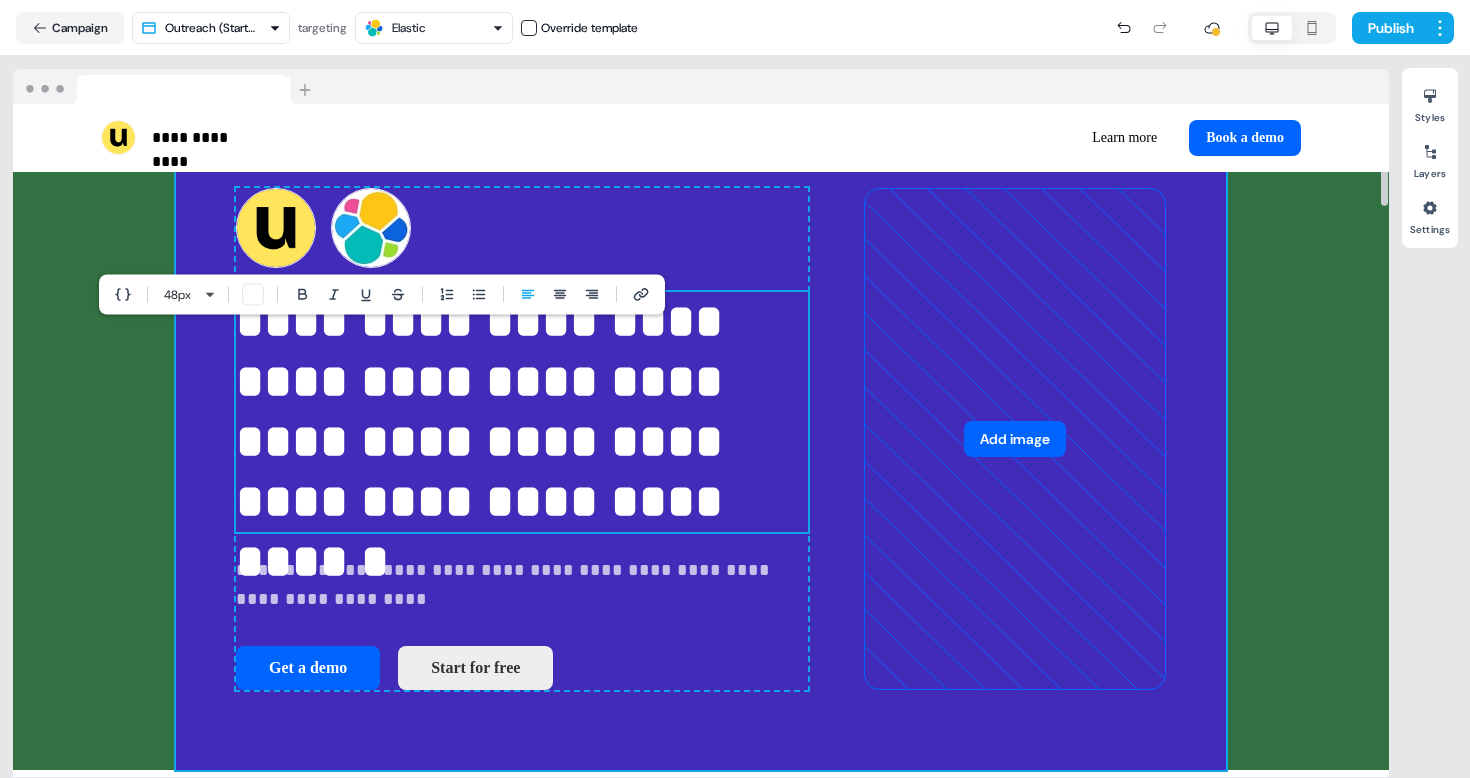 click on "**********" at bounding box center (701, 439) 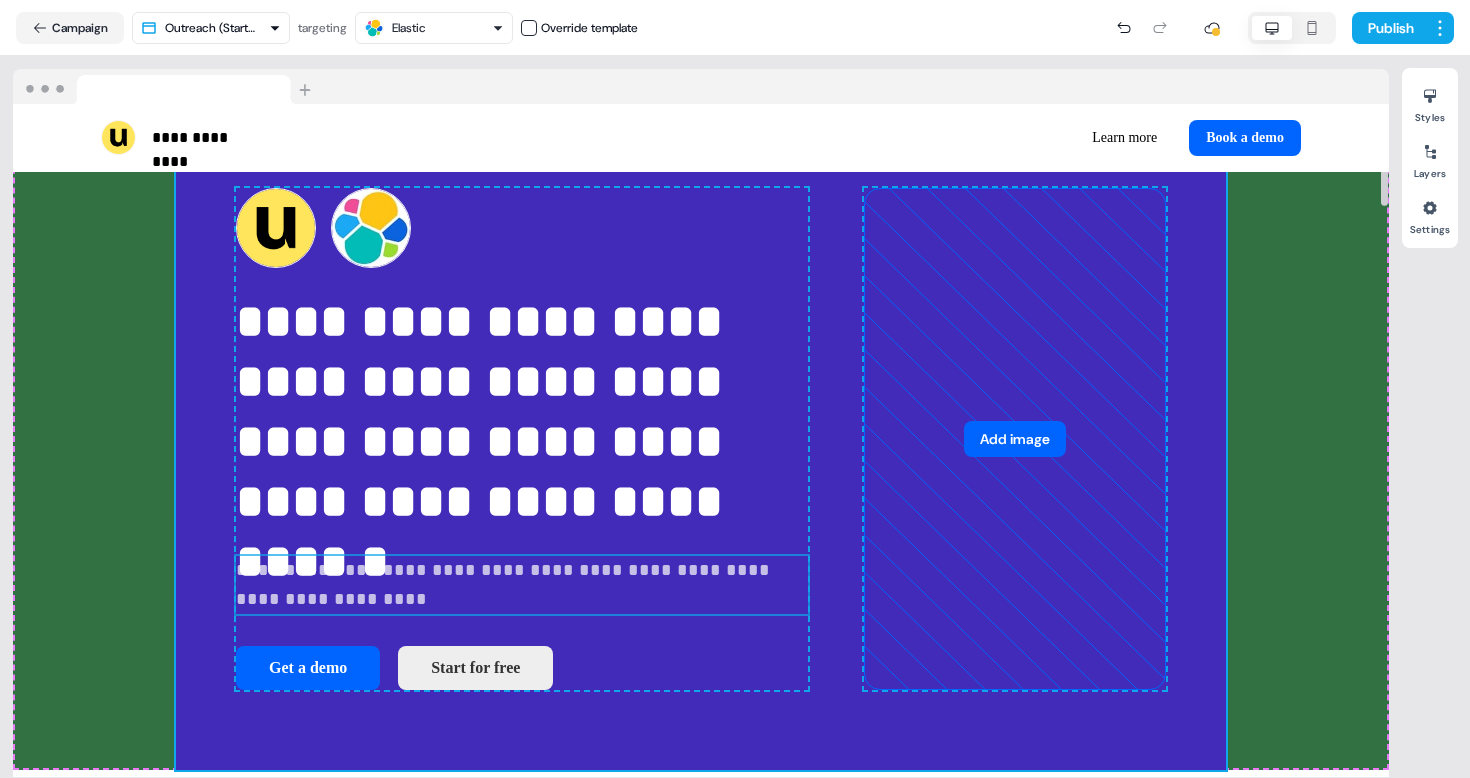 click on "**********" at bounding box center [522, 585] 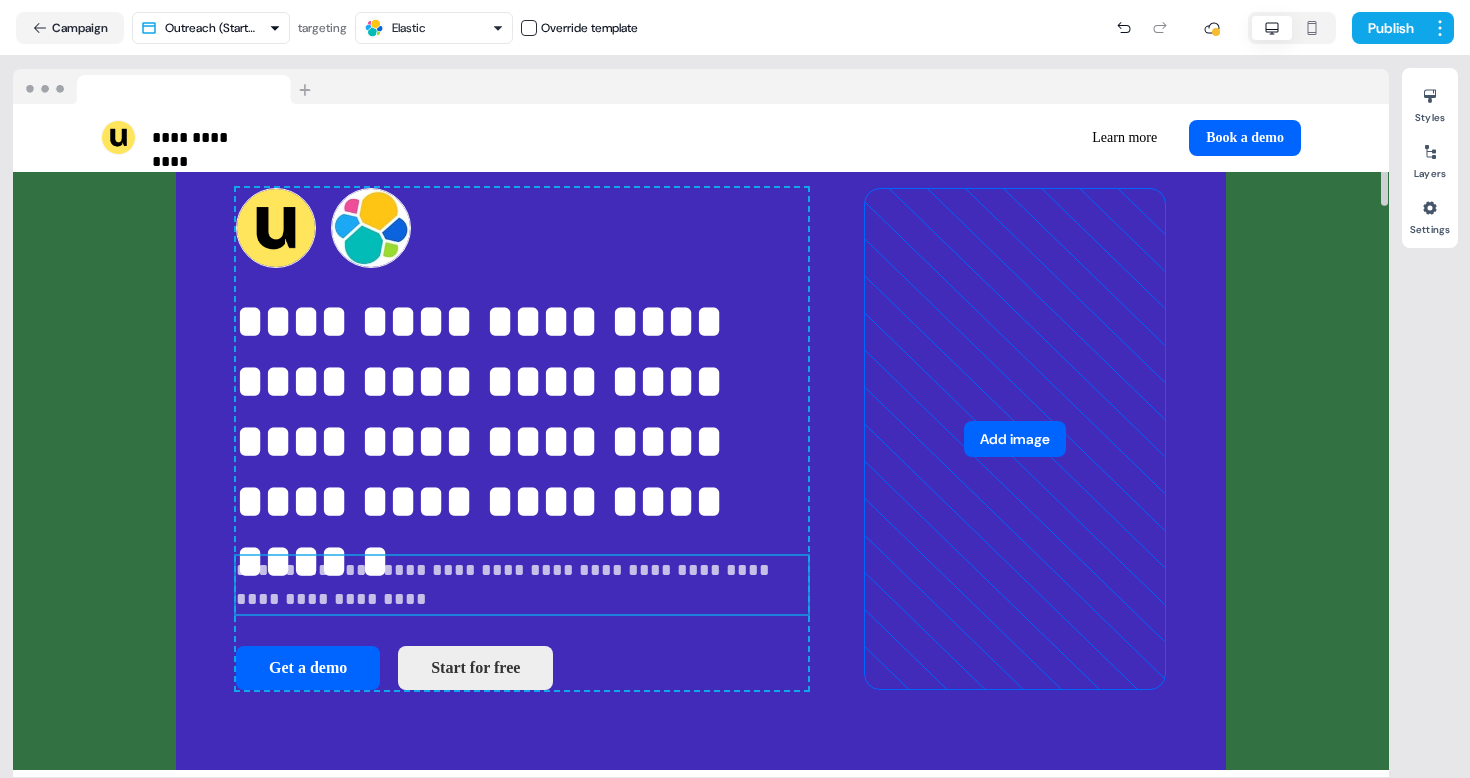 click on "**********" at bounding box center [522, 585] 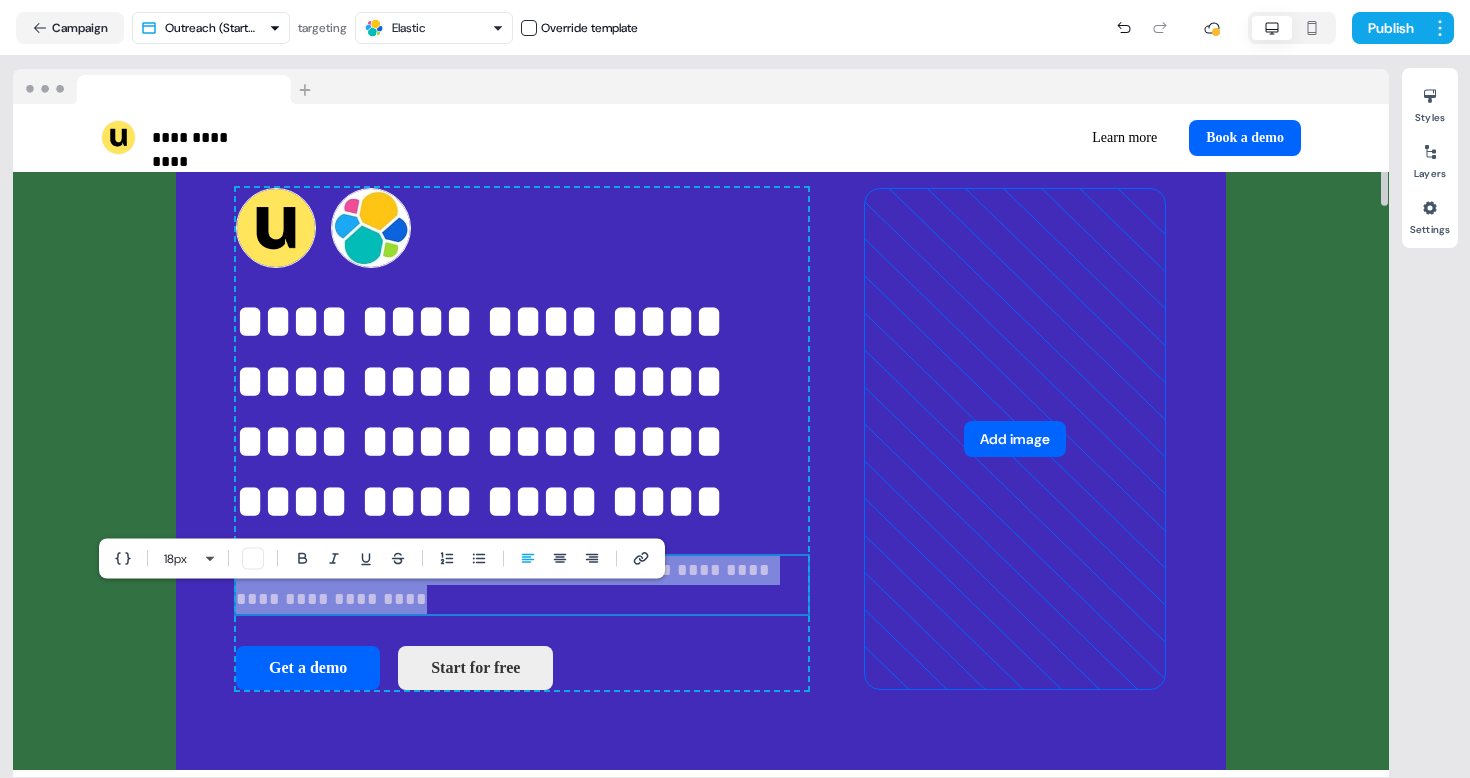 click on "**********" at bounding box center [522, 585] 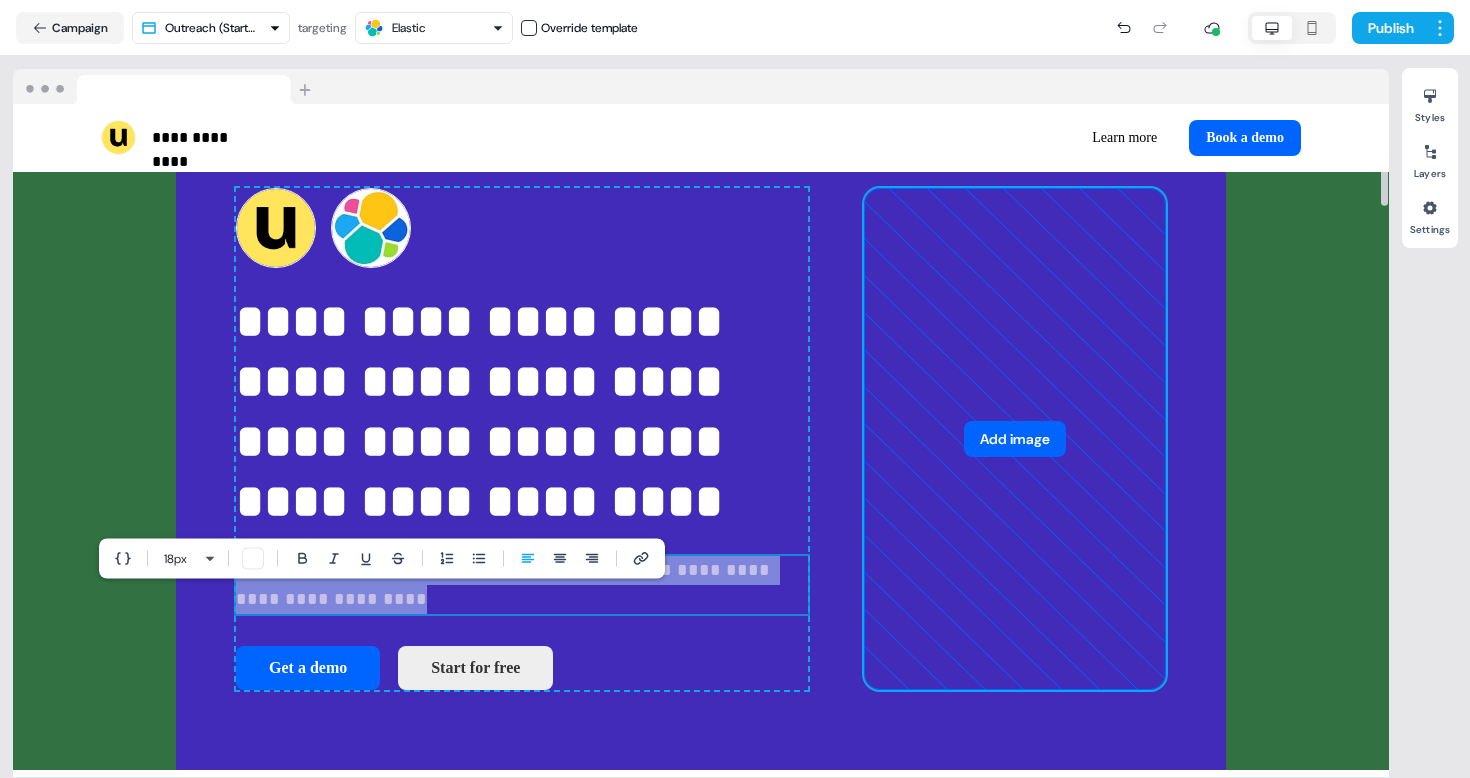 click on "Add image" at bounding box center [1015, 439] 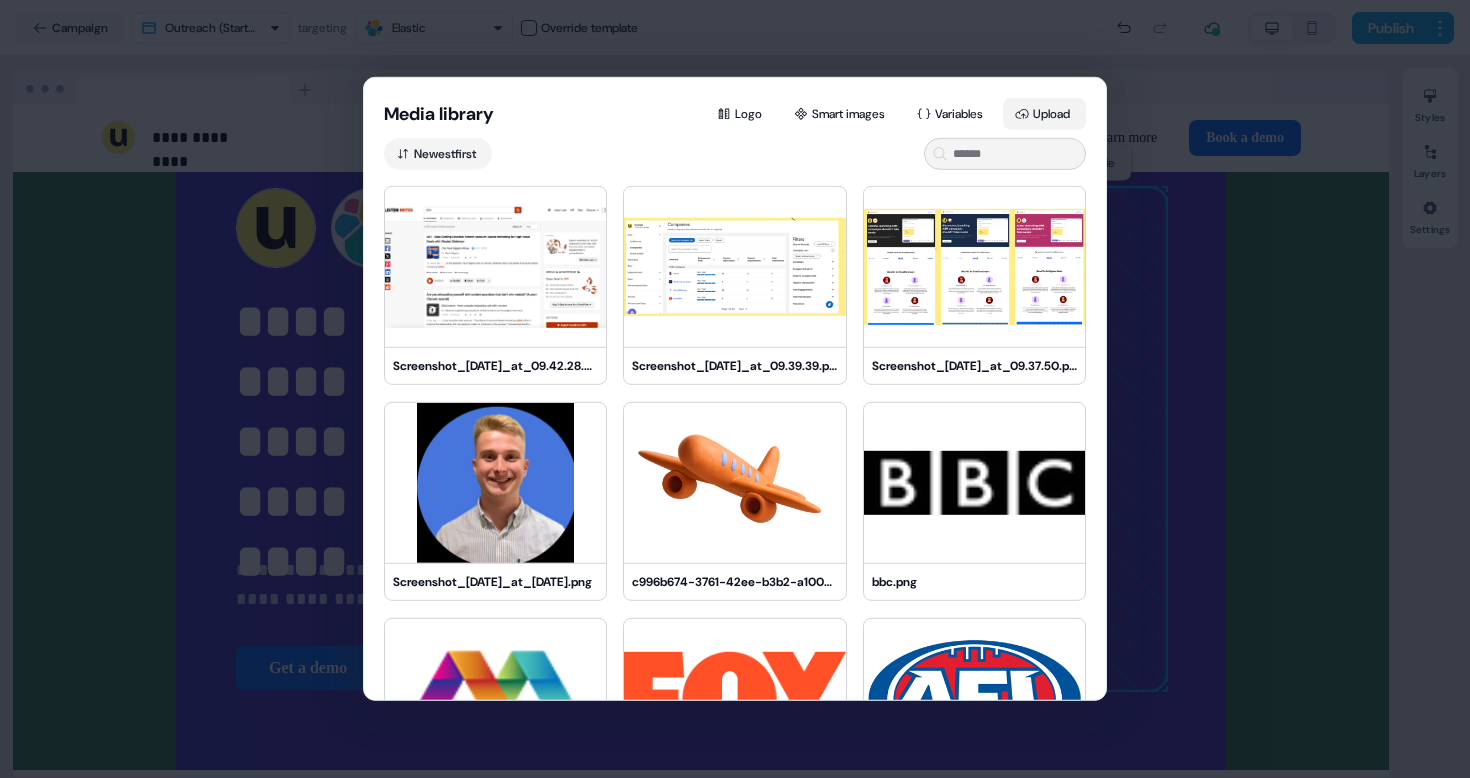 click 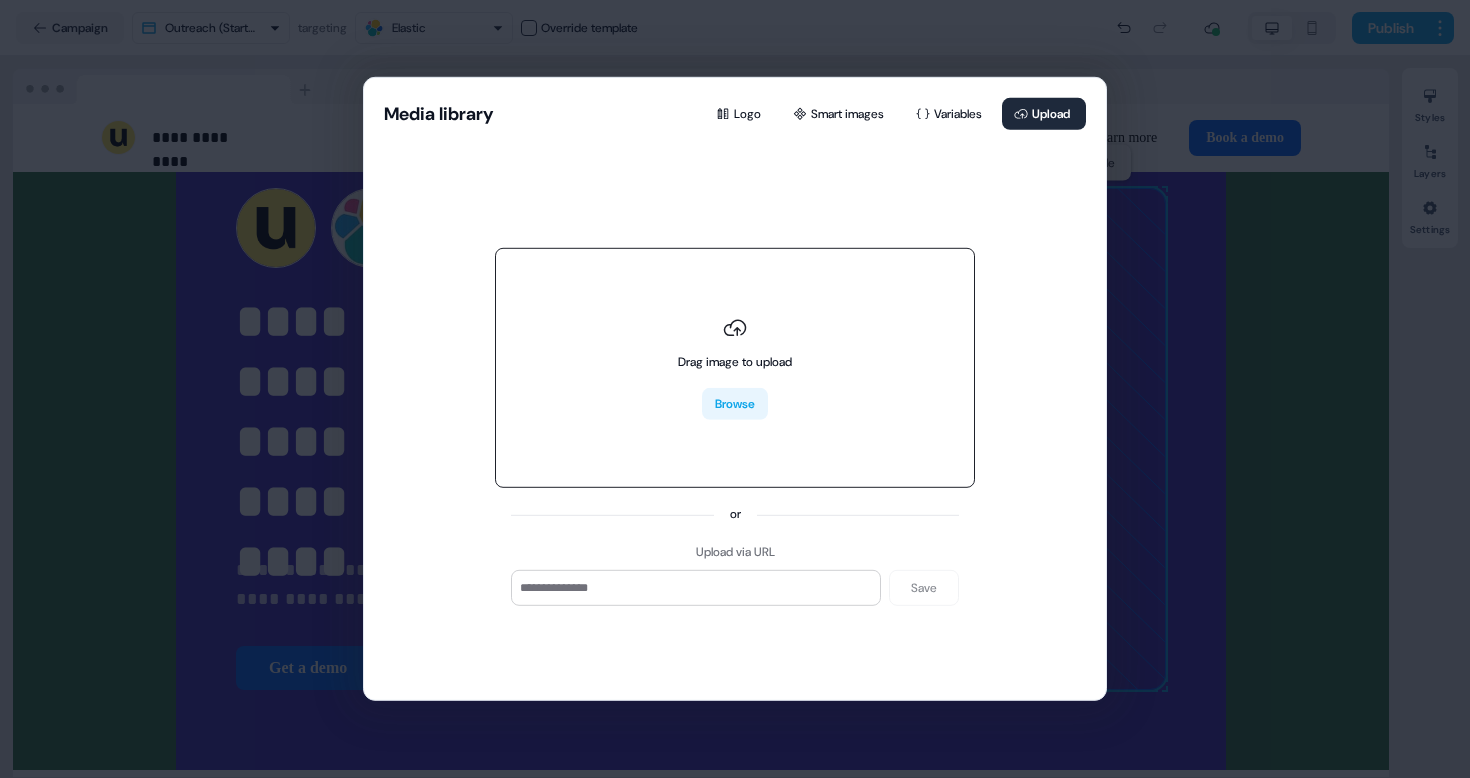click on "Browse" at bounding box center (735, 404) 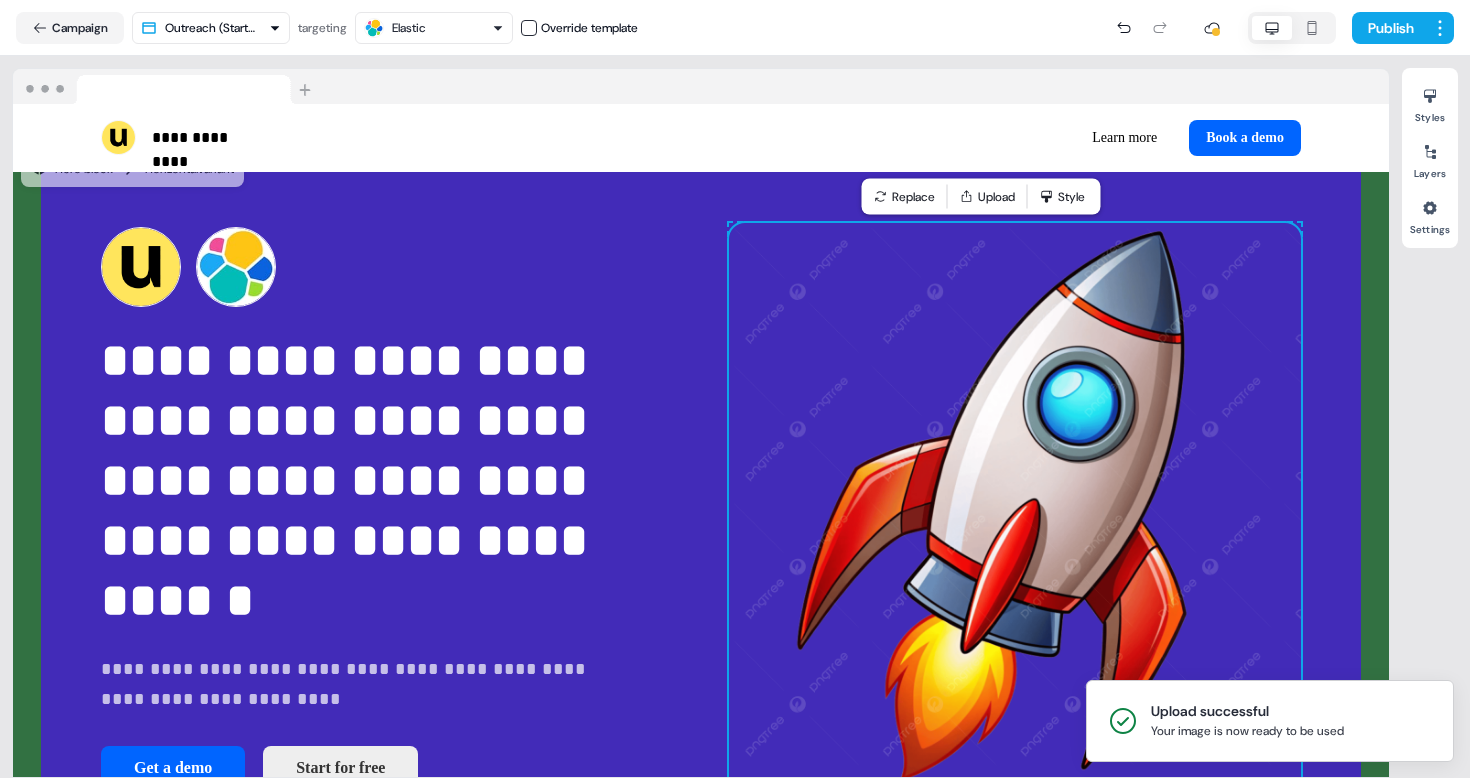 scroll, scrollTop: 64, scrollLeft: 0, axis: vertical 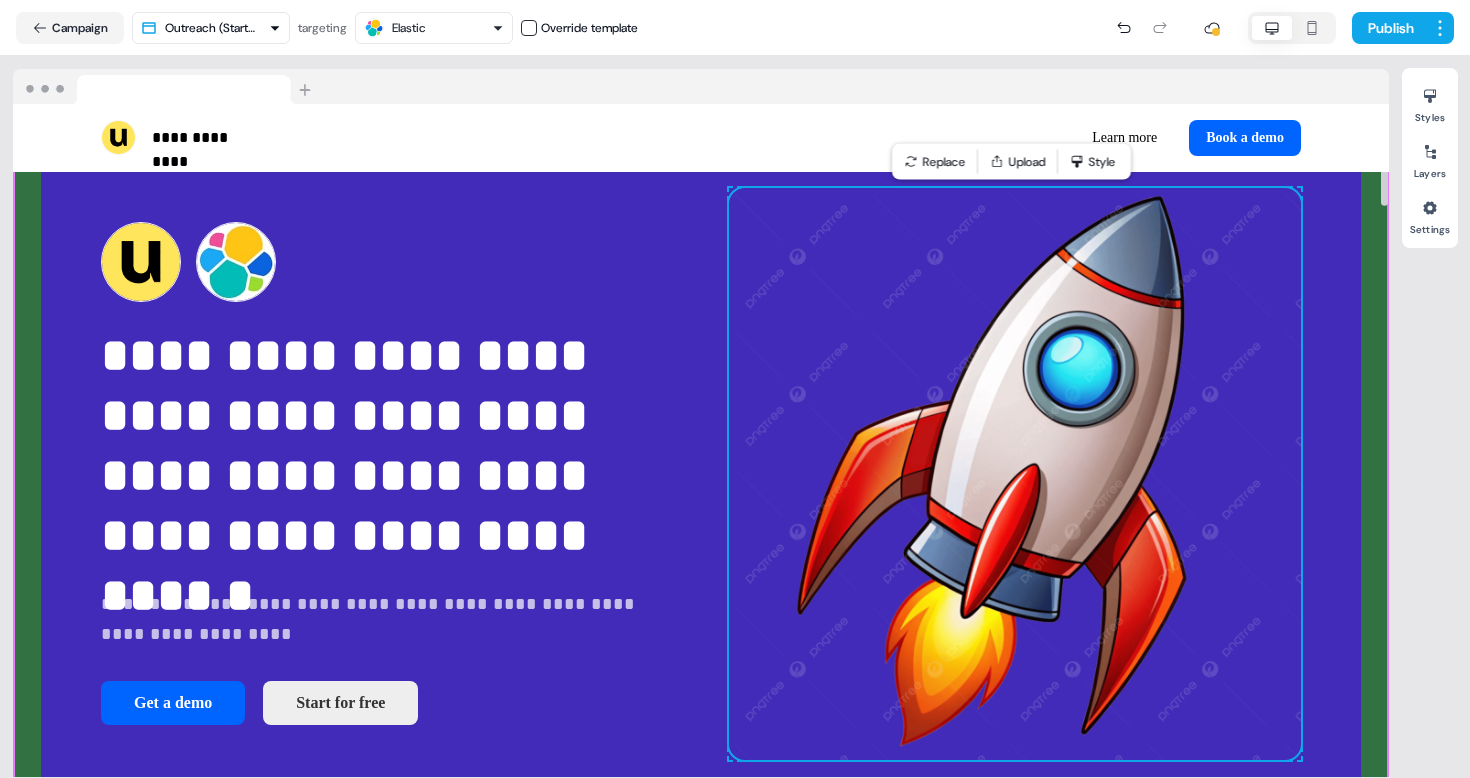 click on "**********" at bounding box center (701, 474) 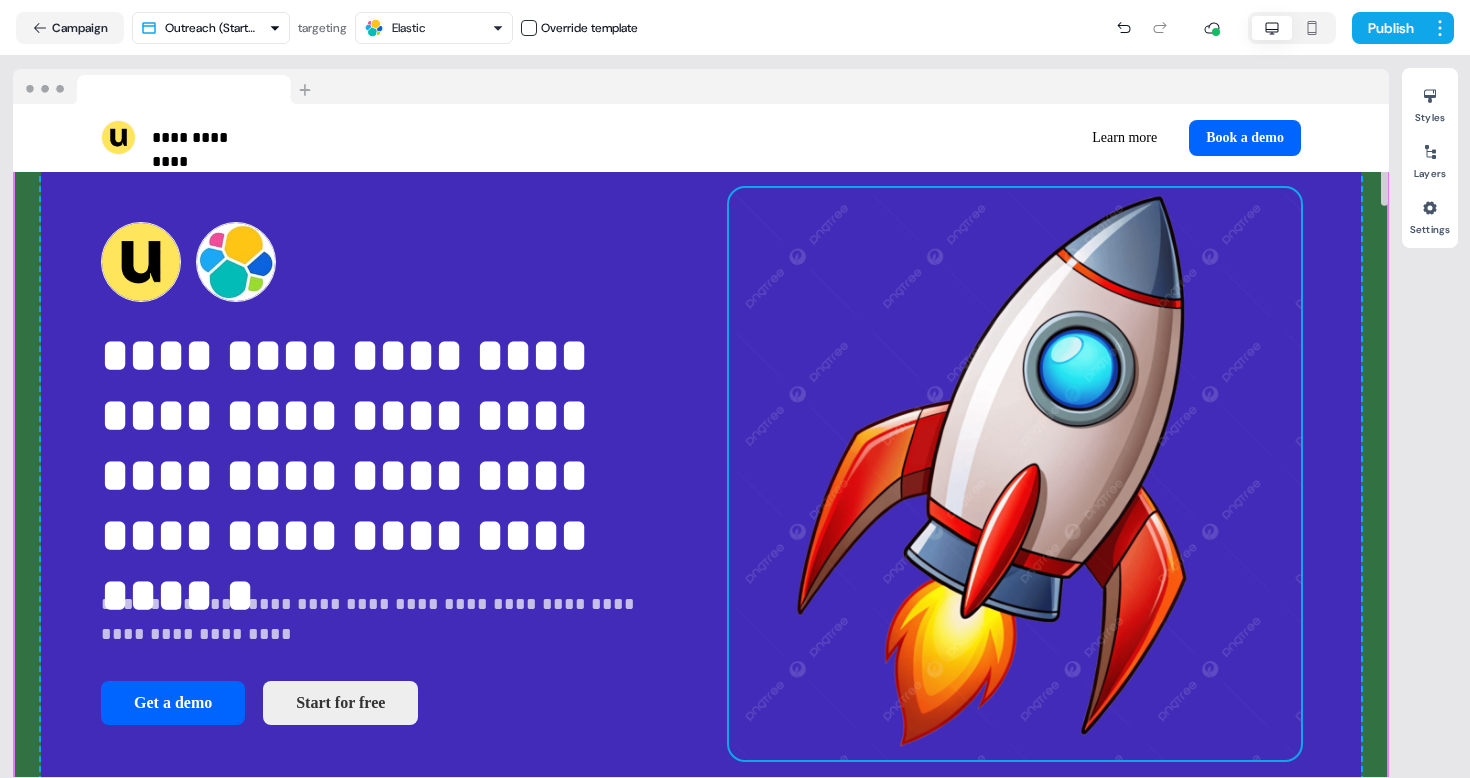 click at bounding box center [1015, 474] 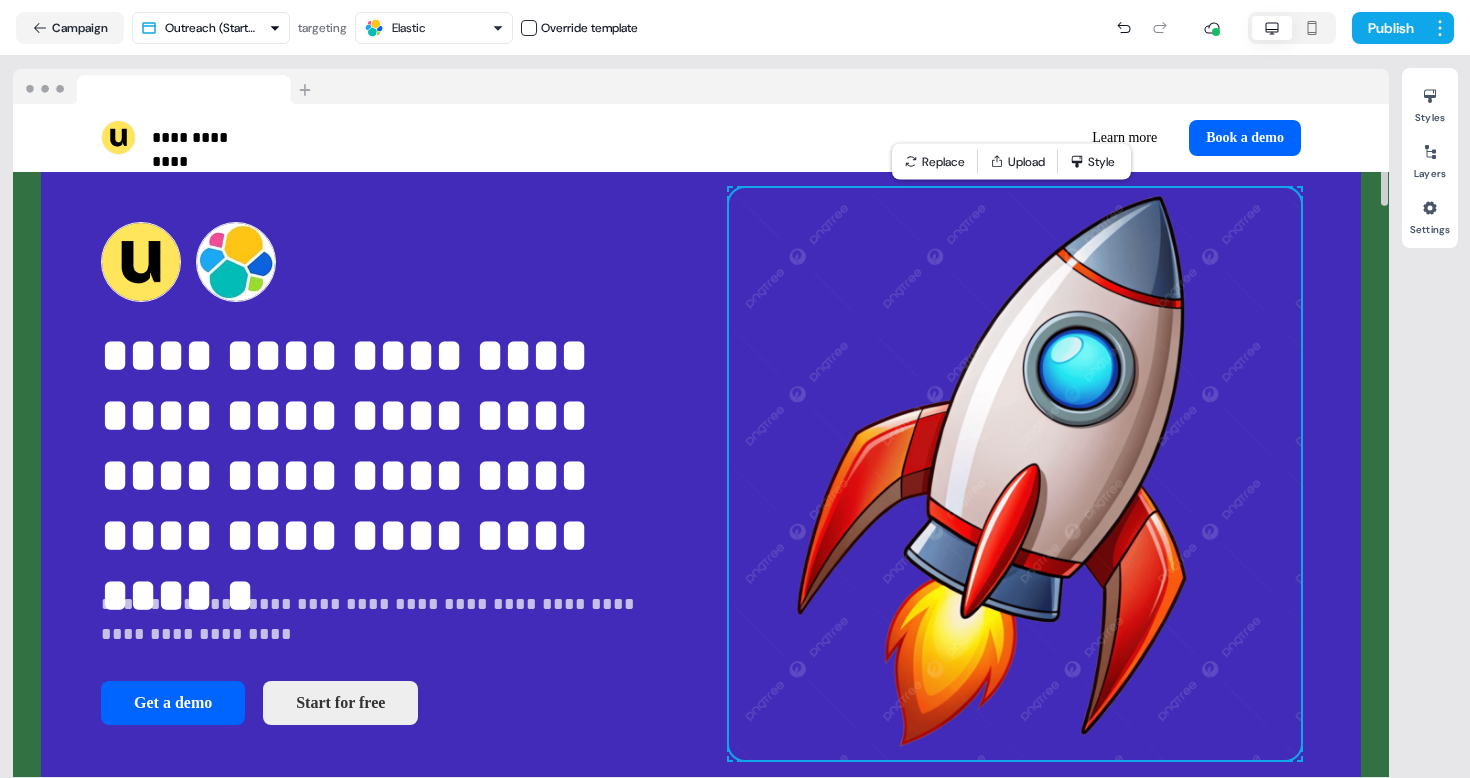 click at bounding box center (1015, 474) 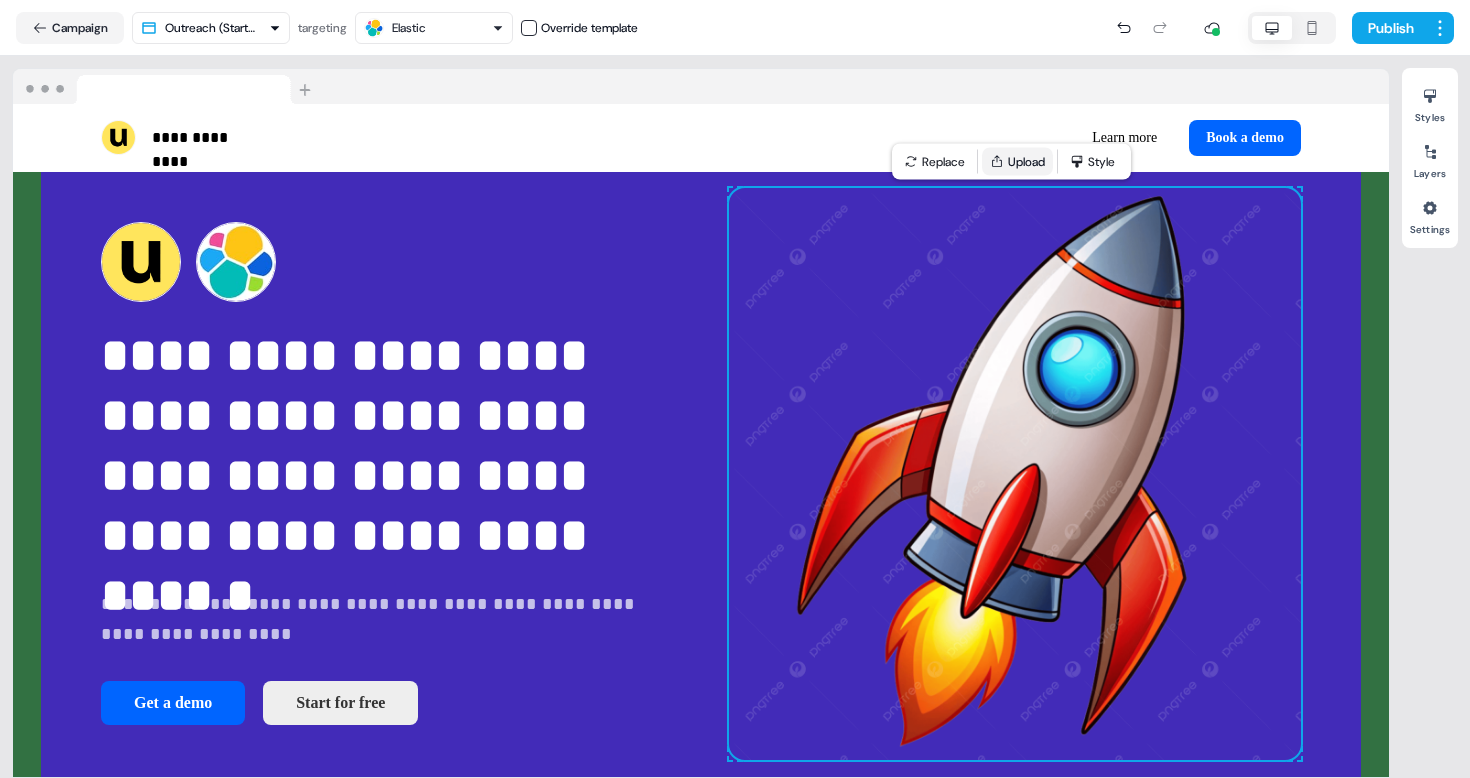 click on "Upload" at bounding box center (1017, 162) 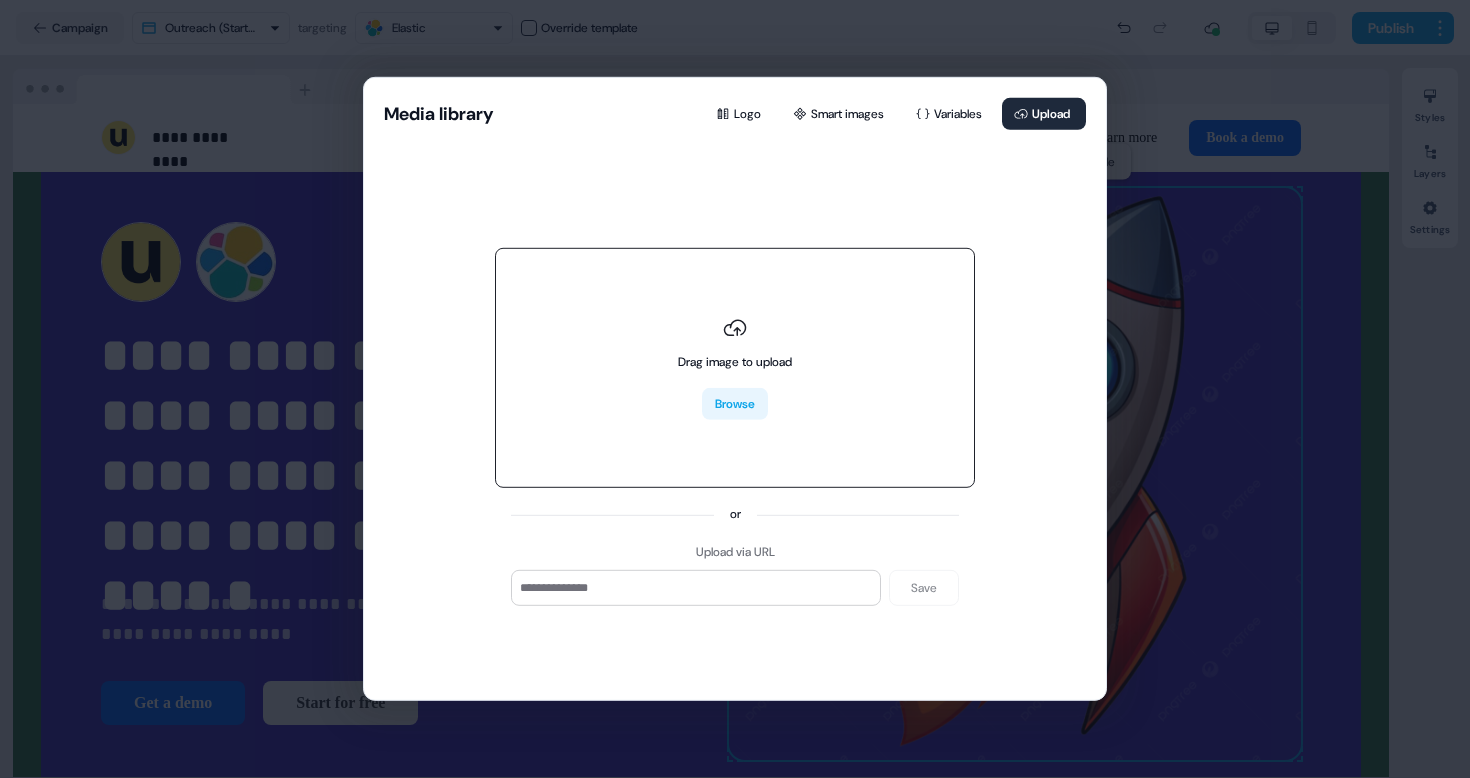 click on "Browse" at bounding box center [735, 404] 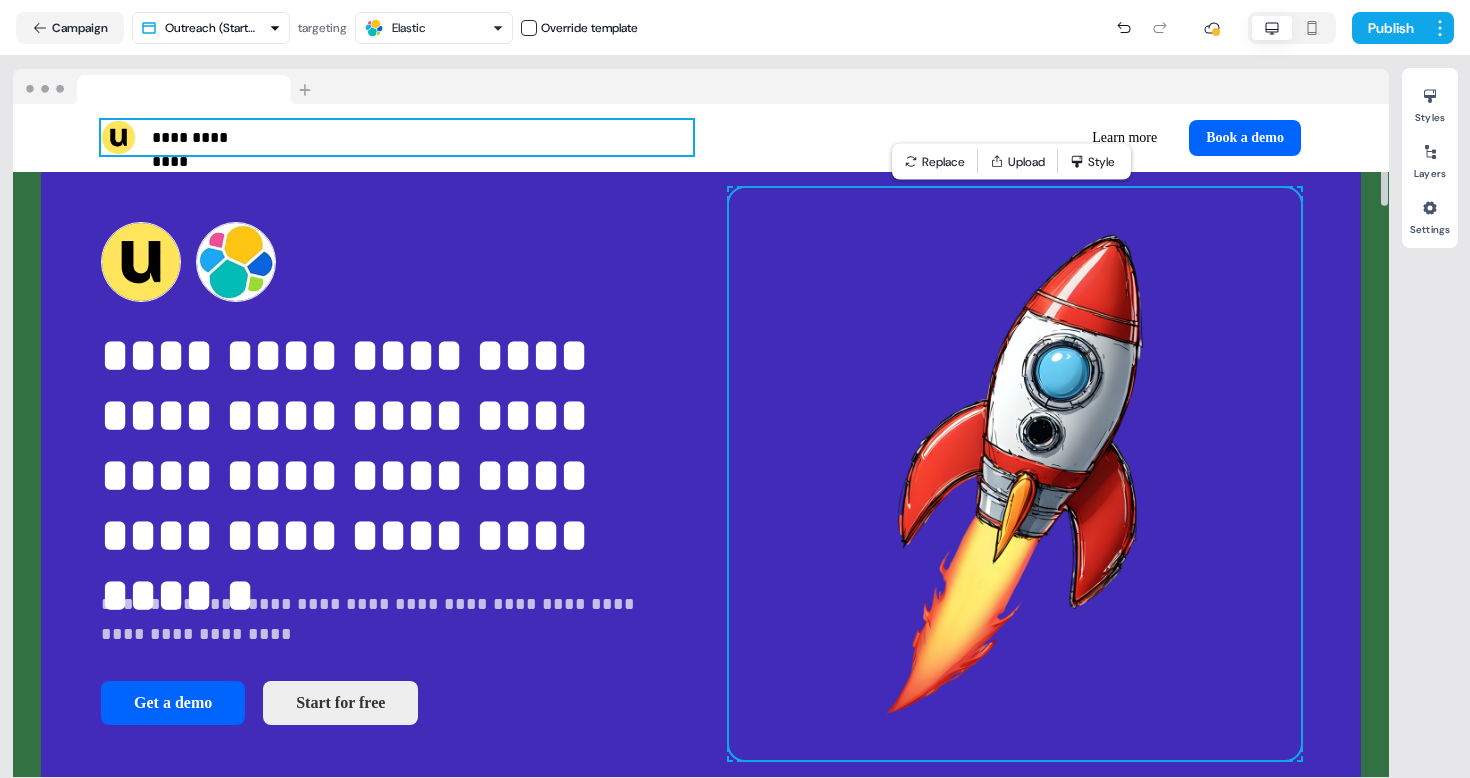 click on "**********" at bounding box center [397, 137] 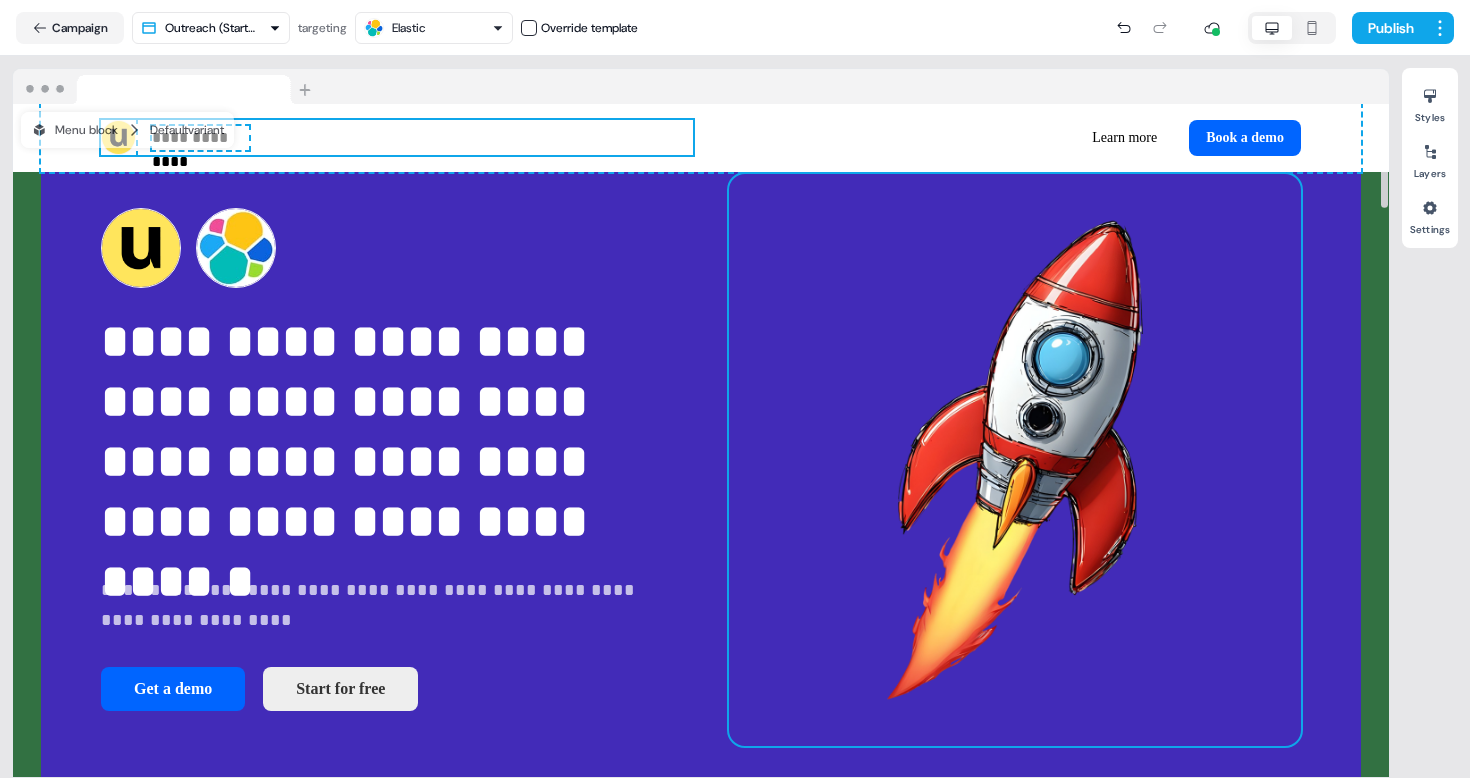 scroll, scrollTop: 79, scrollLeft: 0, axis: vertical 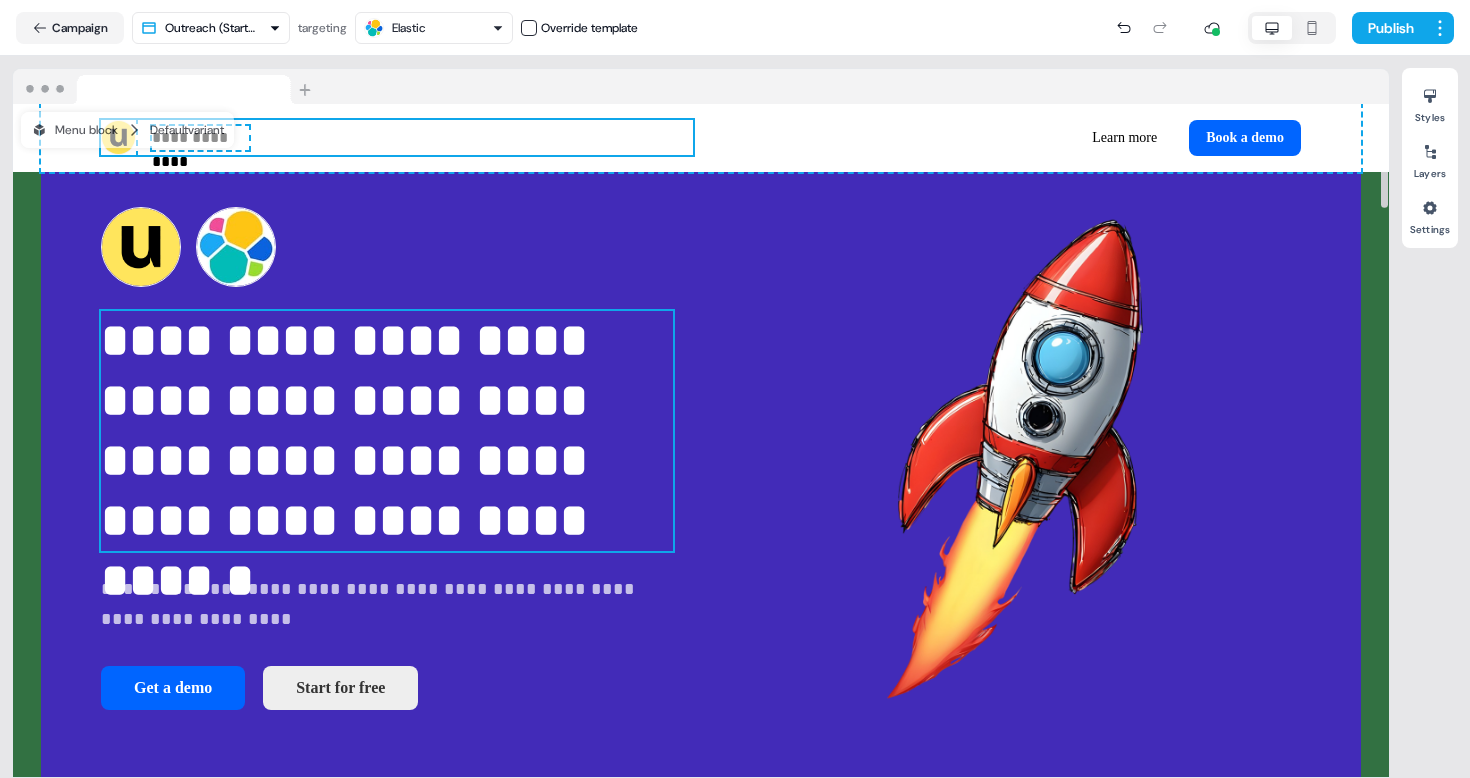 click on "**********" at bounding box center (387, 431) 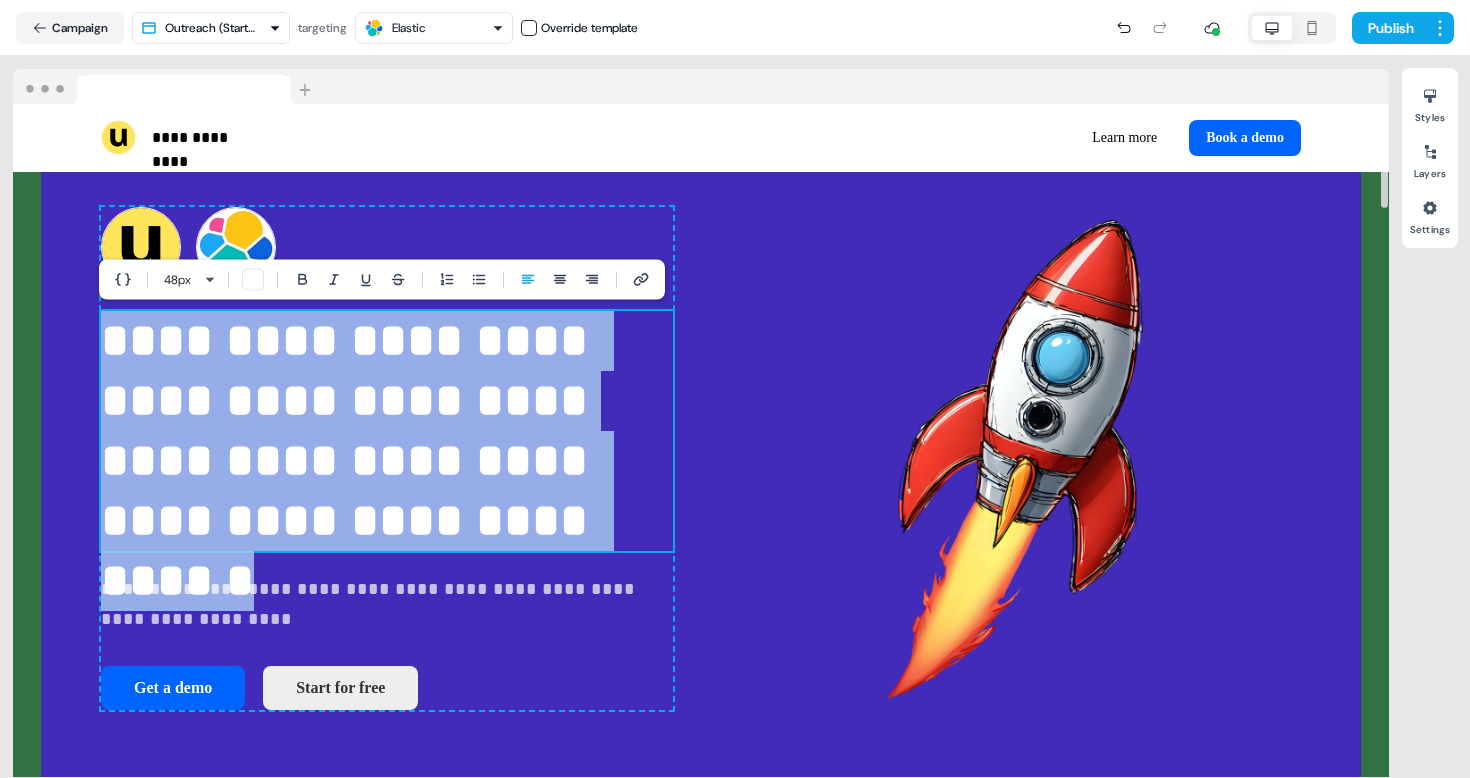 click on "**********" at bounding box center [387, 431] 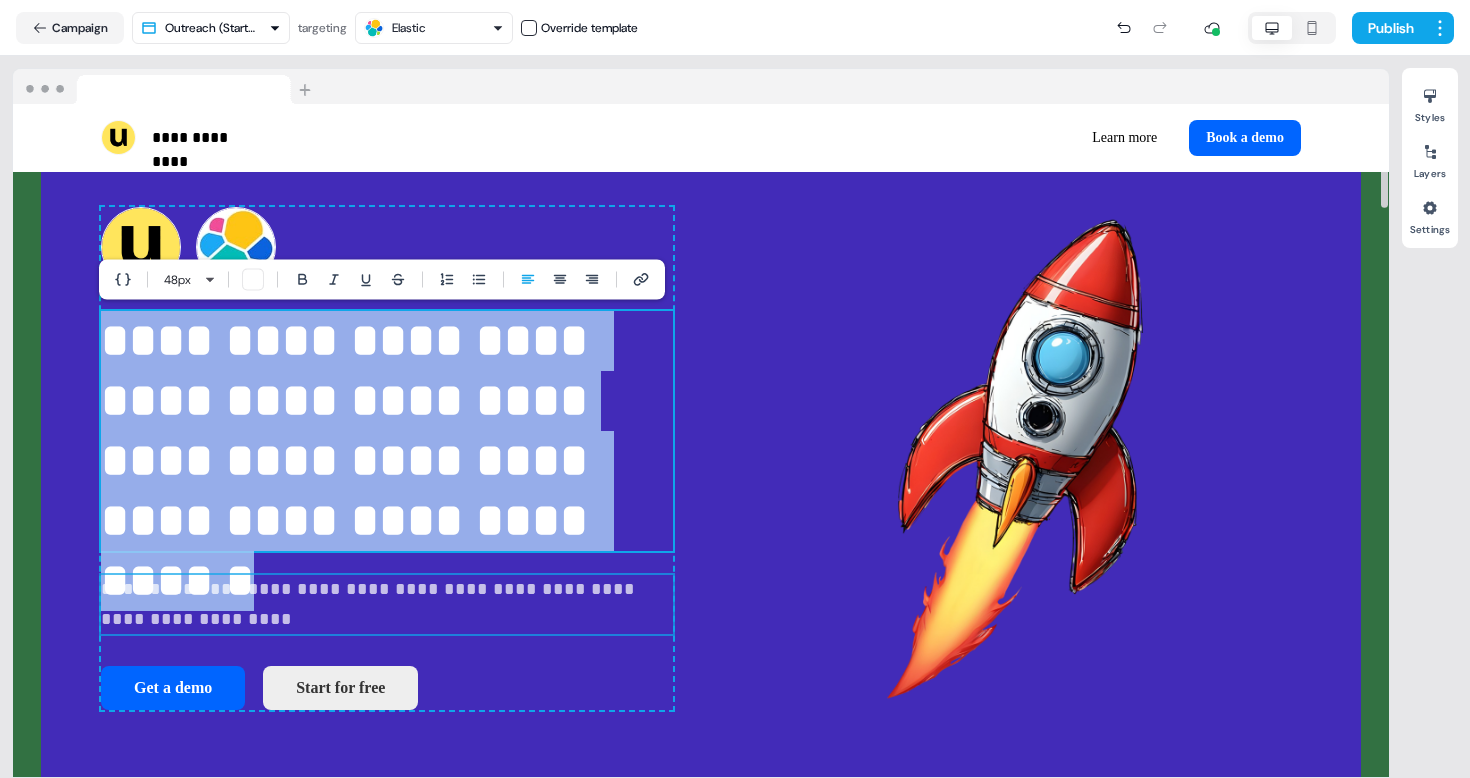 click on "**********" at bounding box center (387, 604) 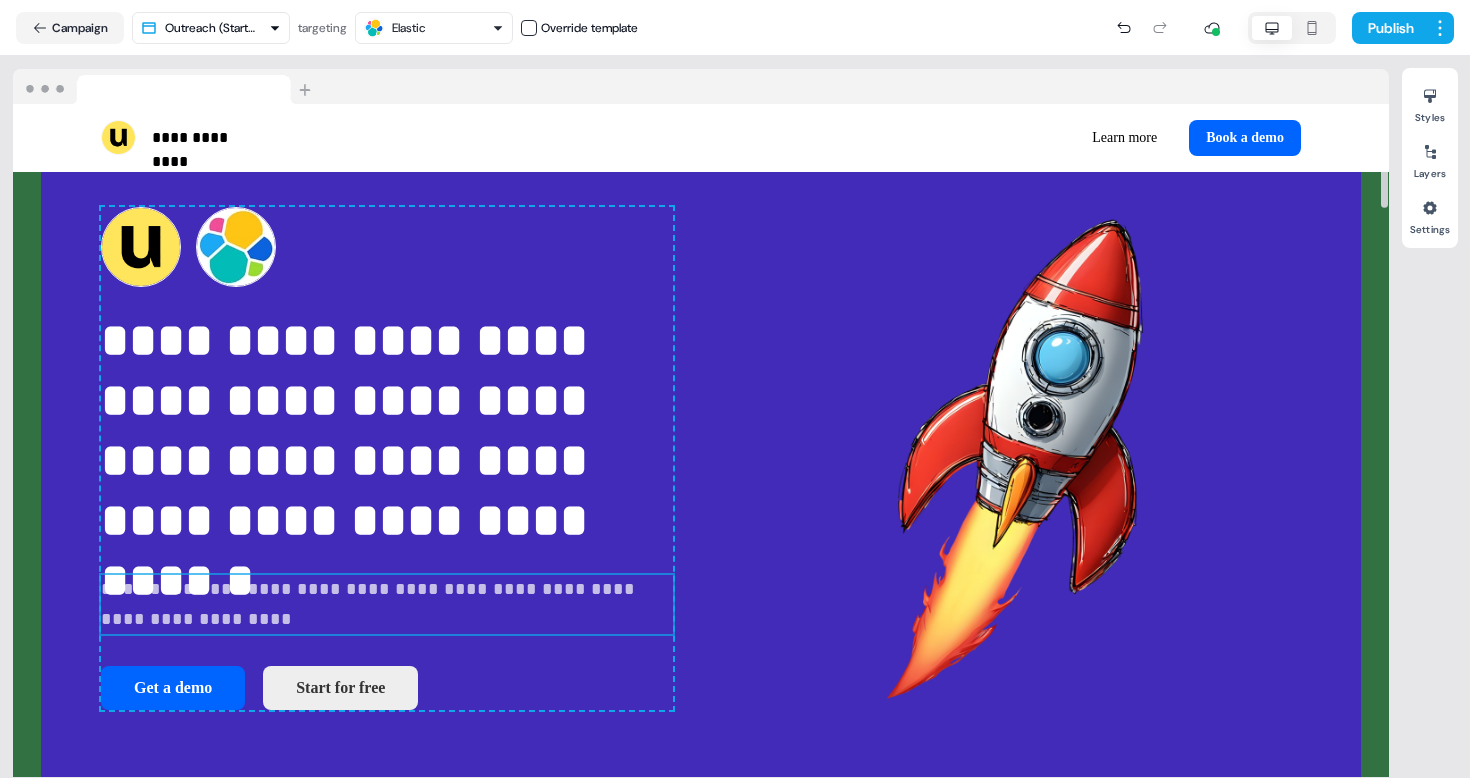 click on "**********" at bounding box center [387, 604] 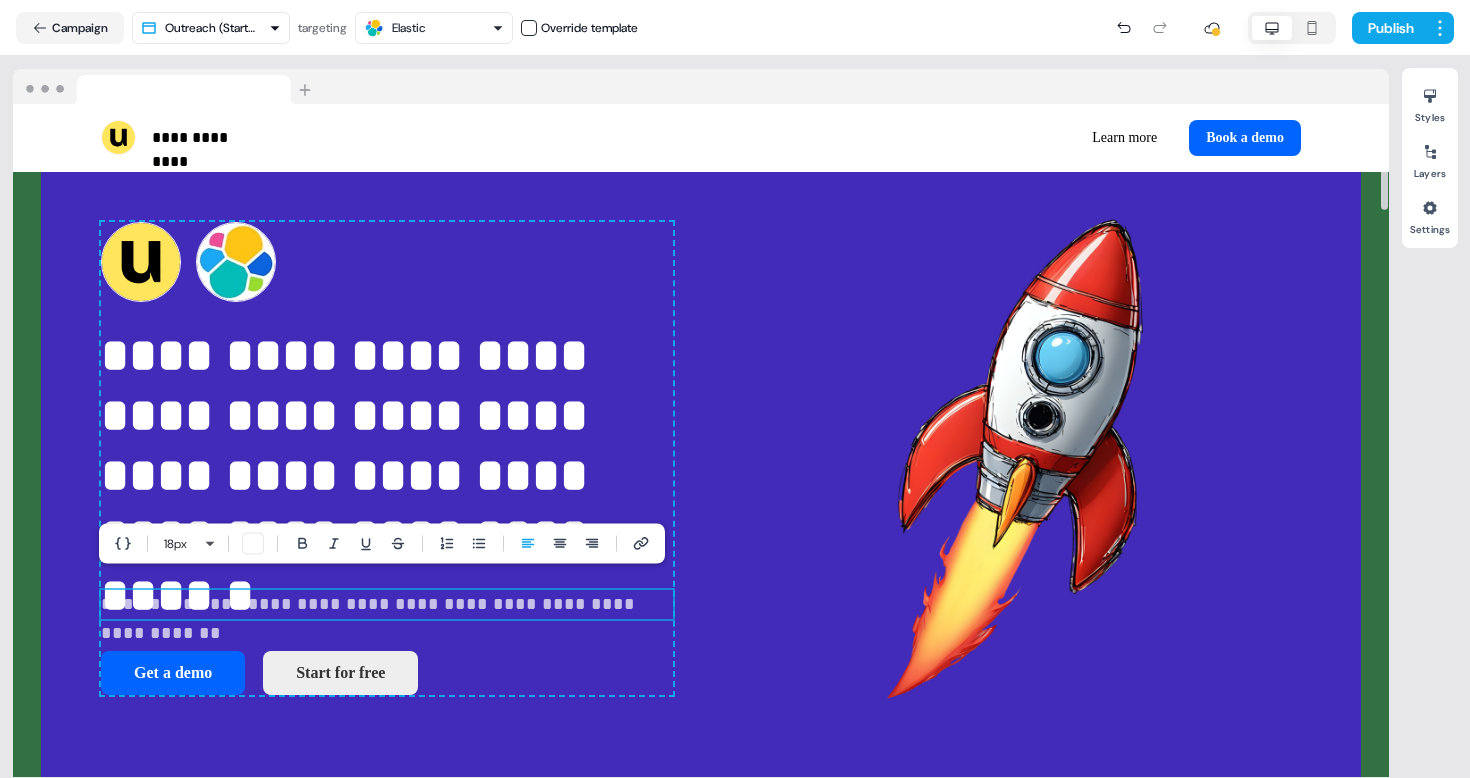 scroll, scrollTop: 93, scrollLeft: 0, axis: vertical 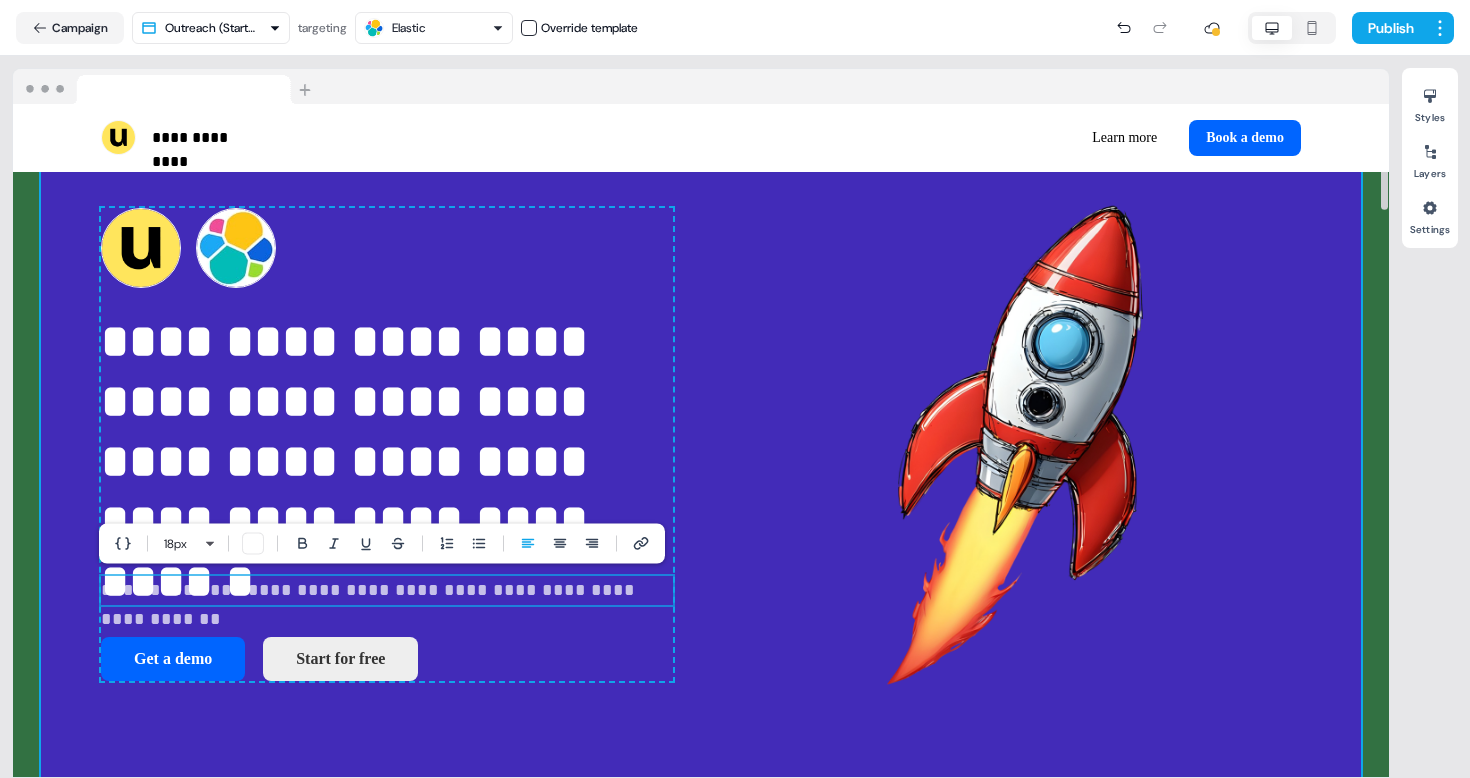 click on "**********" at bounding box center (701, 445) 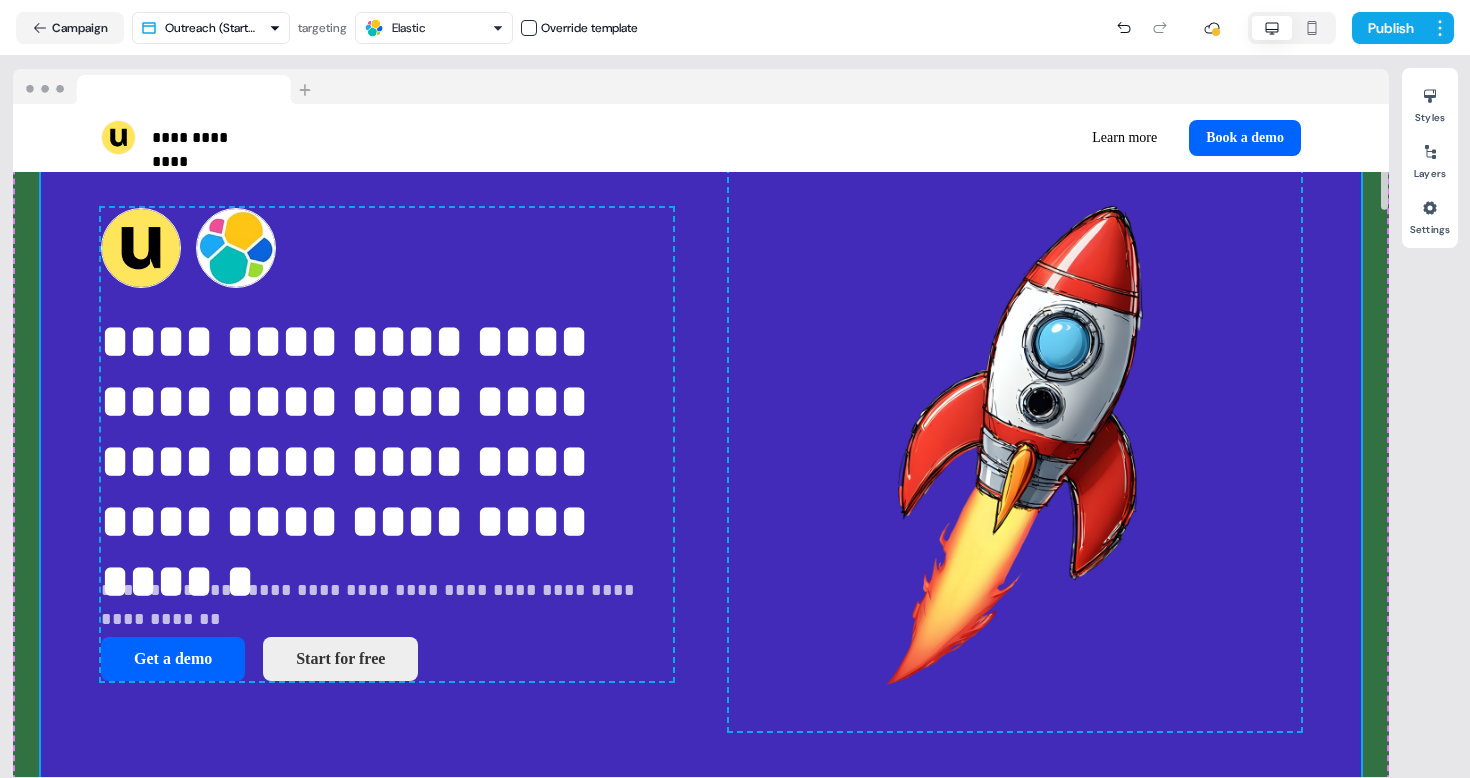 click on "**********" at bounding box center (701, 445) 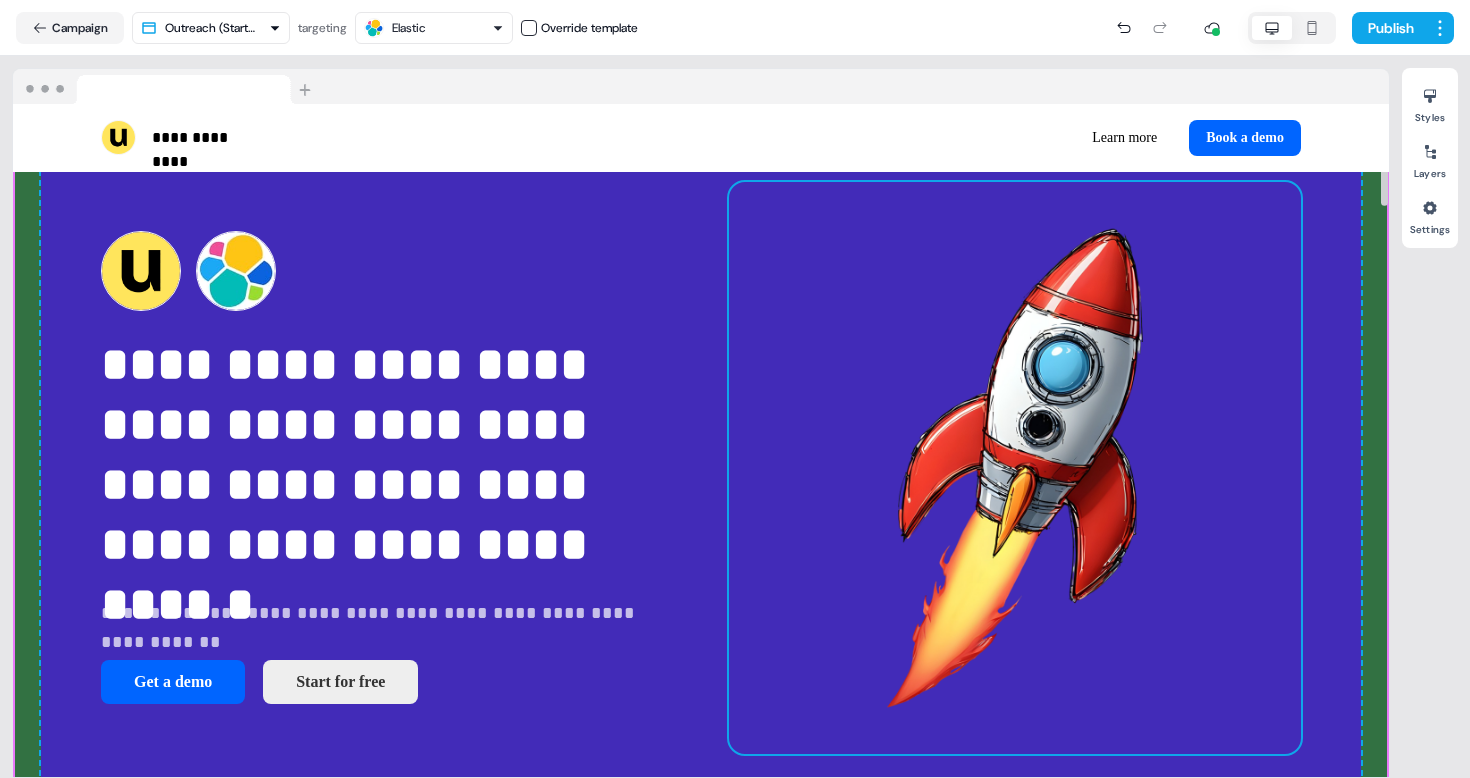 scroll, scrollTop: 72, scrollLeft: 0, axis: vertical 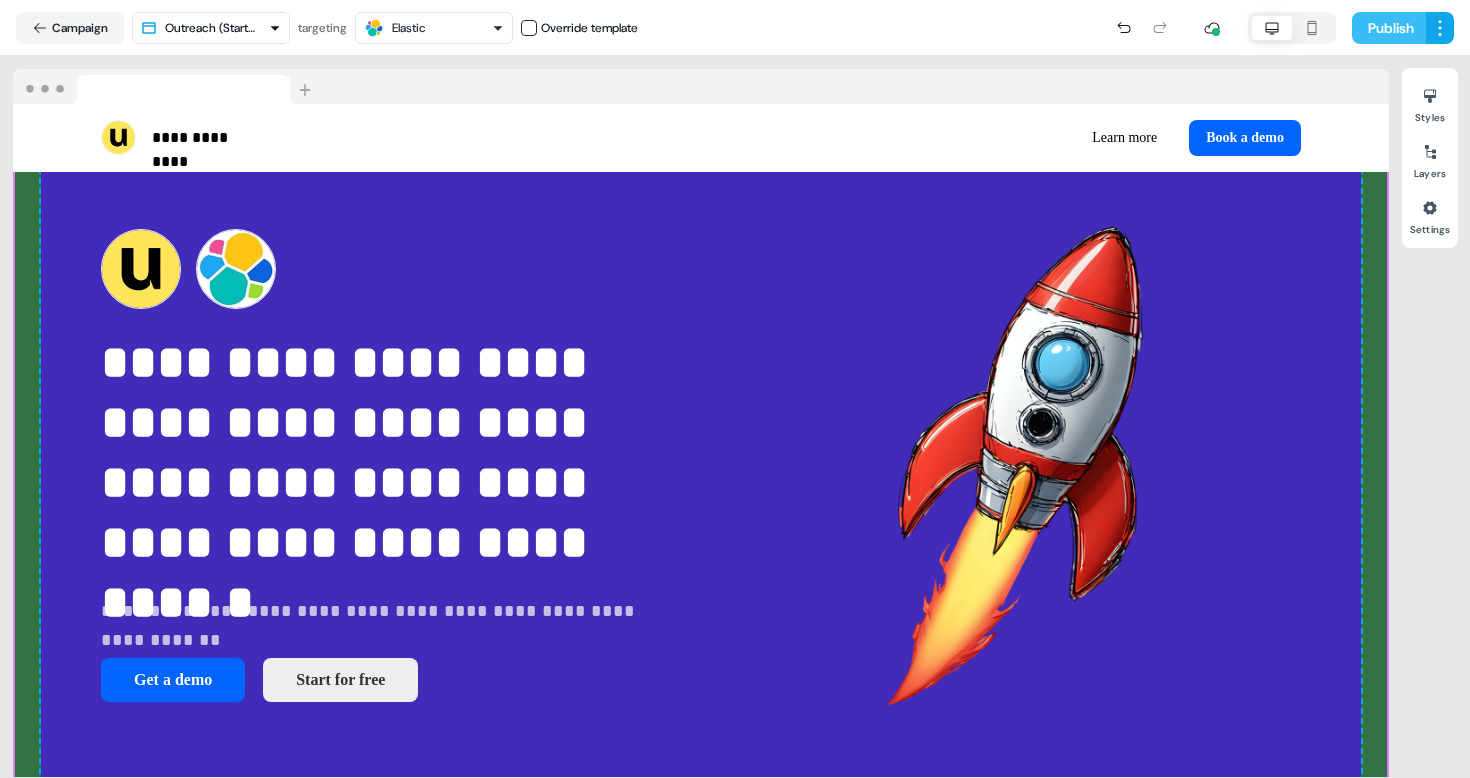 click on "Publish" at bounding box center [1389, 28] 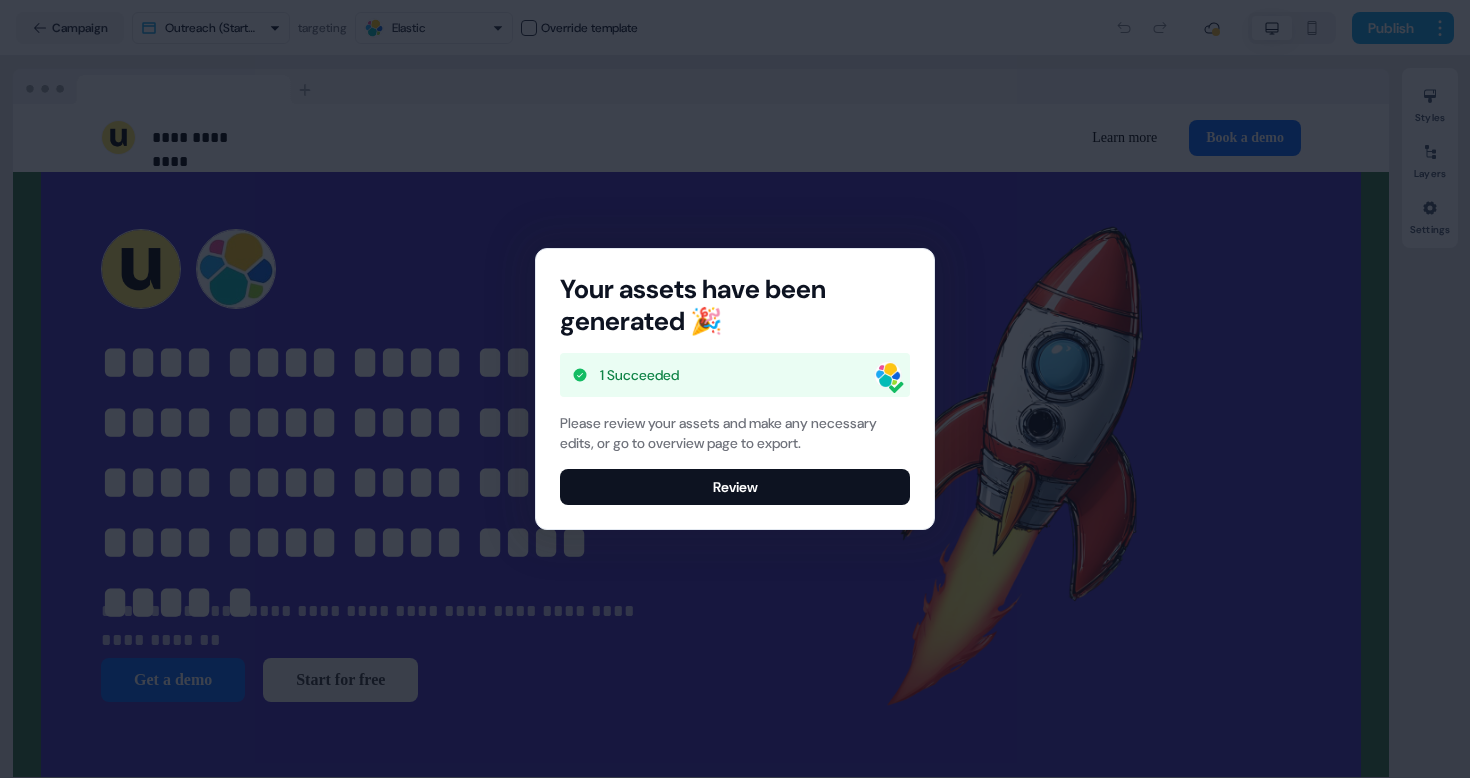 click on "Please review your assets and make any necessary edits, or go to overview page to export. Review" at bounding box center (735, 459) 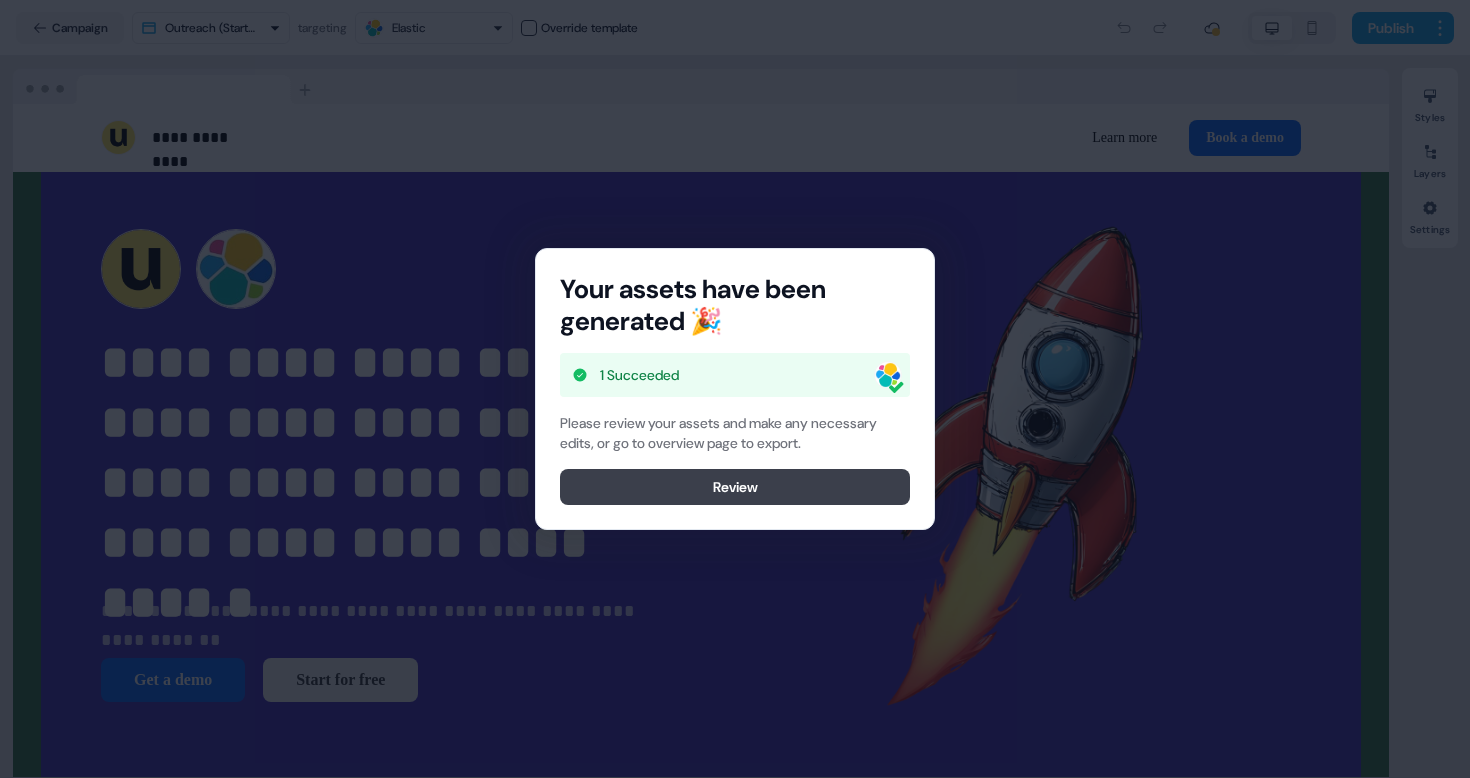 click on "Review" at bounding box center (735, 487) 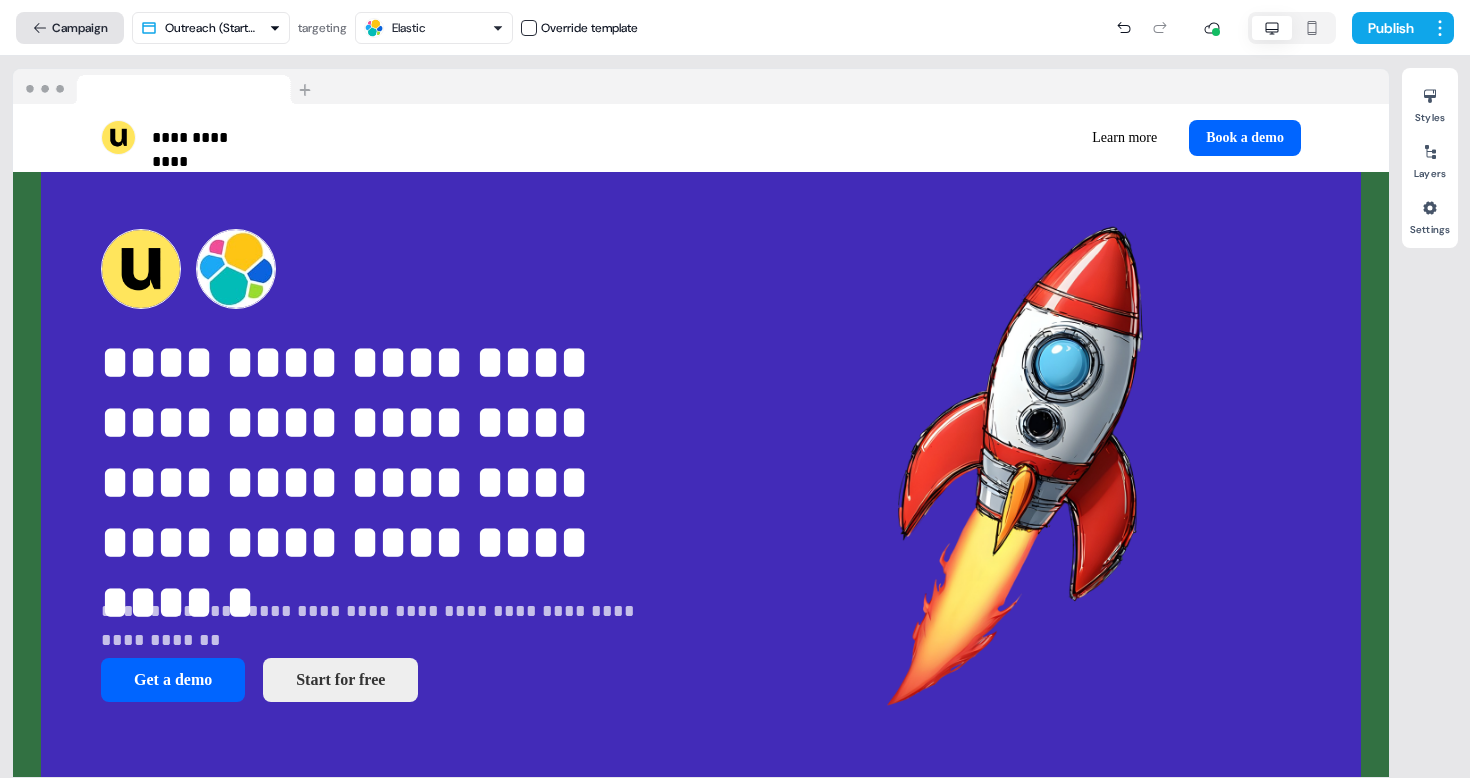 click on "Campaign" at bounding box center (70, 28) 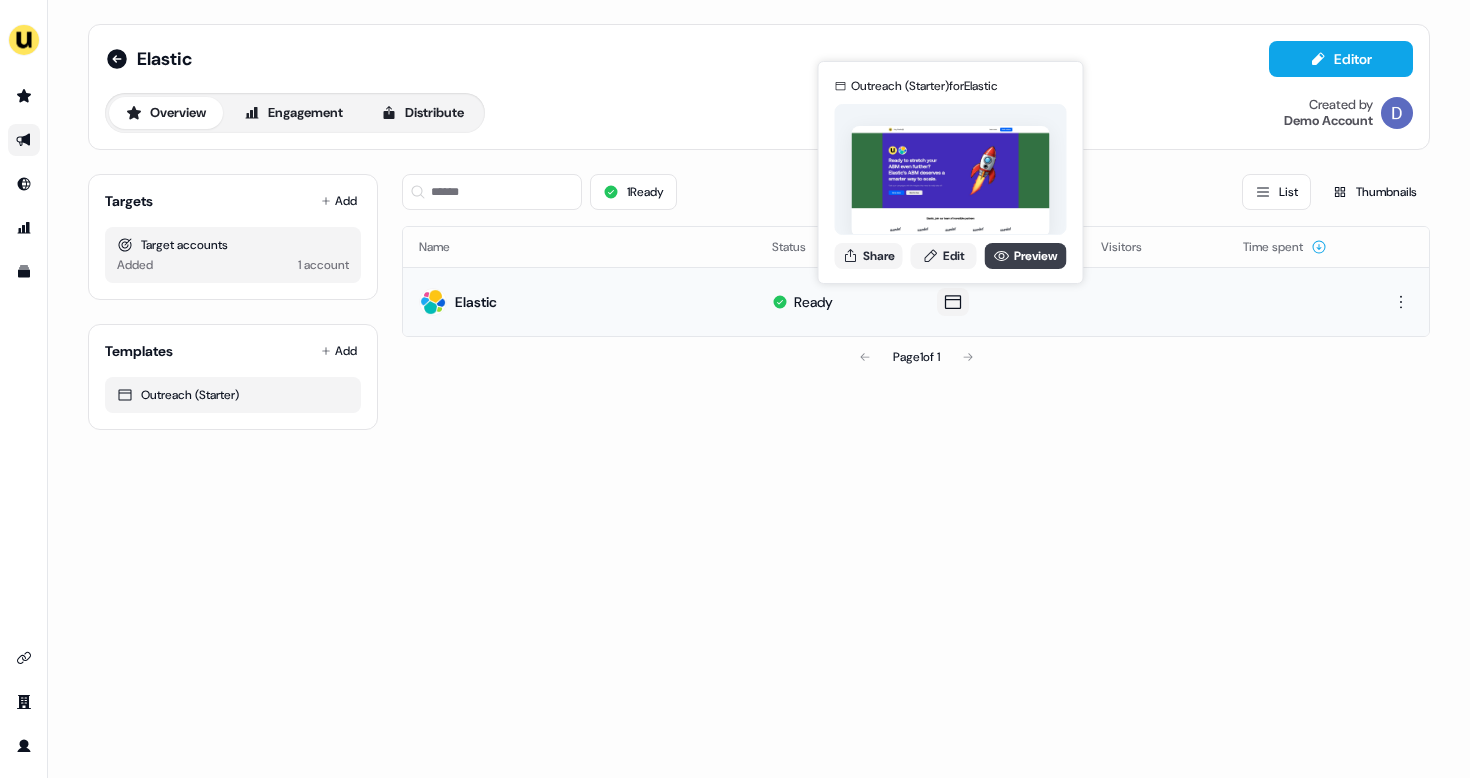 click on "Preview" at bounding box center [1026, 256] 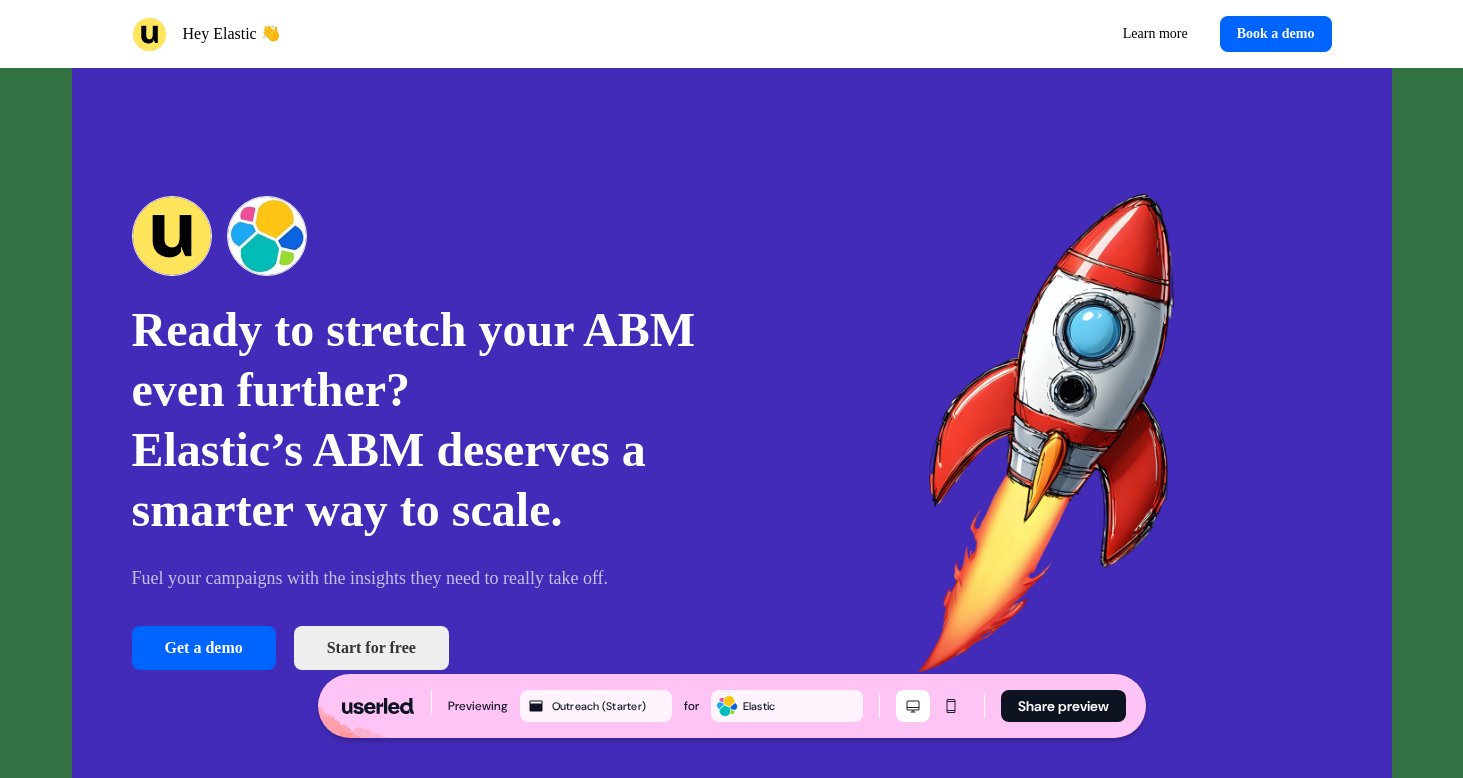 scroll, scrollTop: 0, scrollLeft: 0, axis: both 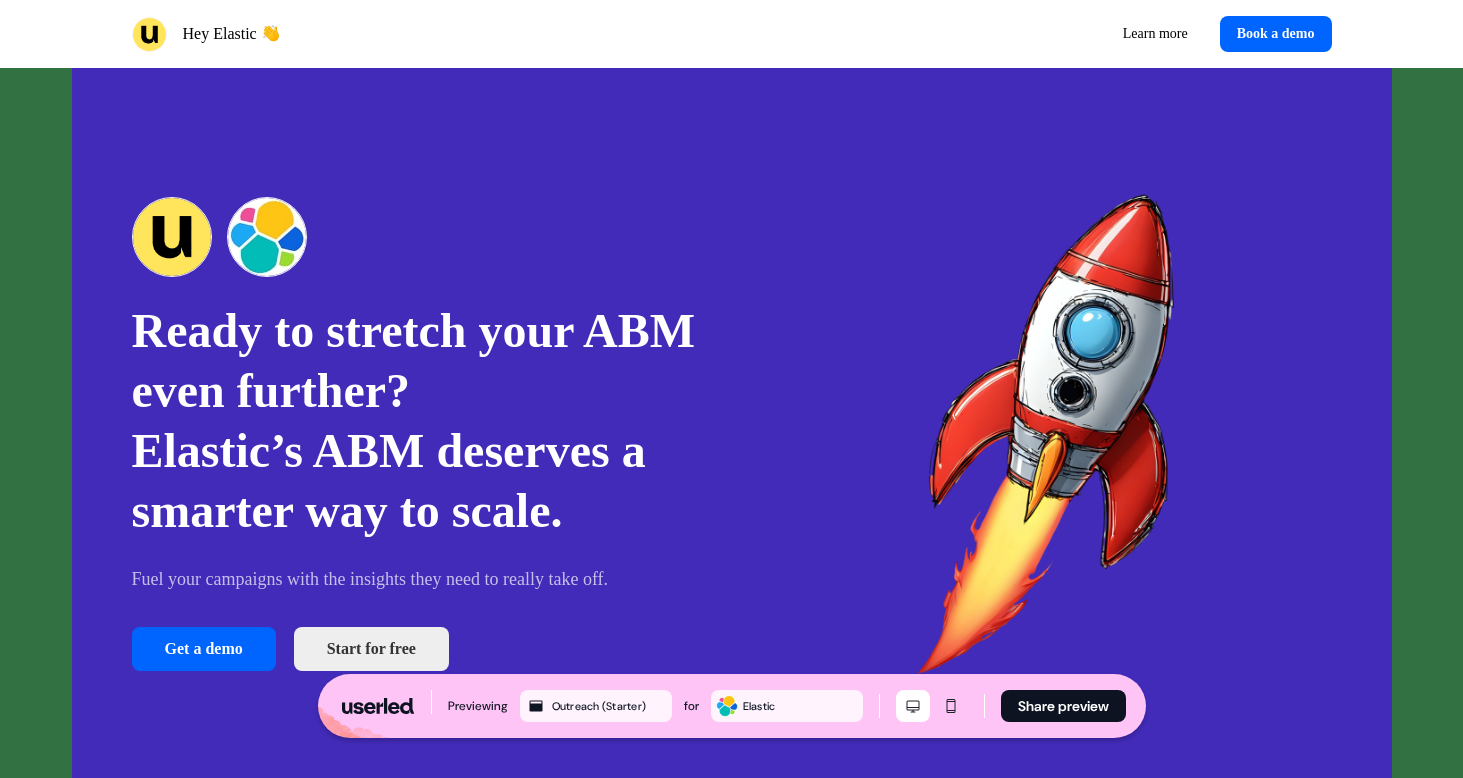 click on "Ready to stretch your ABM even further? Elastic’s ABM deserves a smarter way to scale. Fuel your campaigns with the insights they need to really take off. Get a demo Start for free" at bounding box center [731, 434] 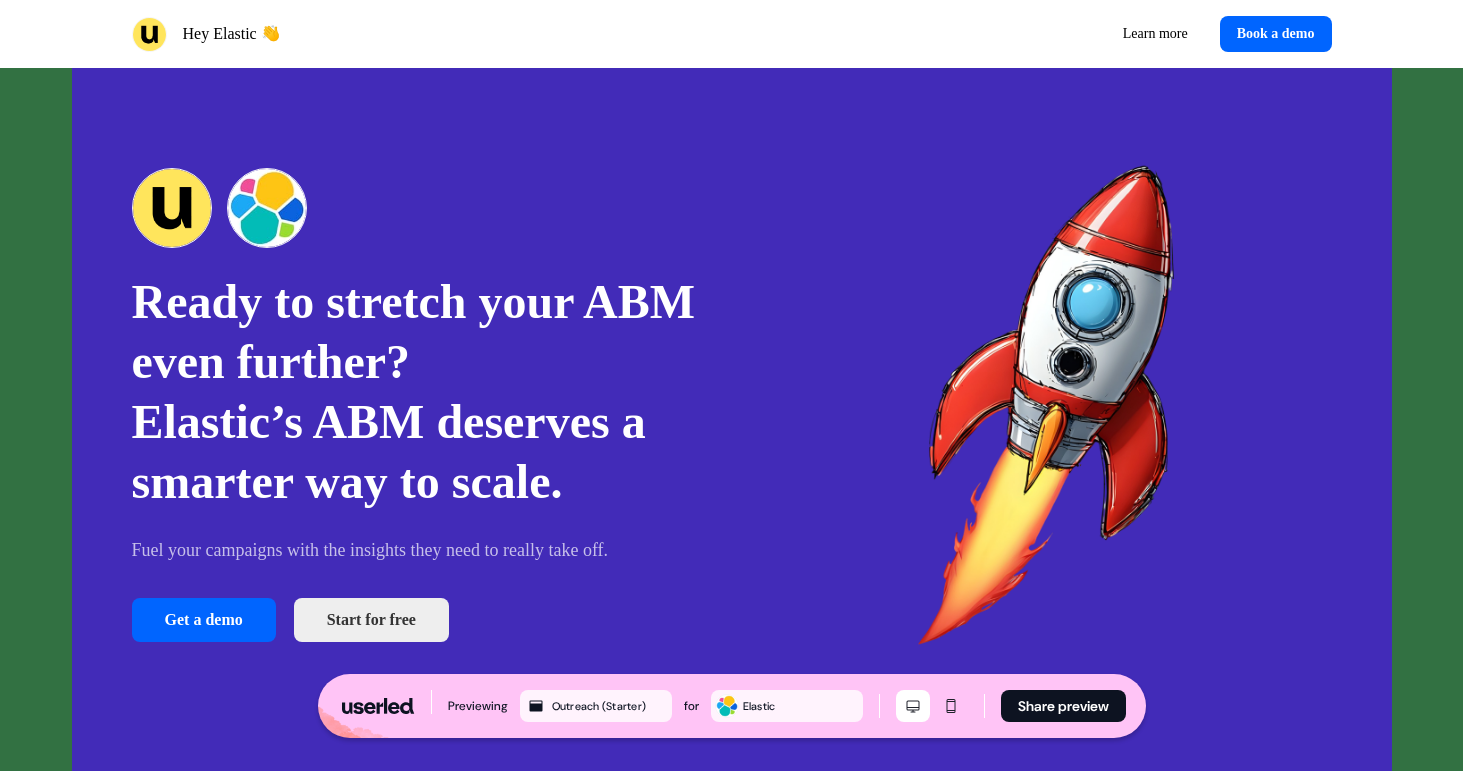 scroll, scrollTop: 32, scrollLeft: 0, axis: vertical 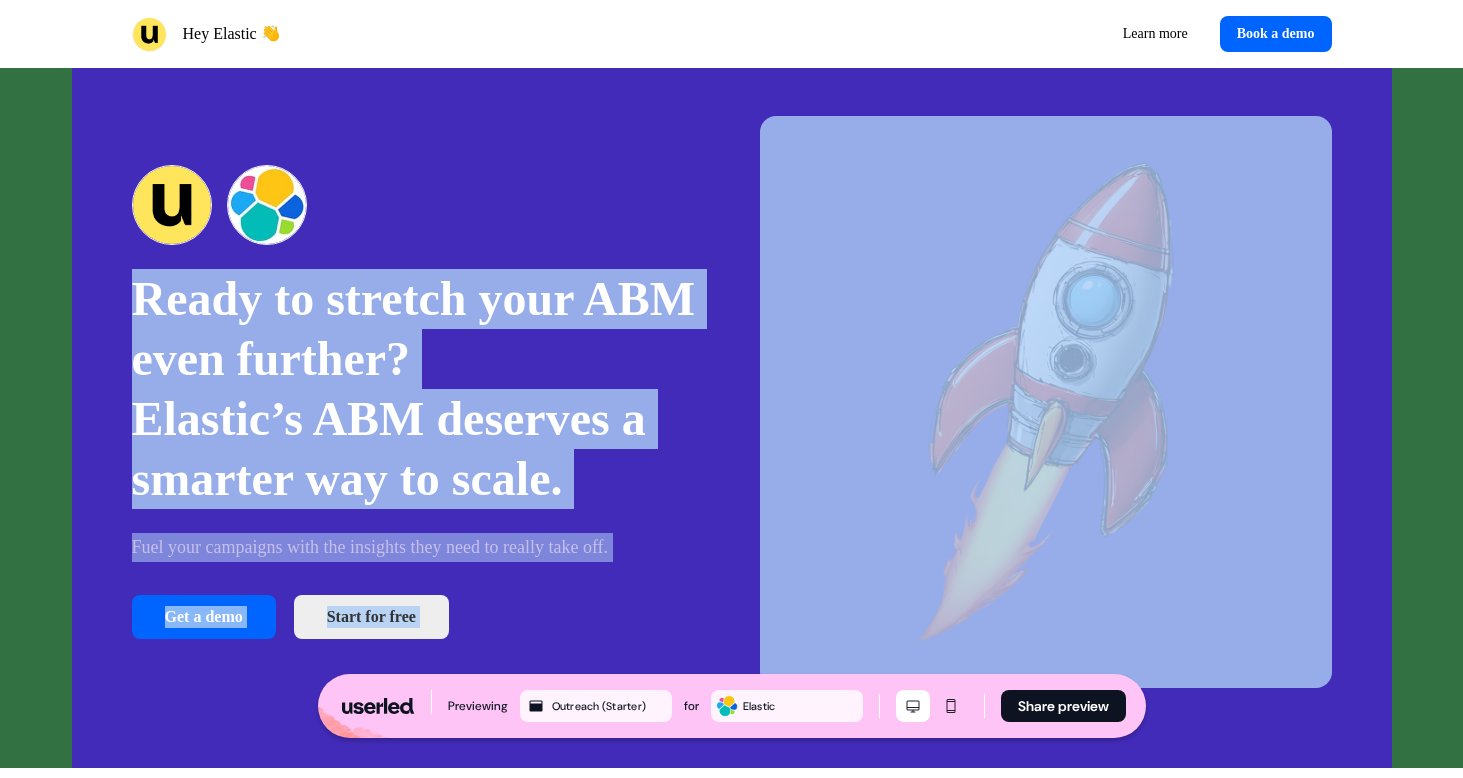 drag, startPoint x: 1426, startPoint y: 439, endPoint x: 574, endPoint y: 219, distance: 879.94543 